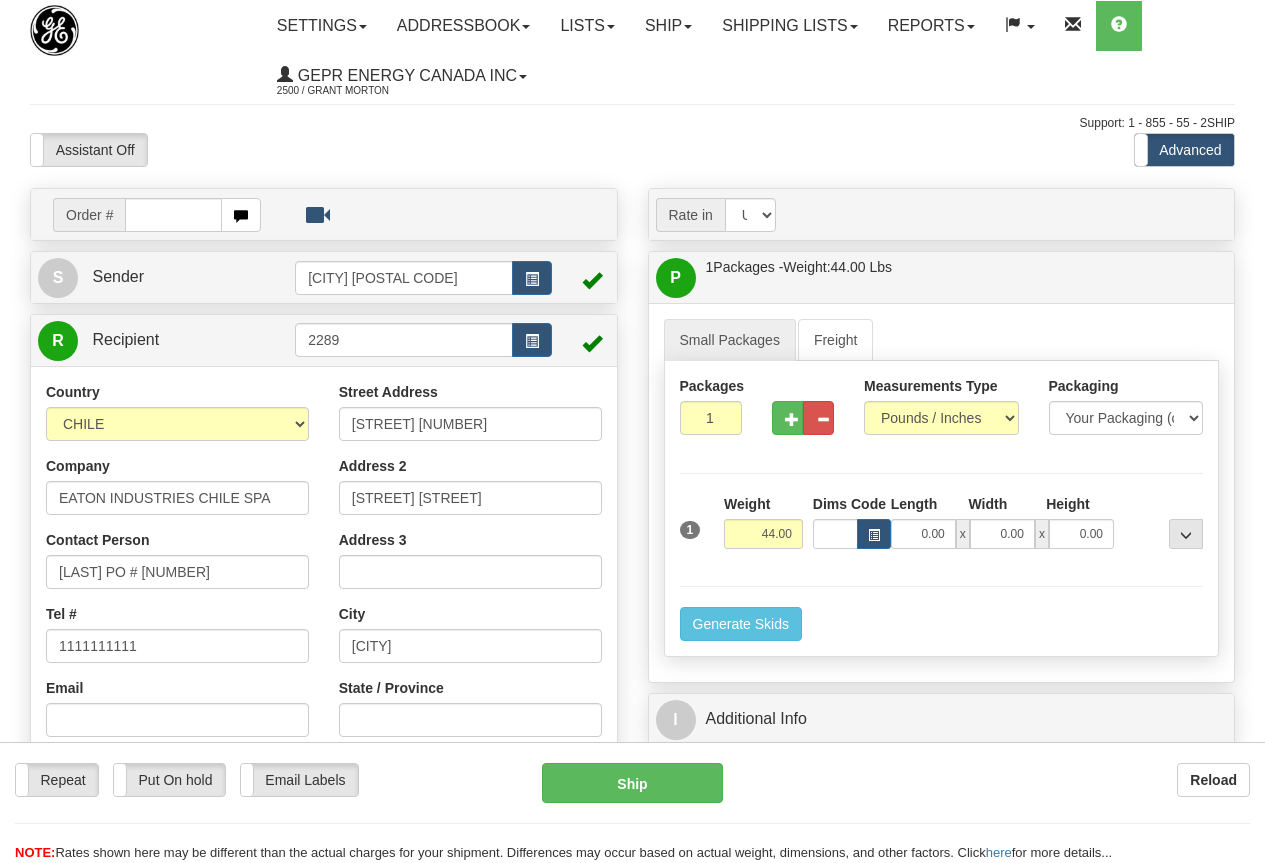 scroll, scrollTop: 700, scrollLeft: 0, axis: vertical 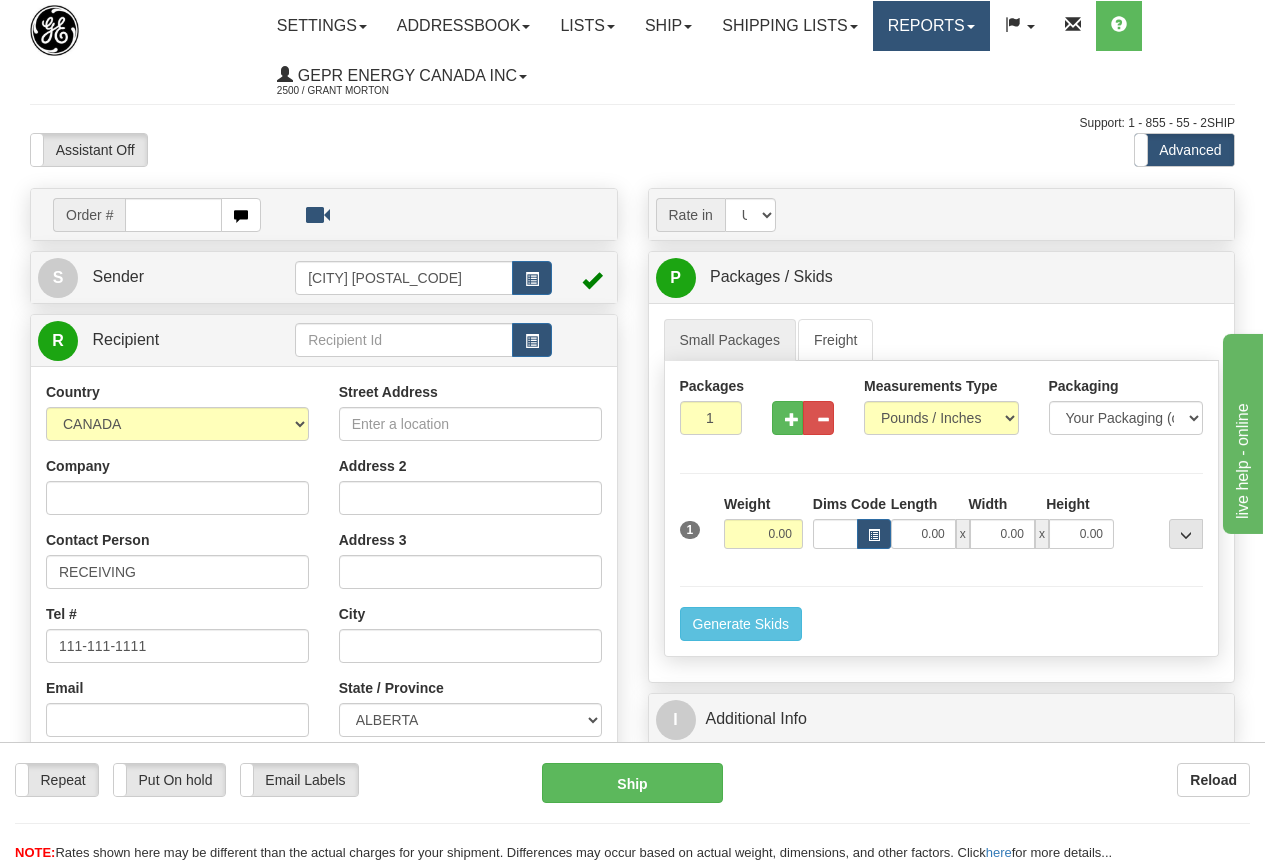 click on "Reports" at bounding box center [931, 26] 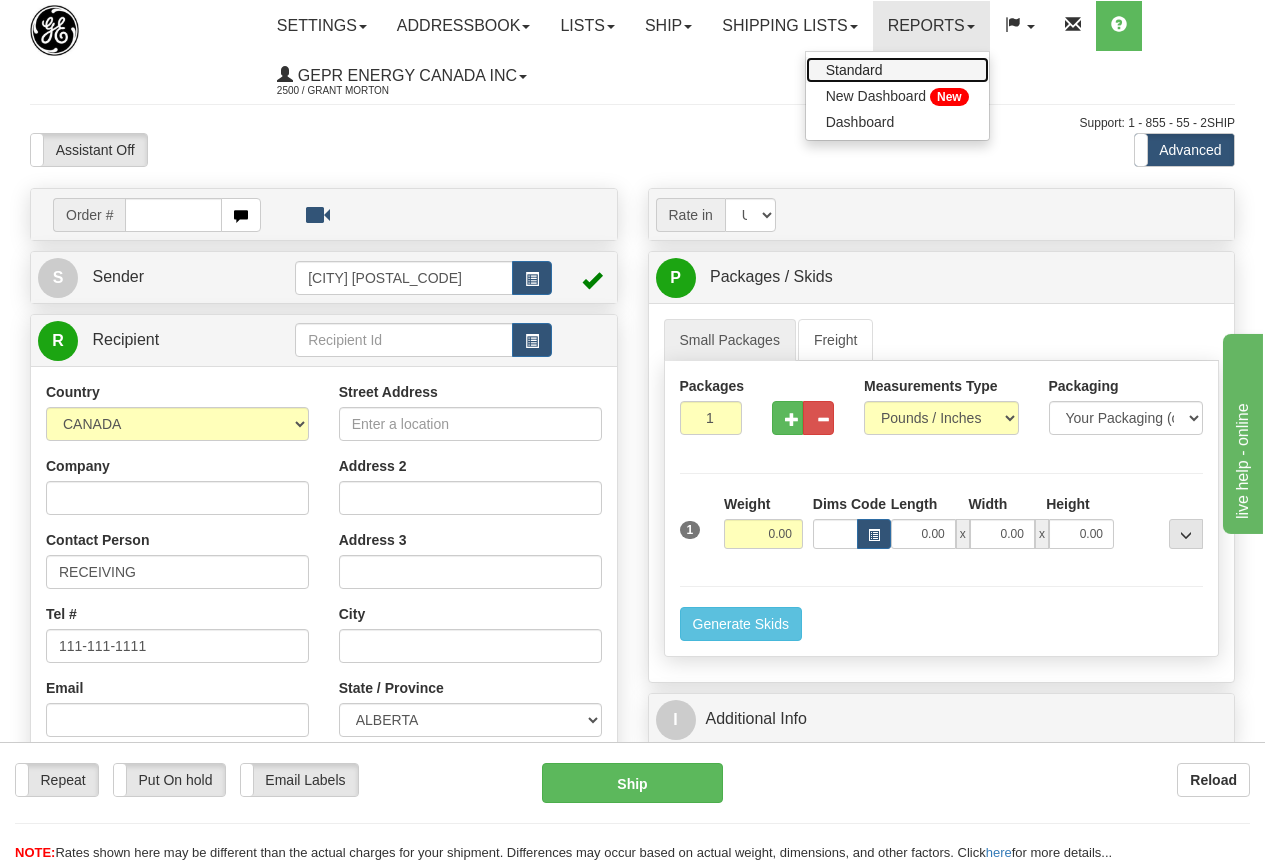 click on "Standard" at bounding box center [854, 70] 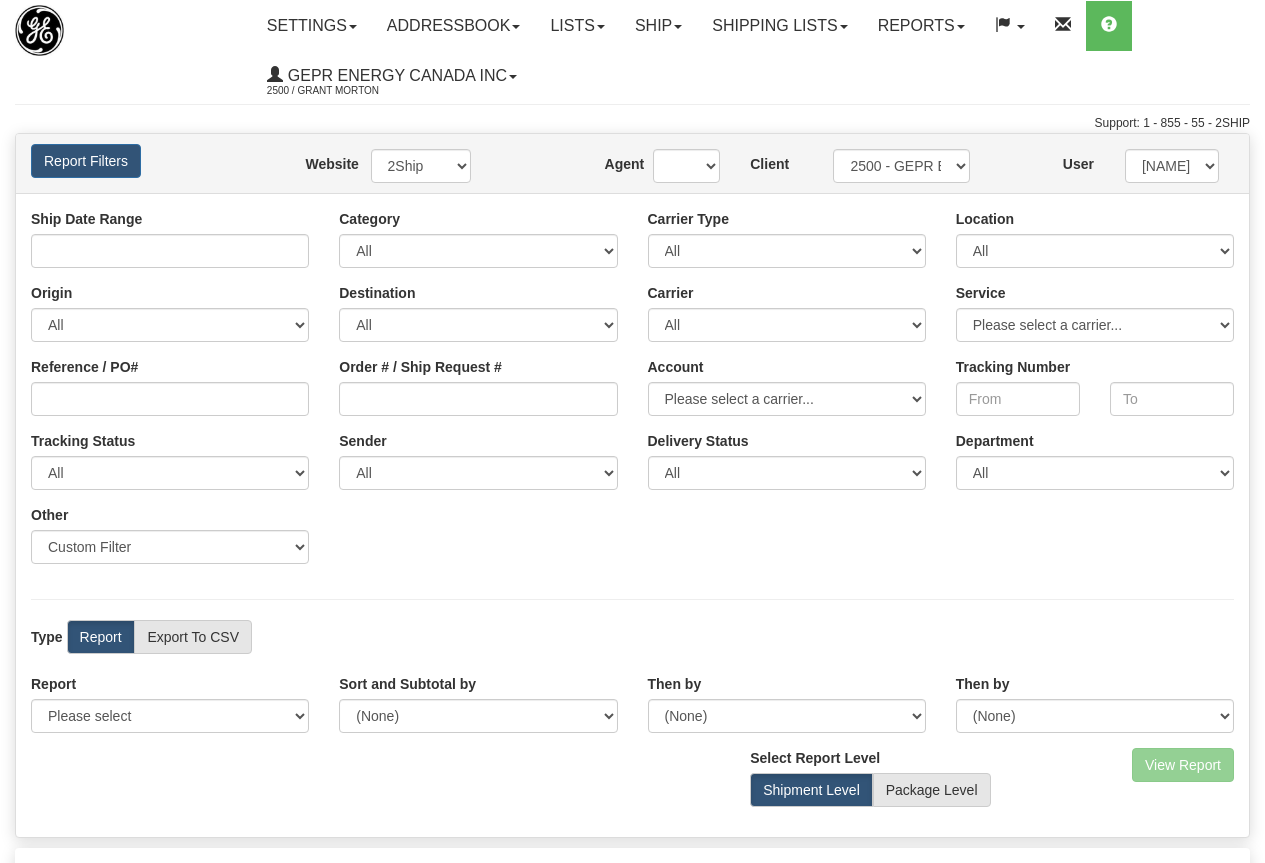 scroll, scrollTop: 0, scrollLeft: 0, axis: both 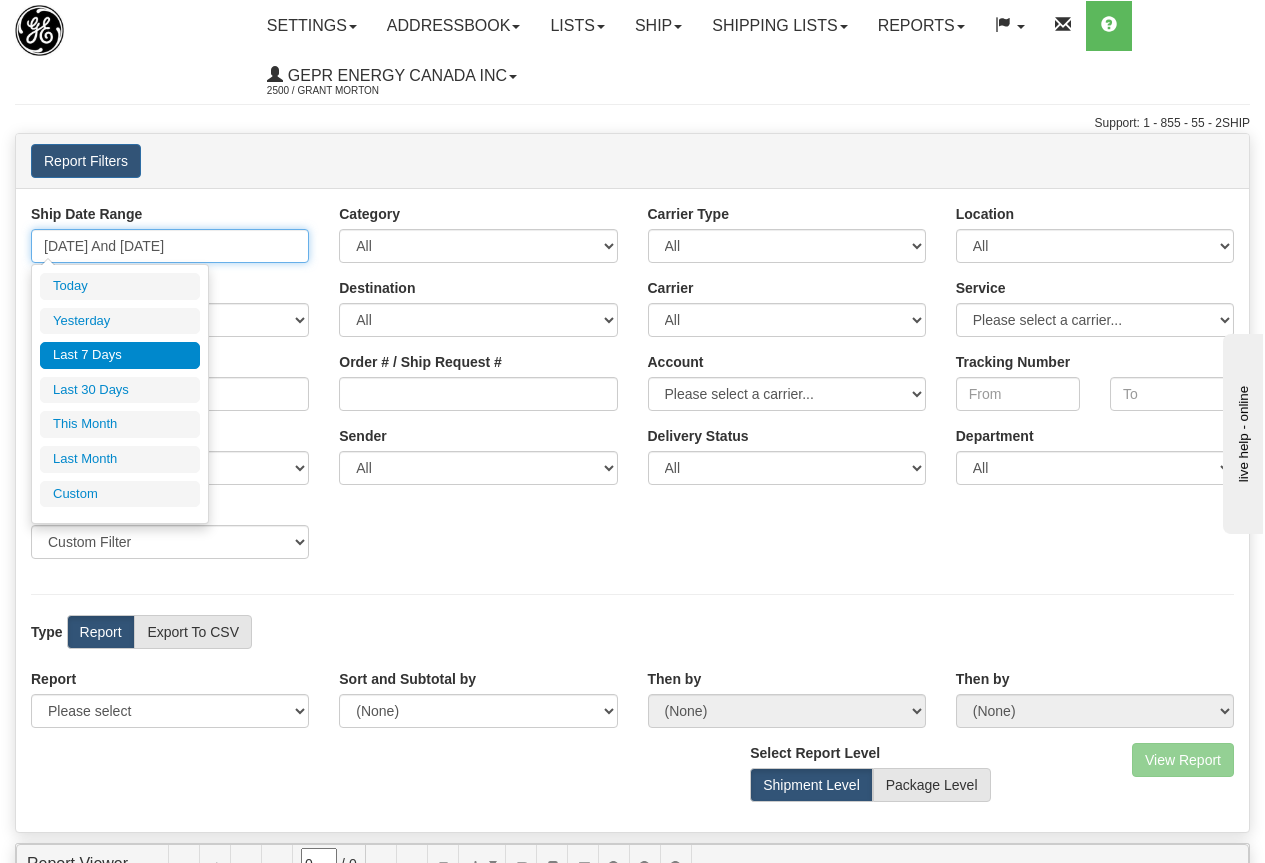 click on "08/02/2025 And 08/08/2025" at bounding box center [170, 246] 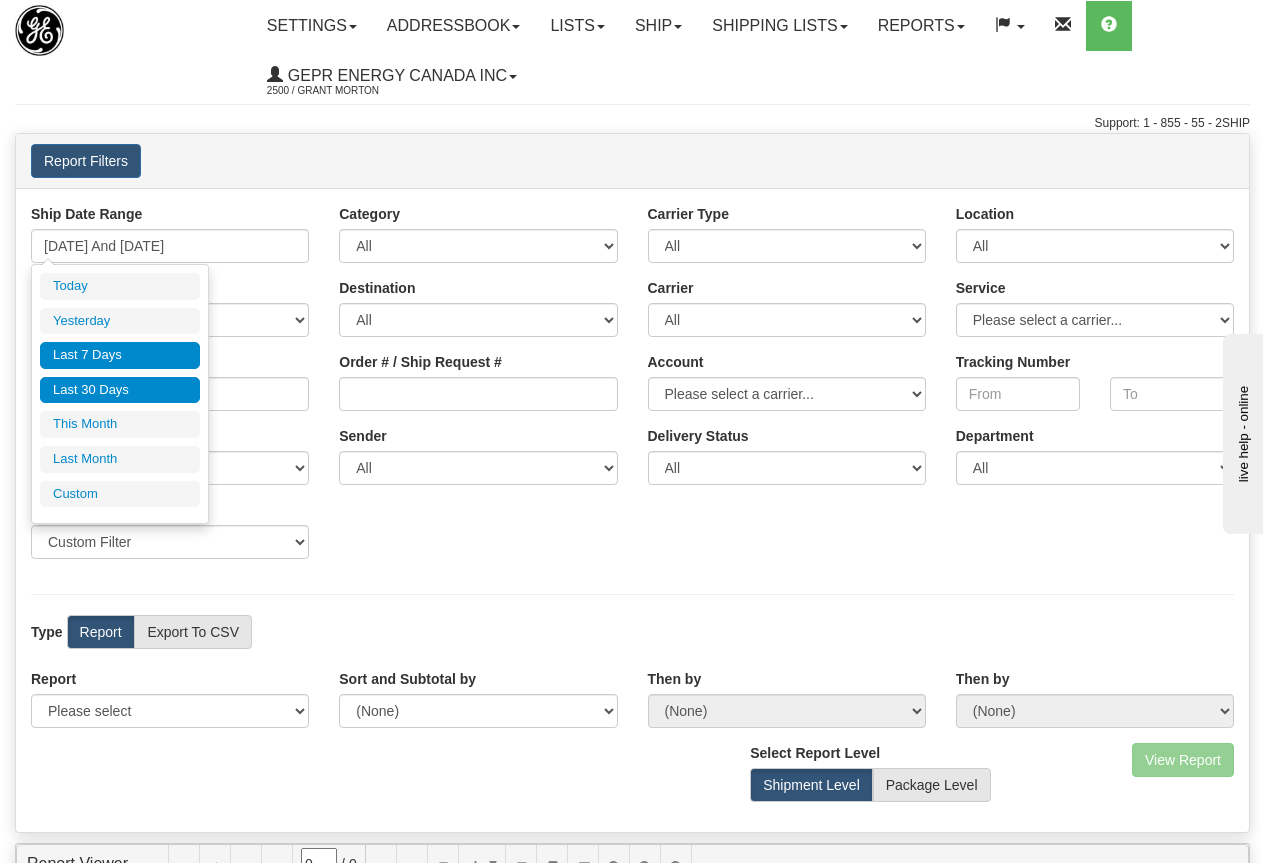 click on "Last 30 Days" at bounding box center [120, 390] 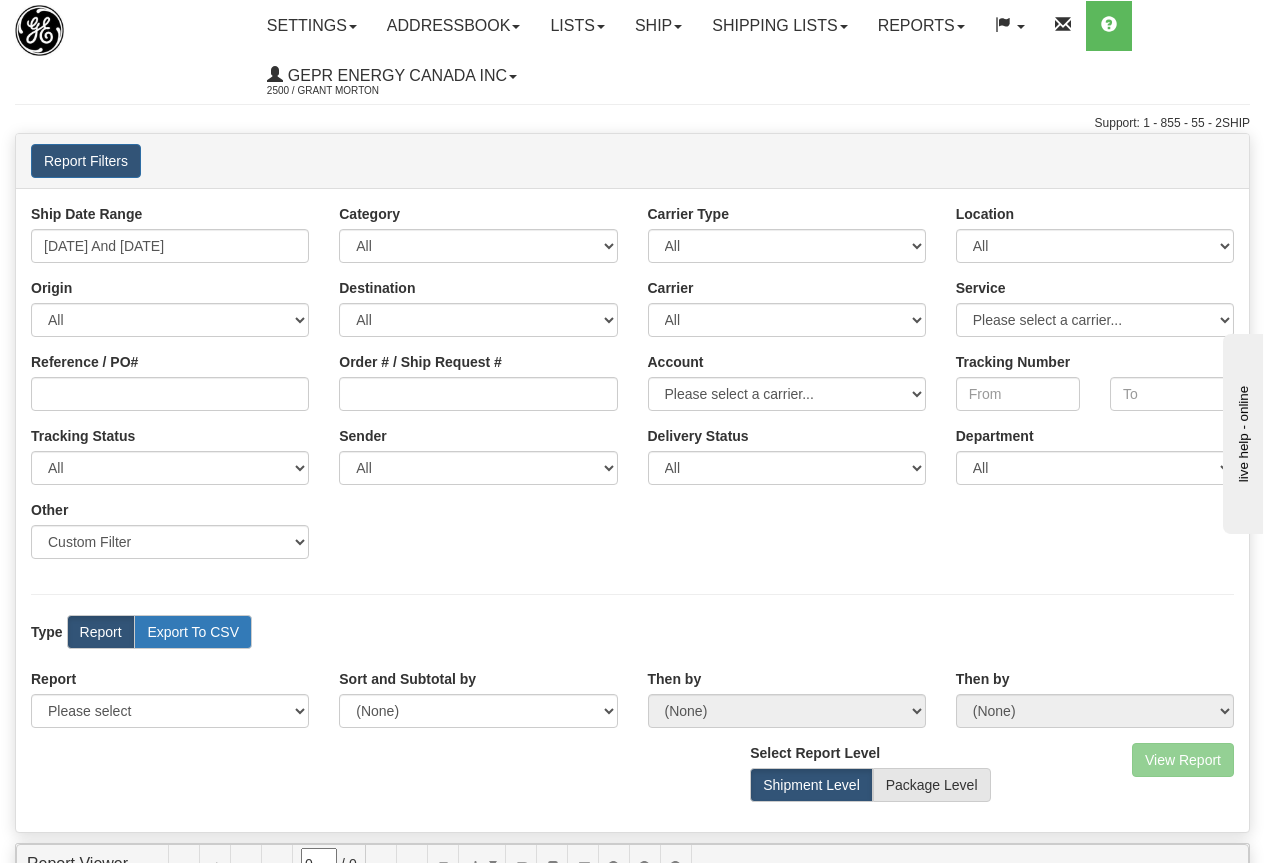 click on "Export To CSV" at bounding box center [193, 632] 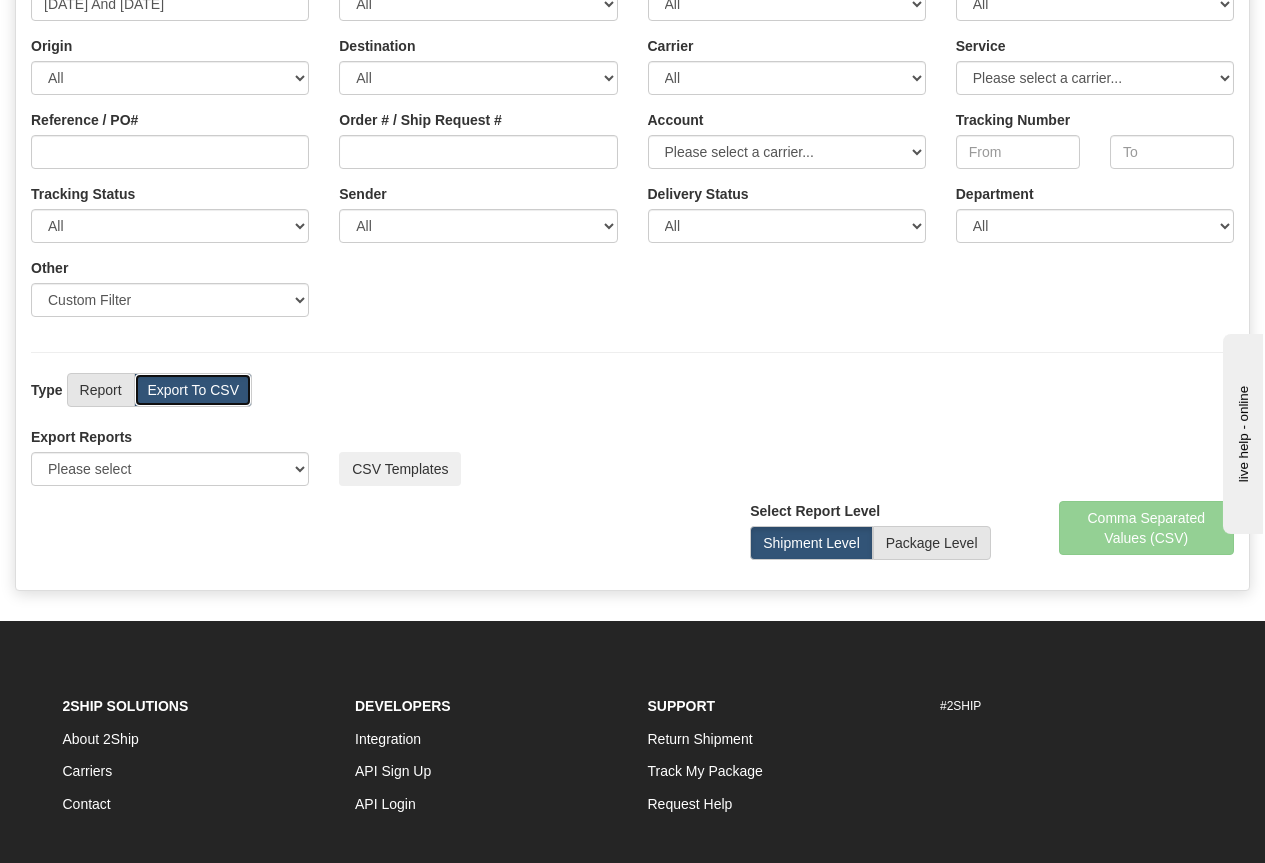 scroll, scrollTop: 300, scrollLeft: 0, axis: vertical 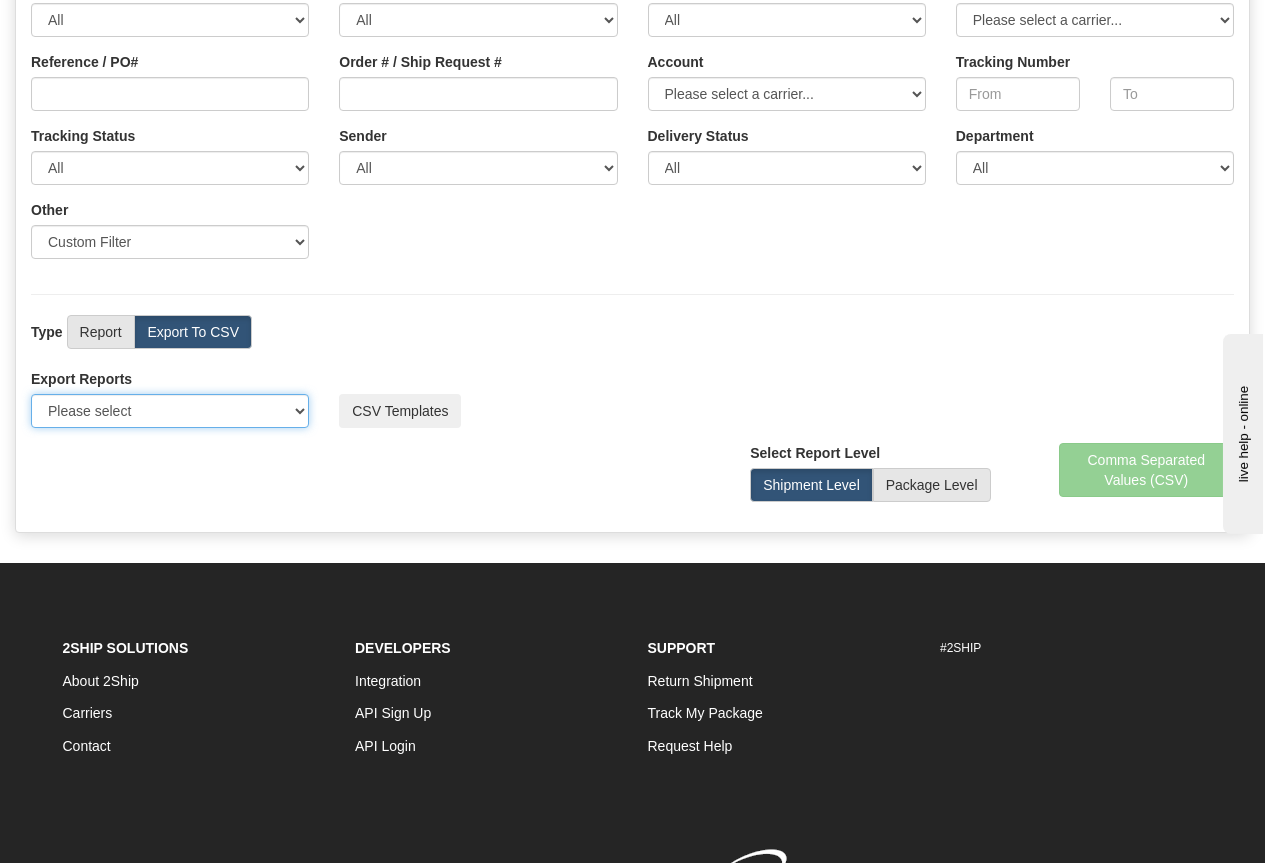 click on "Please select
US Imports Section 321
US Imports Section 321 V2
US Imports Section 321 V3
US Imports Section 321 V4
US Imports Section 321 V5
US Imports Section 321 V6
US Imports Section 301
Delivery report" at bounding box center (170, 411) 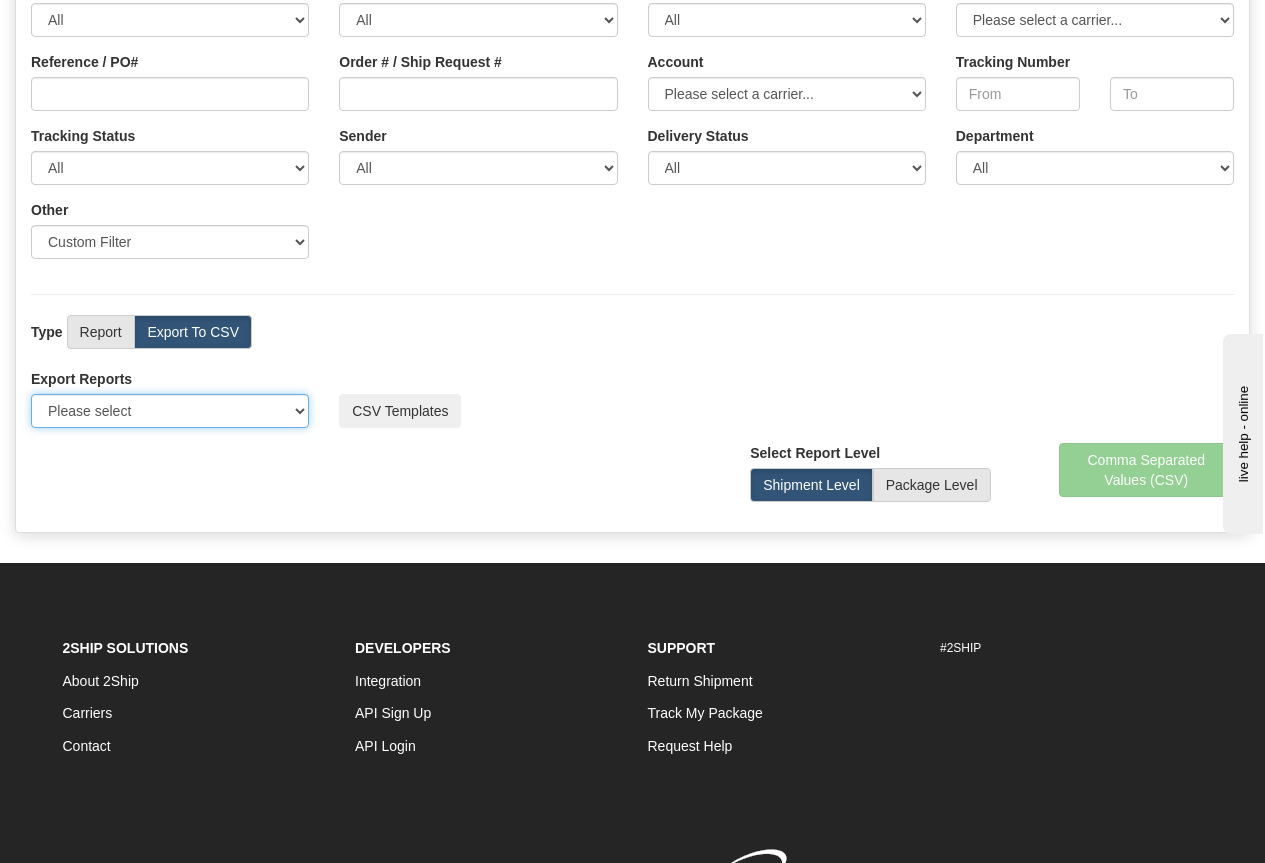 select on "211" 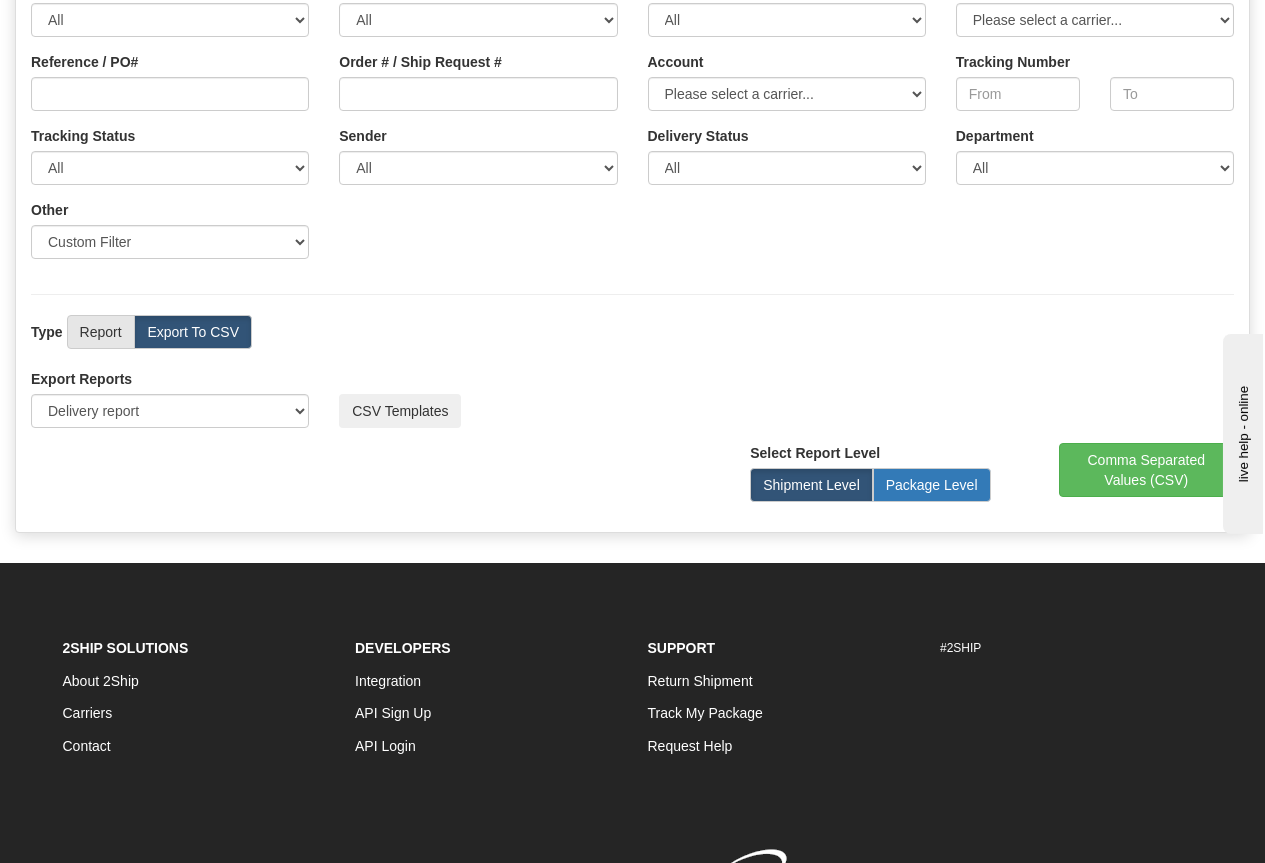 click on "Package Level" at bounding box center [932, 485] 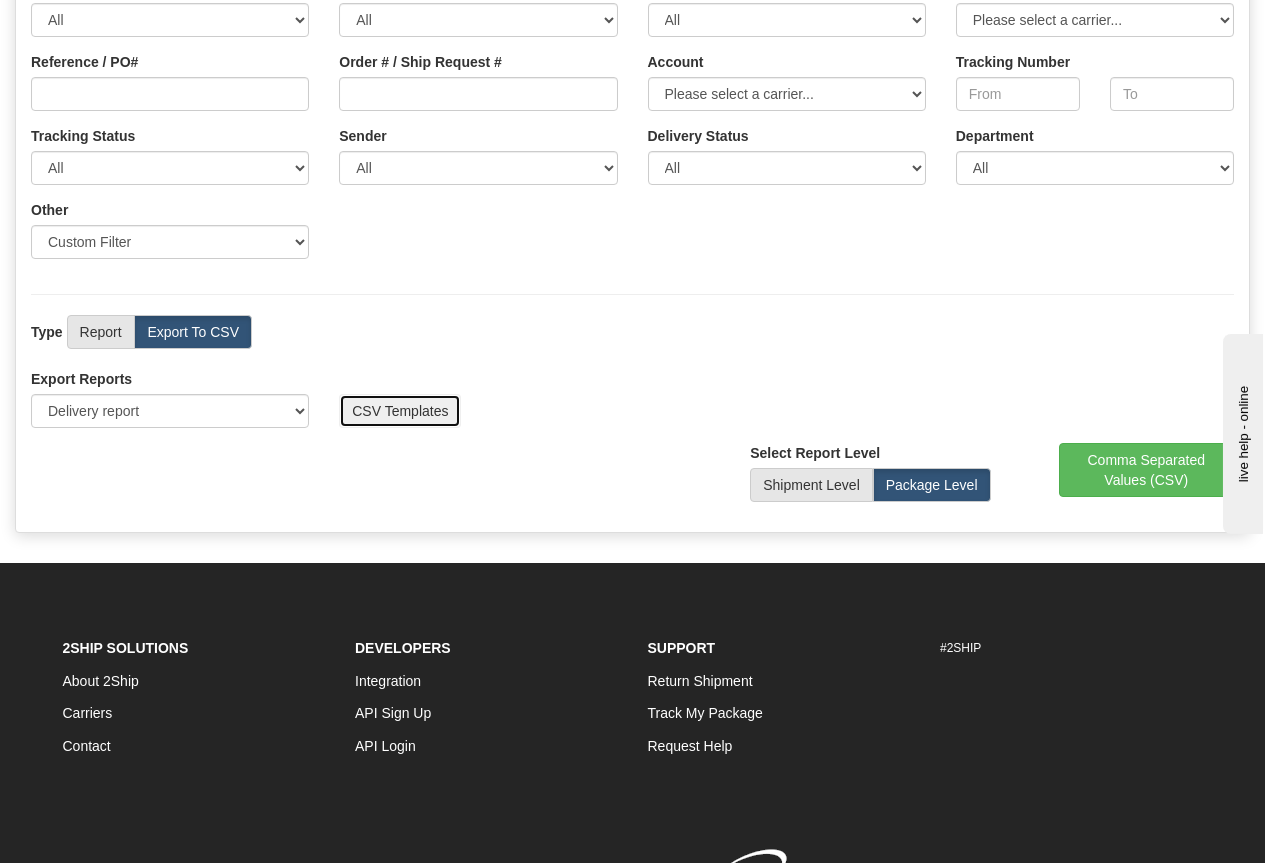 click on "CSV Templates" at bounding box center (400, 411) 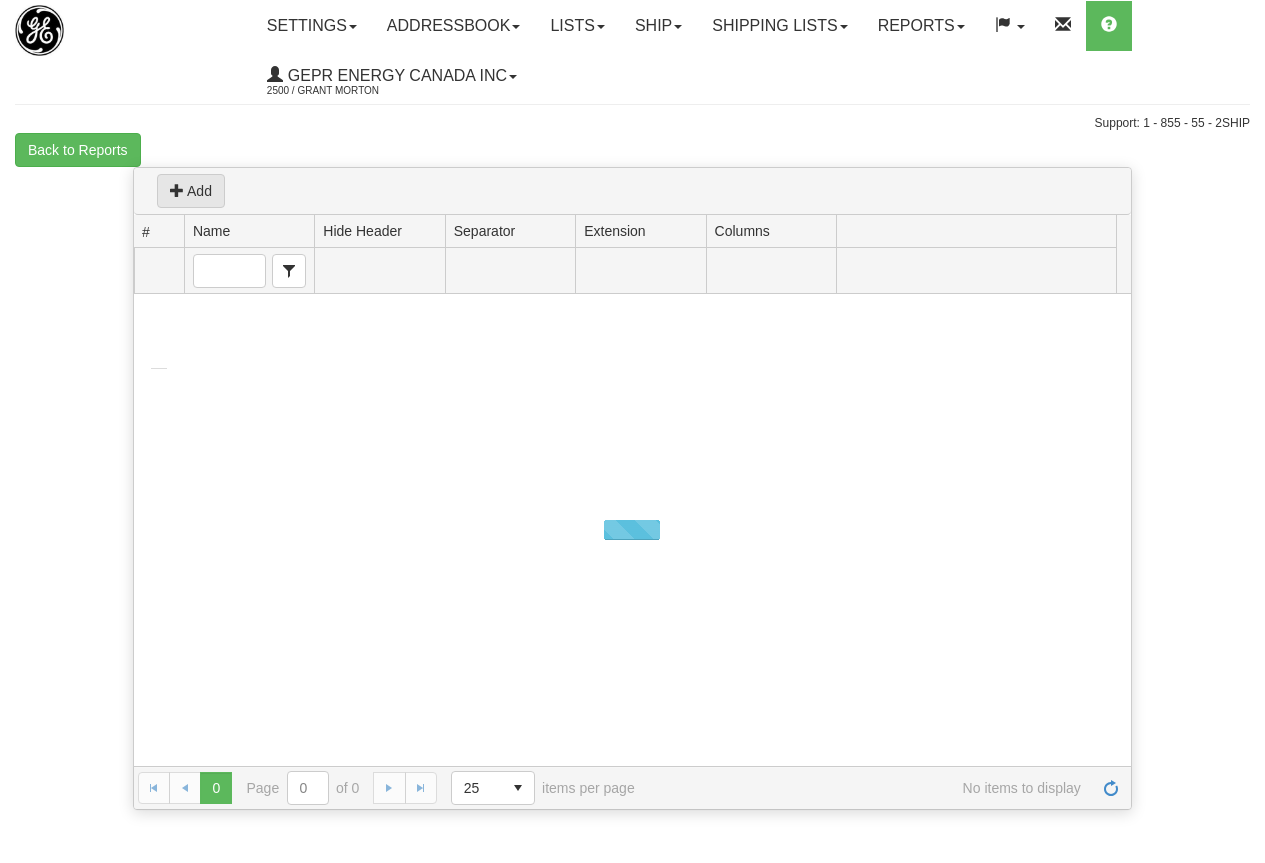 scroll, scrollTop: 0, scrollLeft: 0, axis: both 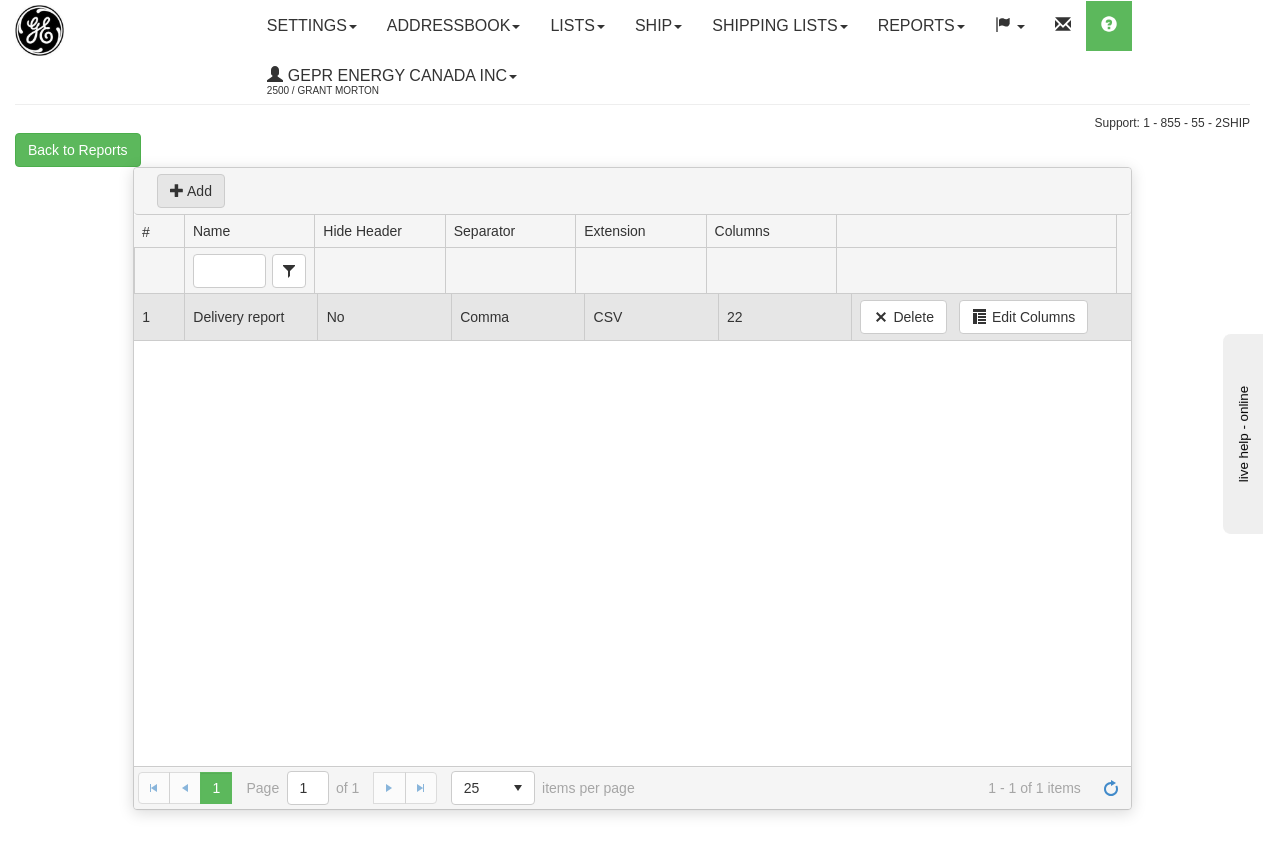 click on "Delivery report" at bounding box center (250, 317) 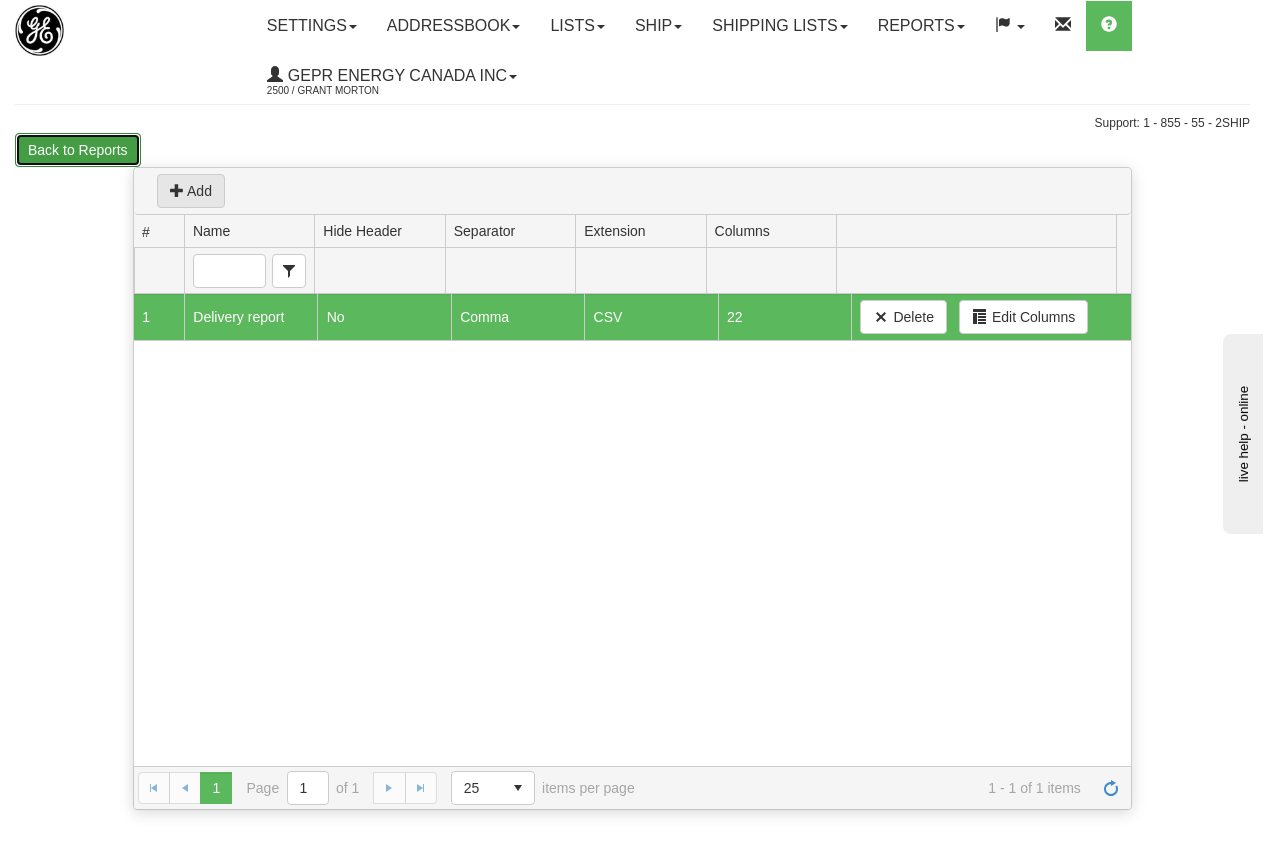 click on "Back to Reports" at bounding box center (78, 150) 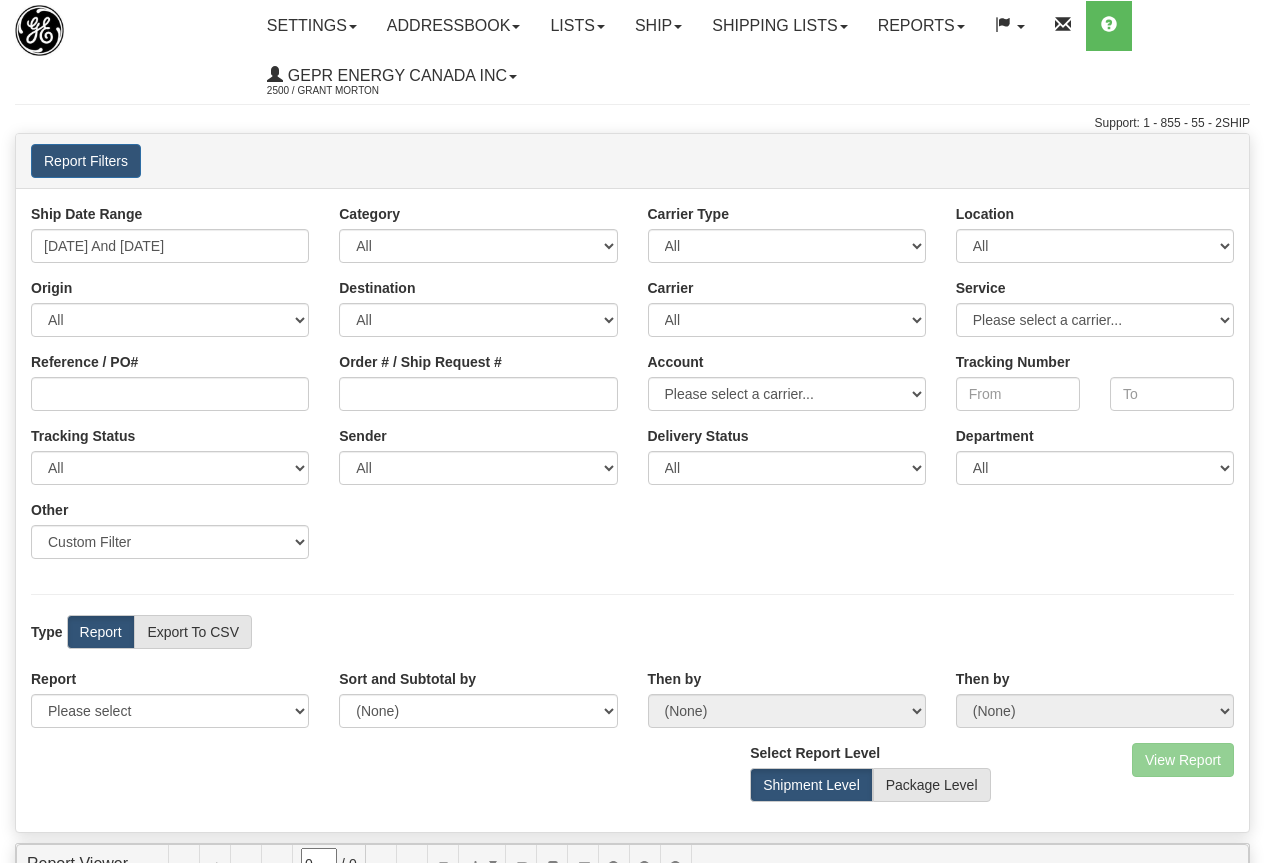 scroll, scrollTop: 0, scrollLeft: 0, axis: both 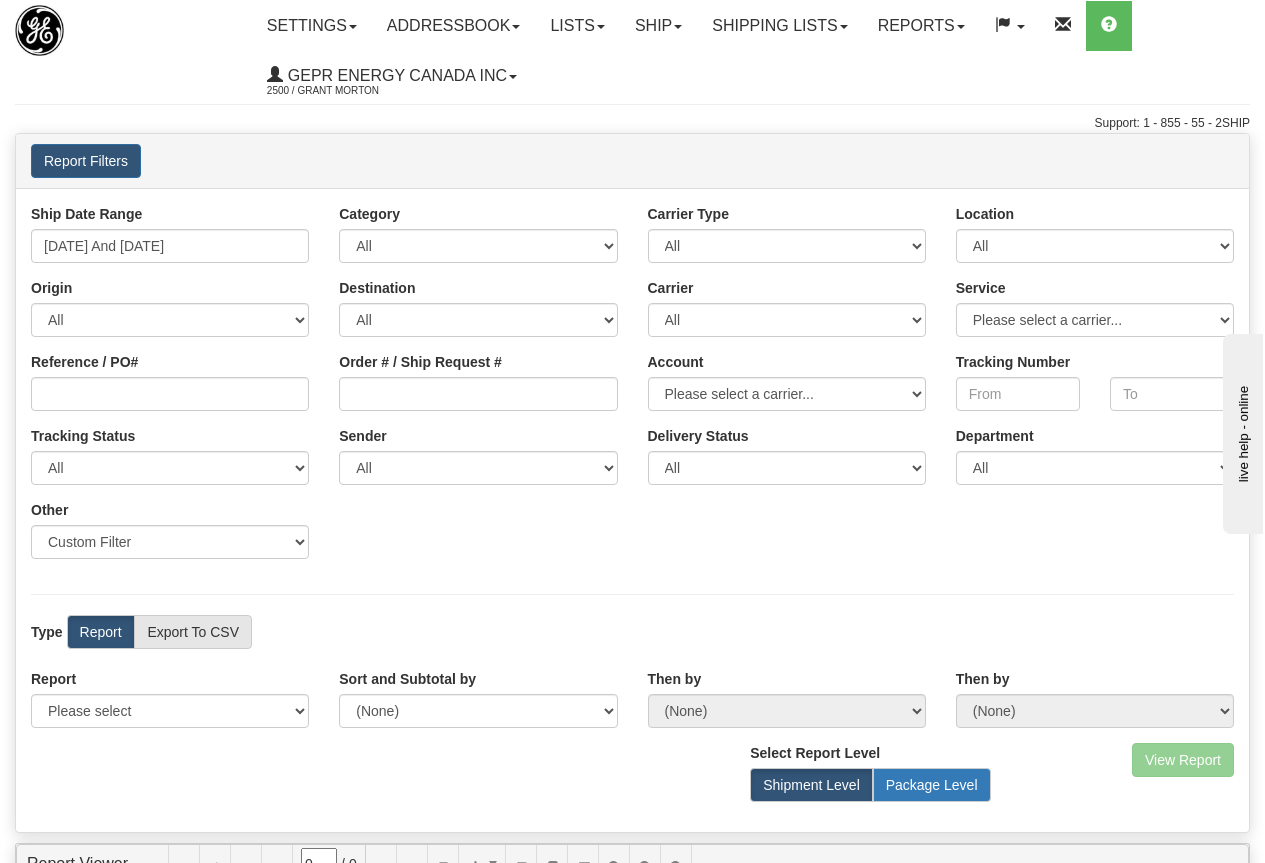 click on "Package Level" at bounding box center [932, 785] 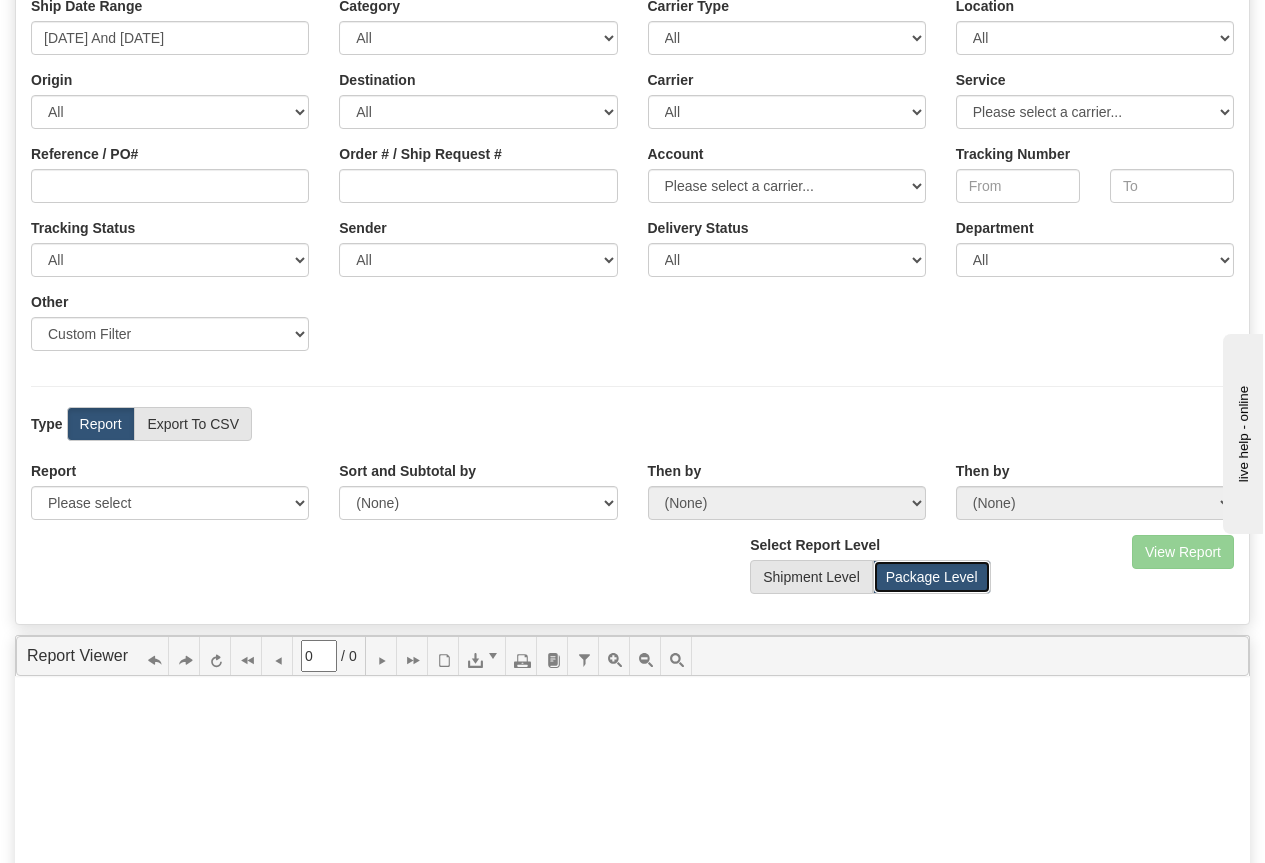 scroll, scrollTop: 300, scrollLeft: 0, axis: vertical 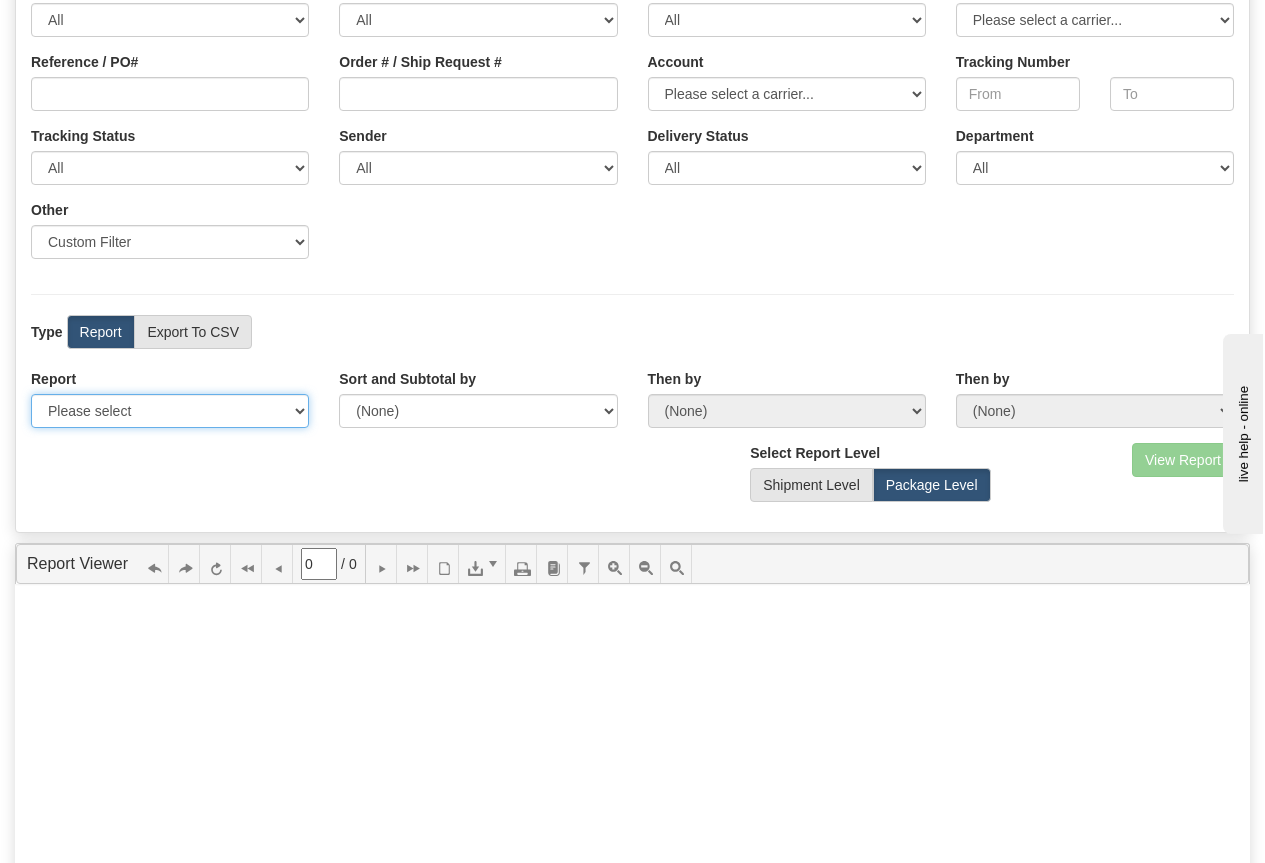click on "Please select
1 Line Shipment Report
Address Detail
Basic Shipment Overview
Canadian Tax Detail
Charge Detail
Consolidation Unit Detail
Contents Detail
Cost Allocation Detail
Custom Clearance Report
Daily Report
DetailShipmentExport
DetailShipmentExport_LTL
DetailShipmentExport_LTL2020
Full Reference Detail
GL Code Detail
Import to Onhold Template
Imported Shipments
Payment Detail Shipment Export
SQL Contents Detail Export
Surcharge Detail
Tracking Detail
Truckload Report" at bounding box center (170, 411) 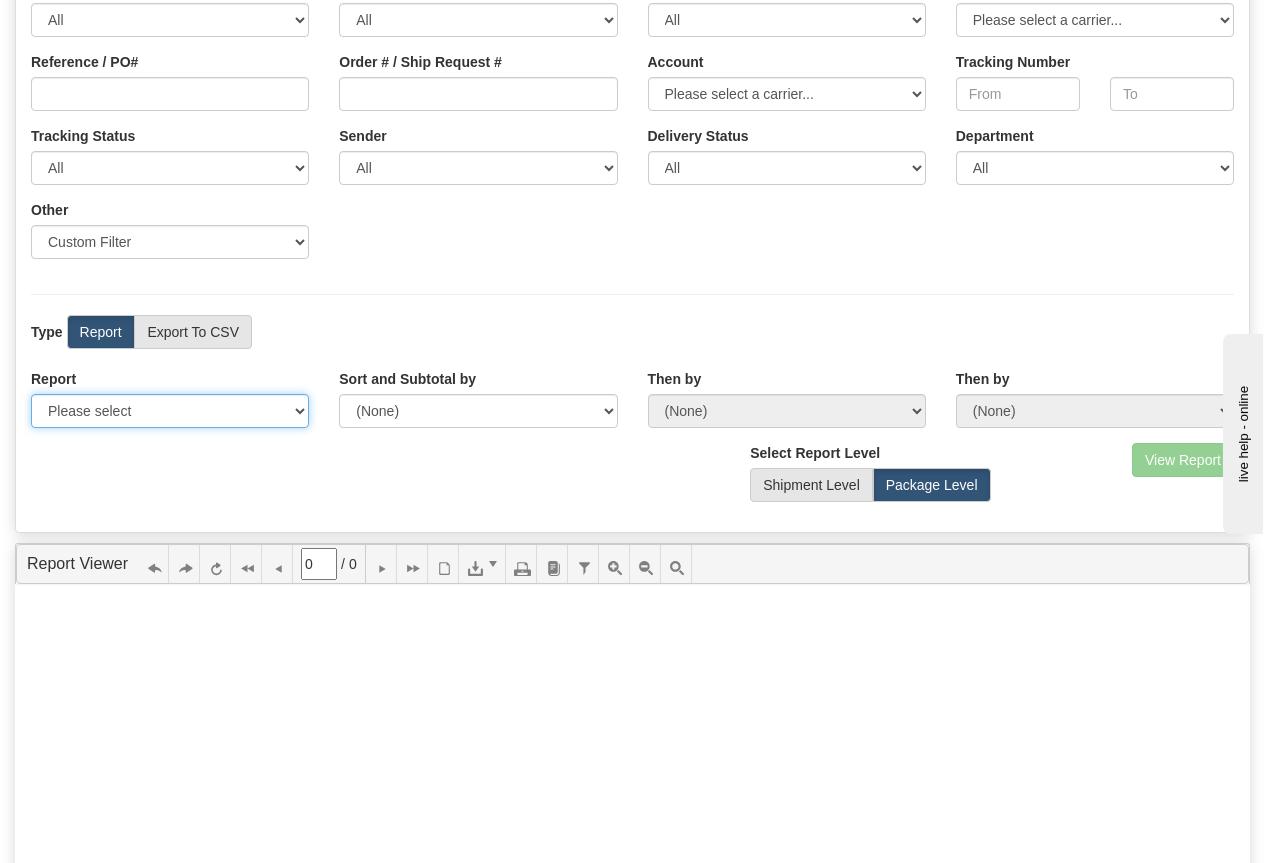 scroll, scrollTop: 100, scrollLeft: 0, axis: vertical 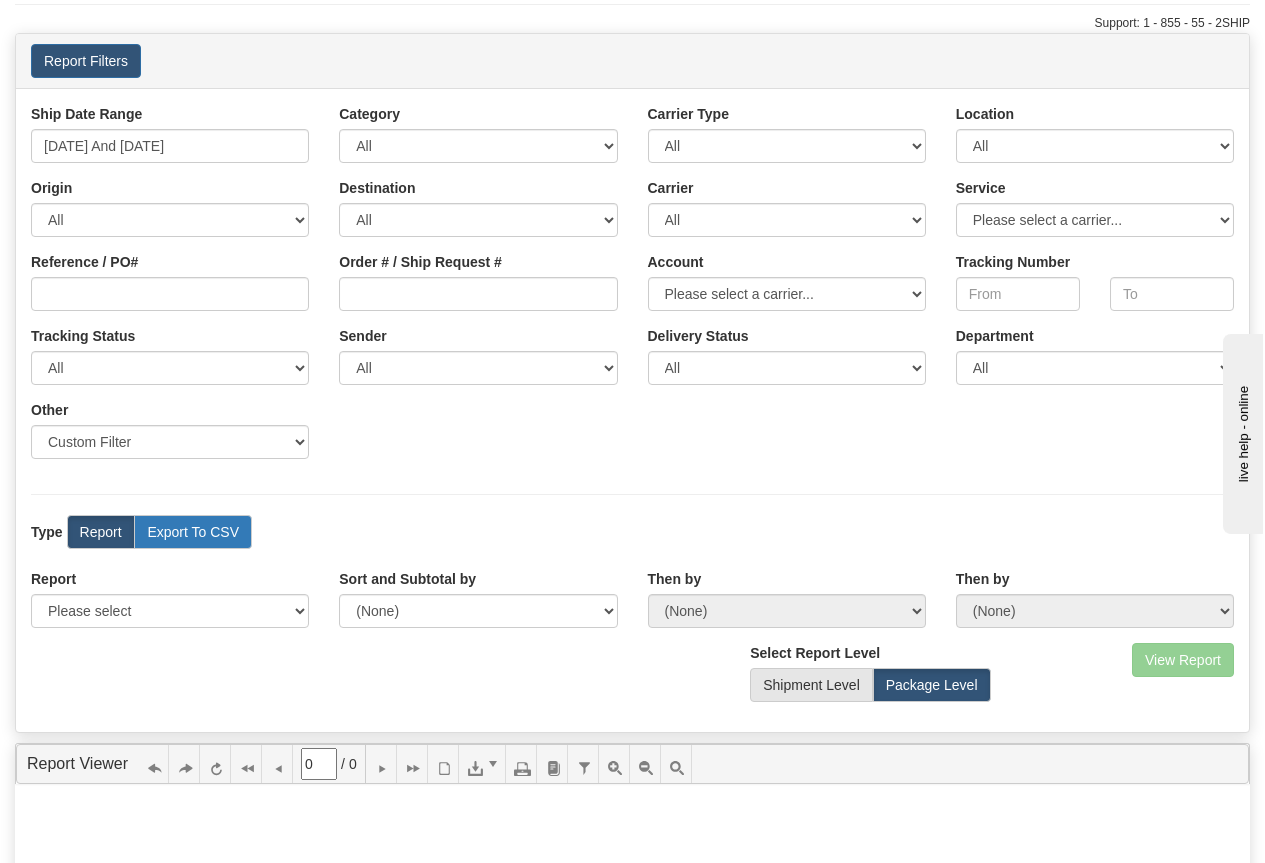 click on "Export To CSV" at bounding box center (193, 532) 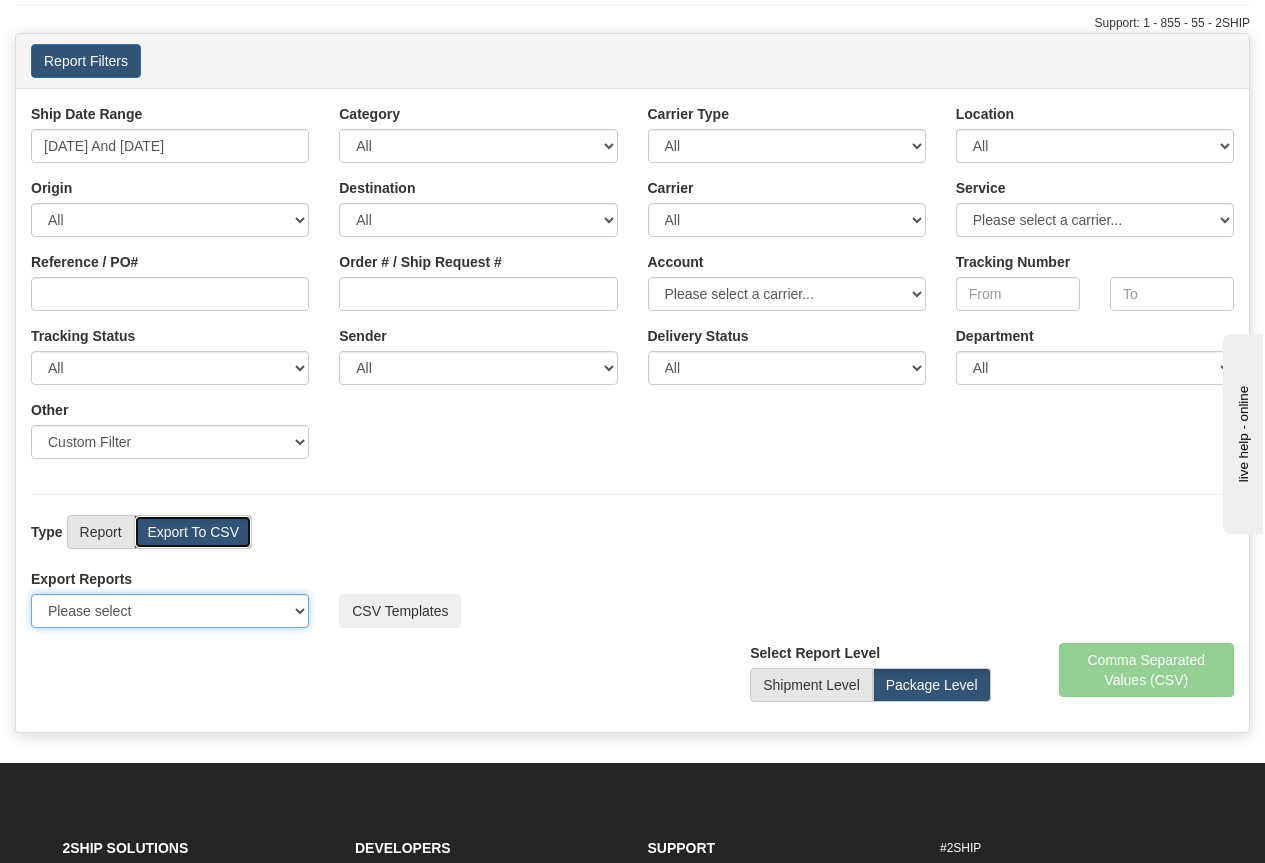 click on "Please select
US Imports Section 321
US Imports Section 321 V2
US Imports Section 321 V3
US Imports Section 321 V4
US Imports Section 321 V5
US Imports Section 321 V6
US Imports Section 301
Delivery report" at bounding box center (170, 611) 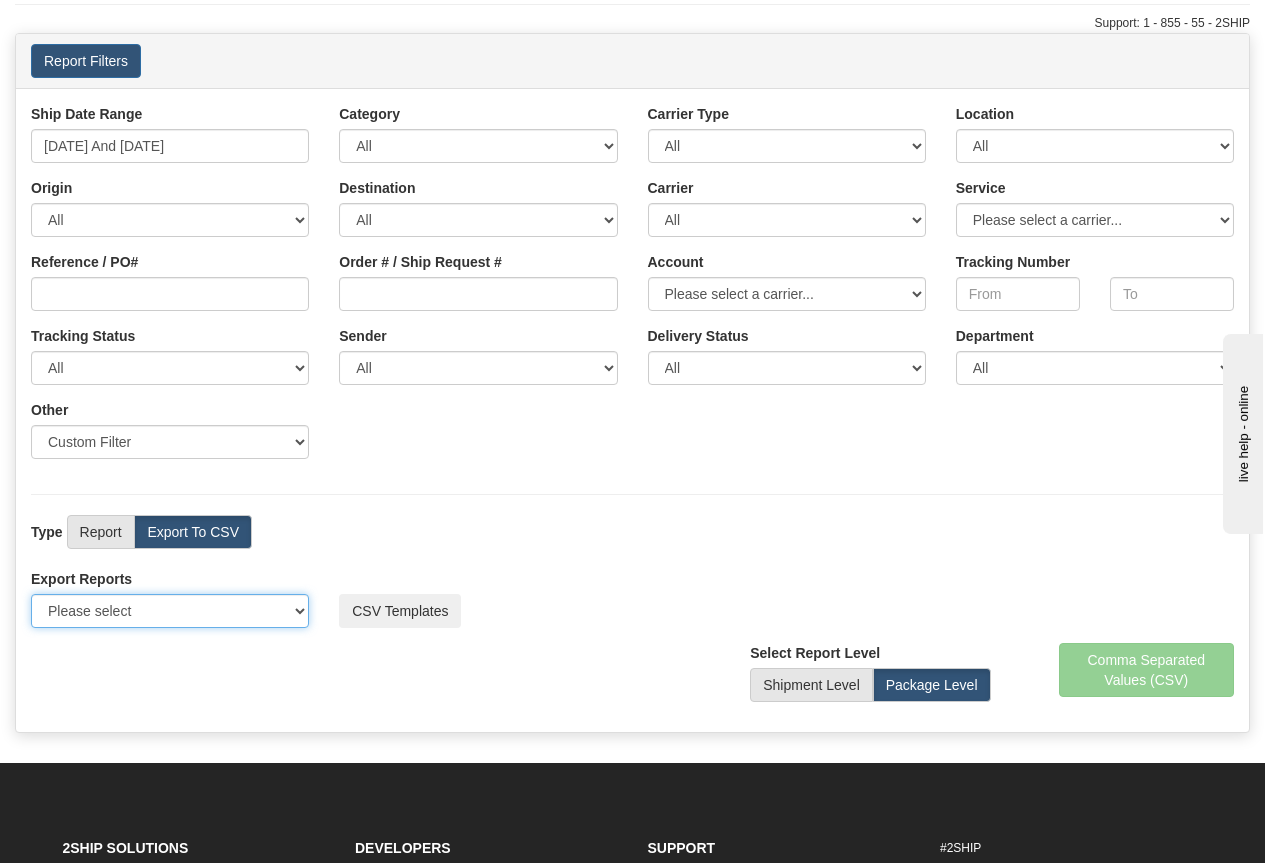 select on "211" 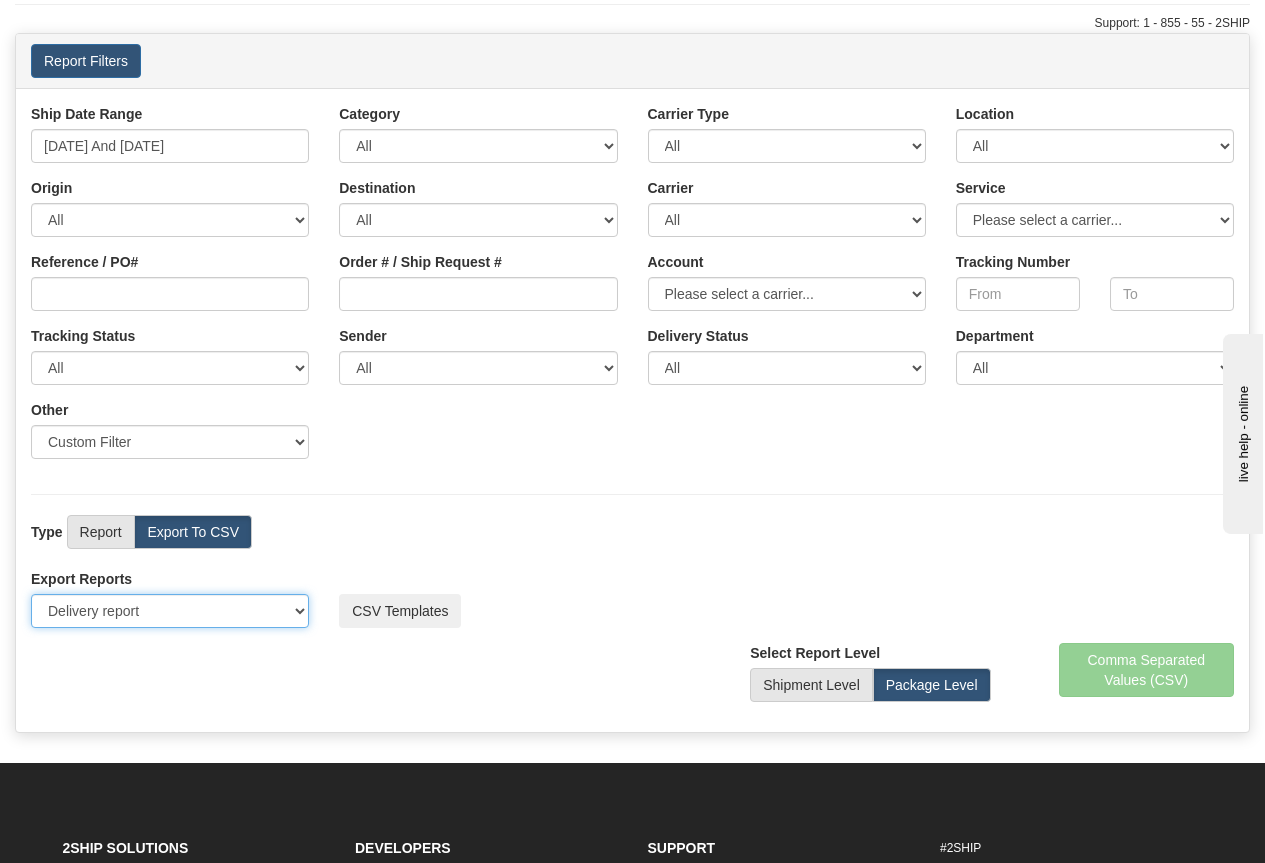click on "Please select
US Imports Section 321
US Imports Section 321 V2
US Imports Section 321 V3
US Imports Section 321 V4
US Imports Section 321 V5
US Imports Section 321 V6
US Imports Section 301
Delivery report" at bounding box center [170, 611] 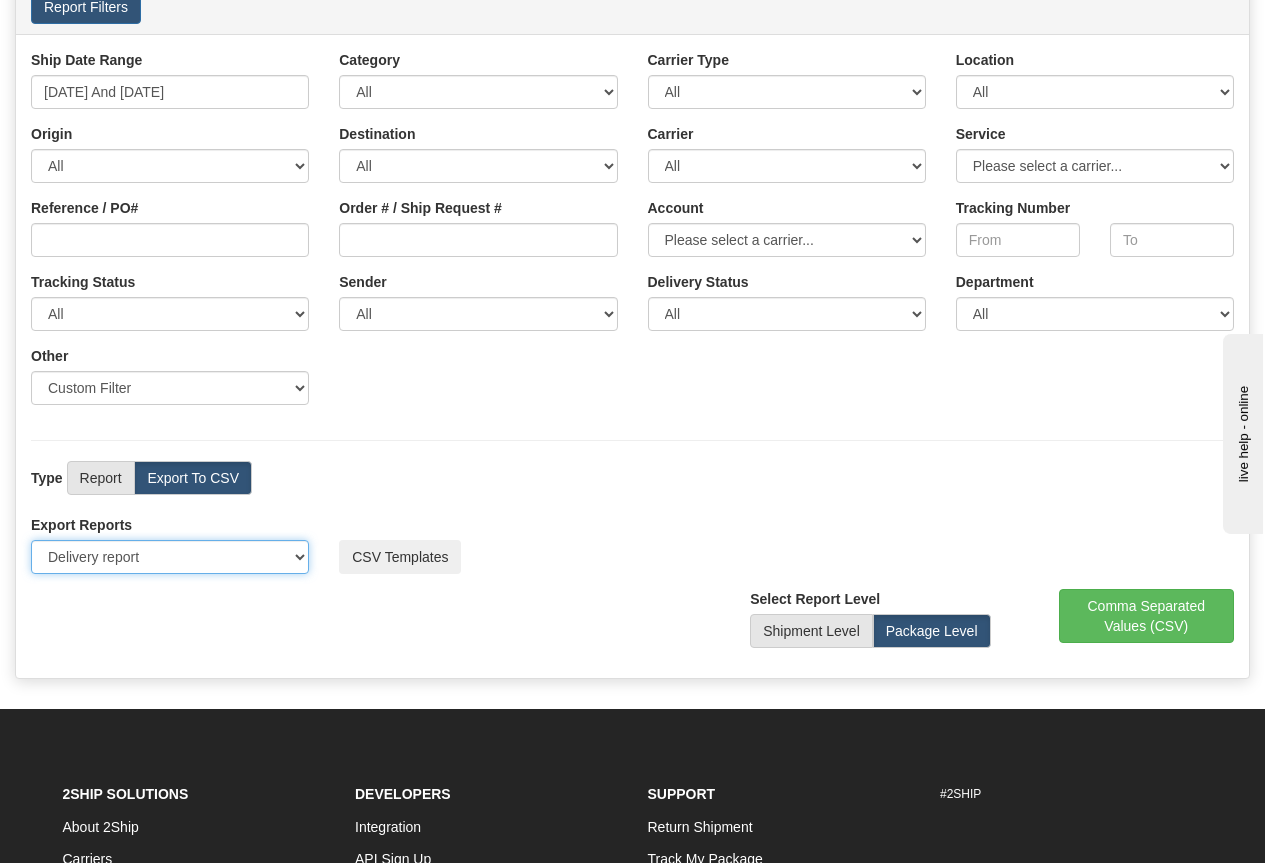 scroll, scrollTop: 200, scrollLeft: 0, axis: vertical 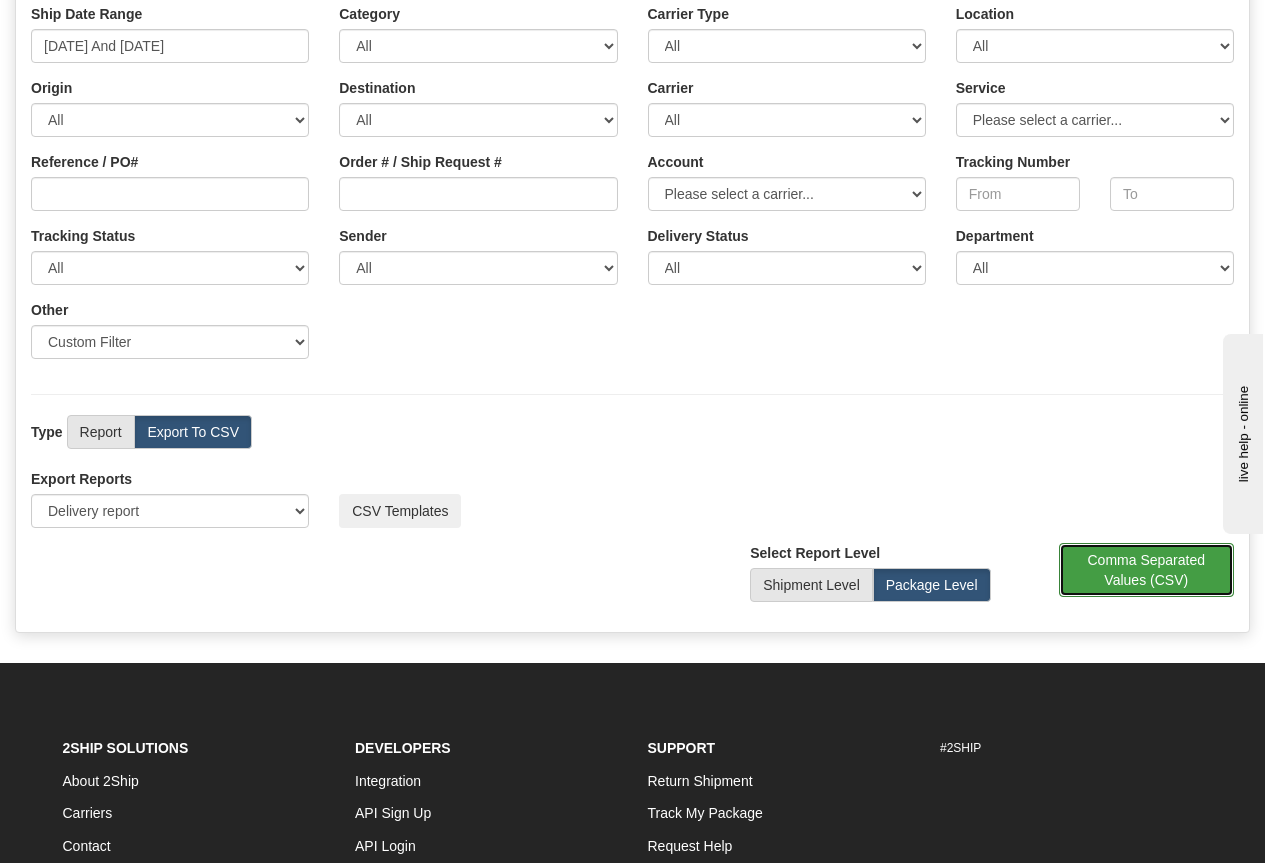 click on "Comma Separated Values (CSV)" at bounding box center (1147, 570) 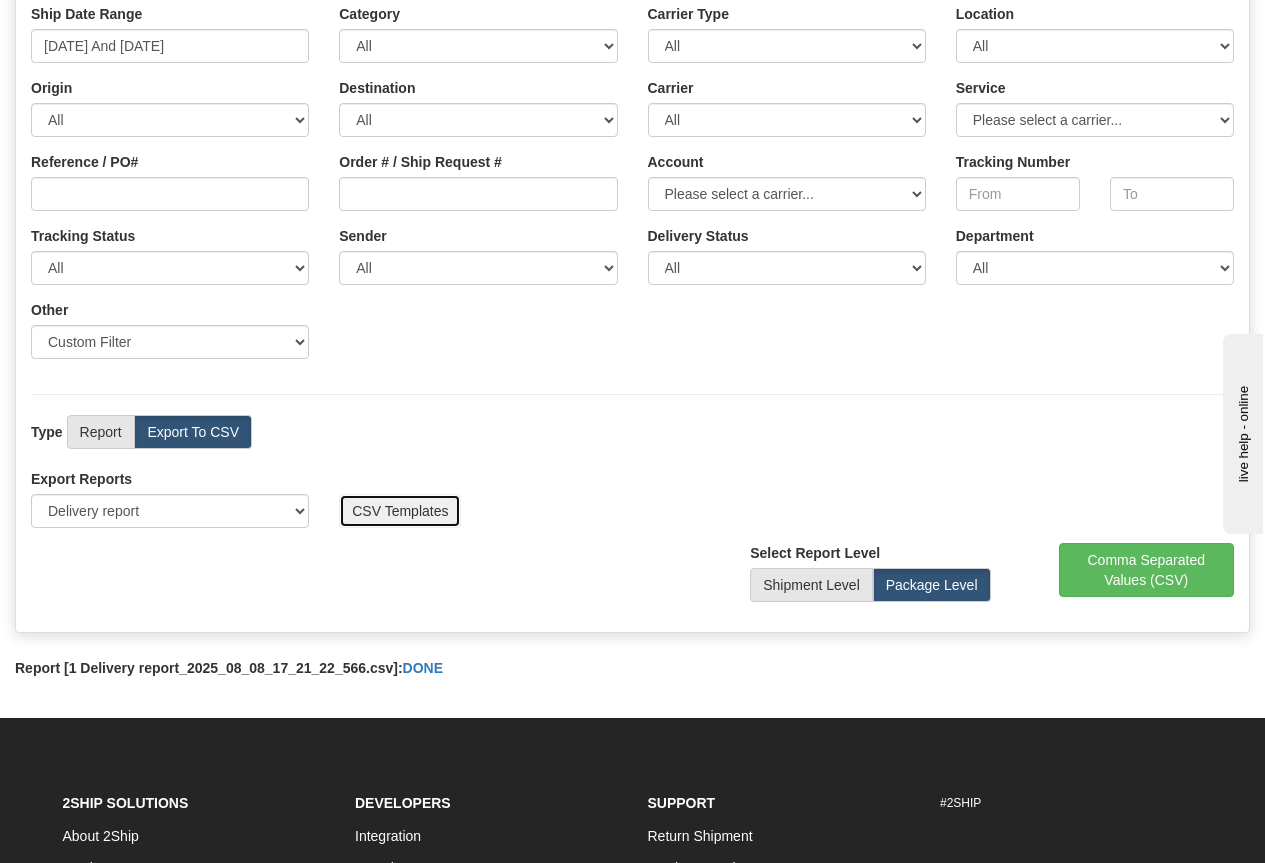 click on "CSV Templates" at bounding box center [400, 511] 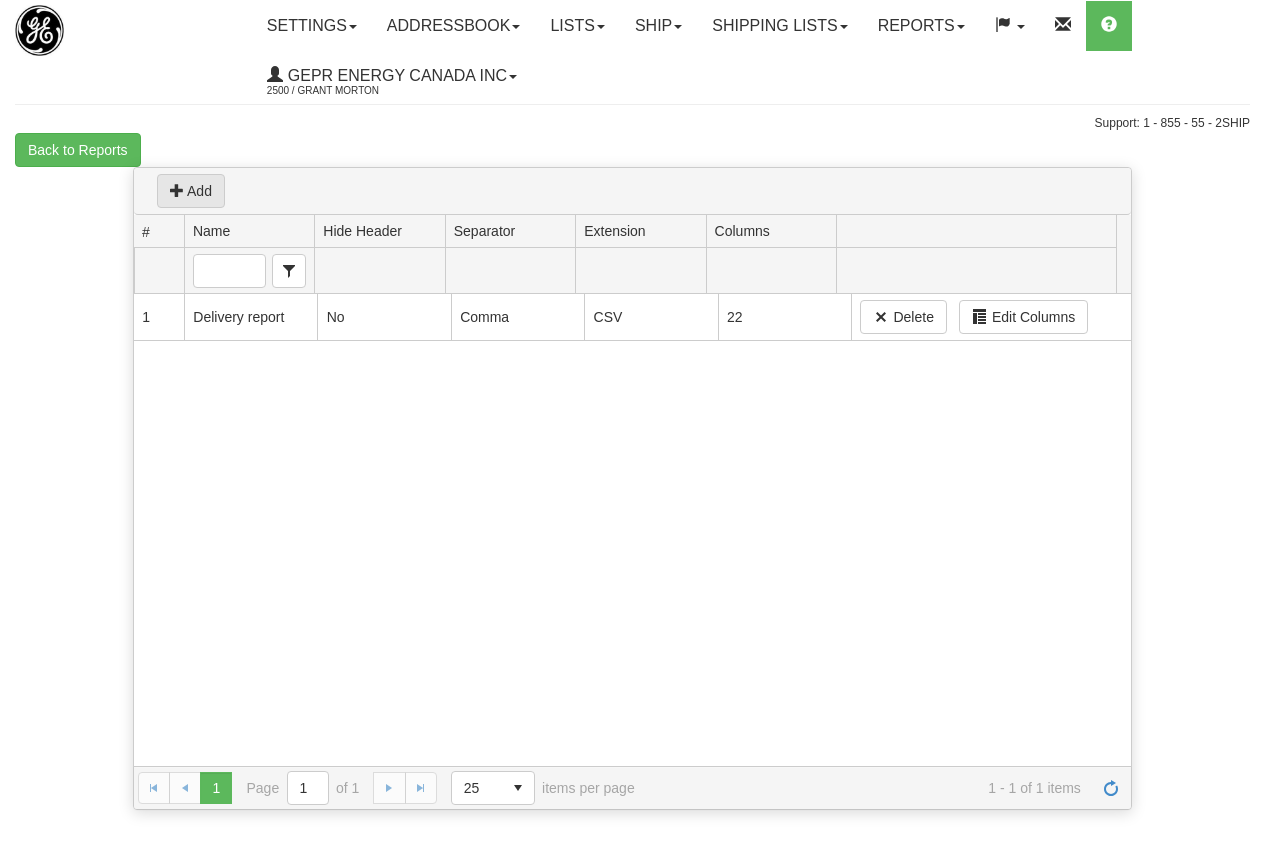 scroll, scrollTop: 0, scrollLeft: 0, axis: both 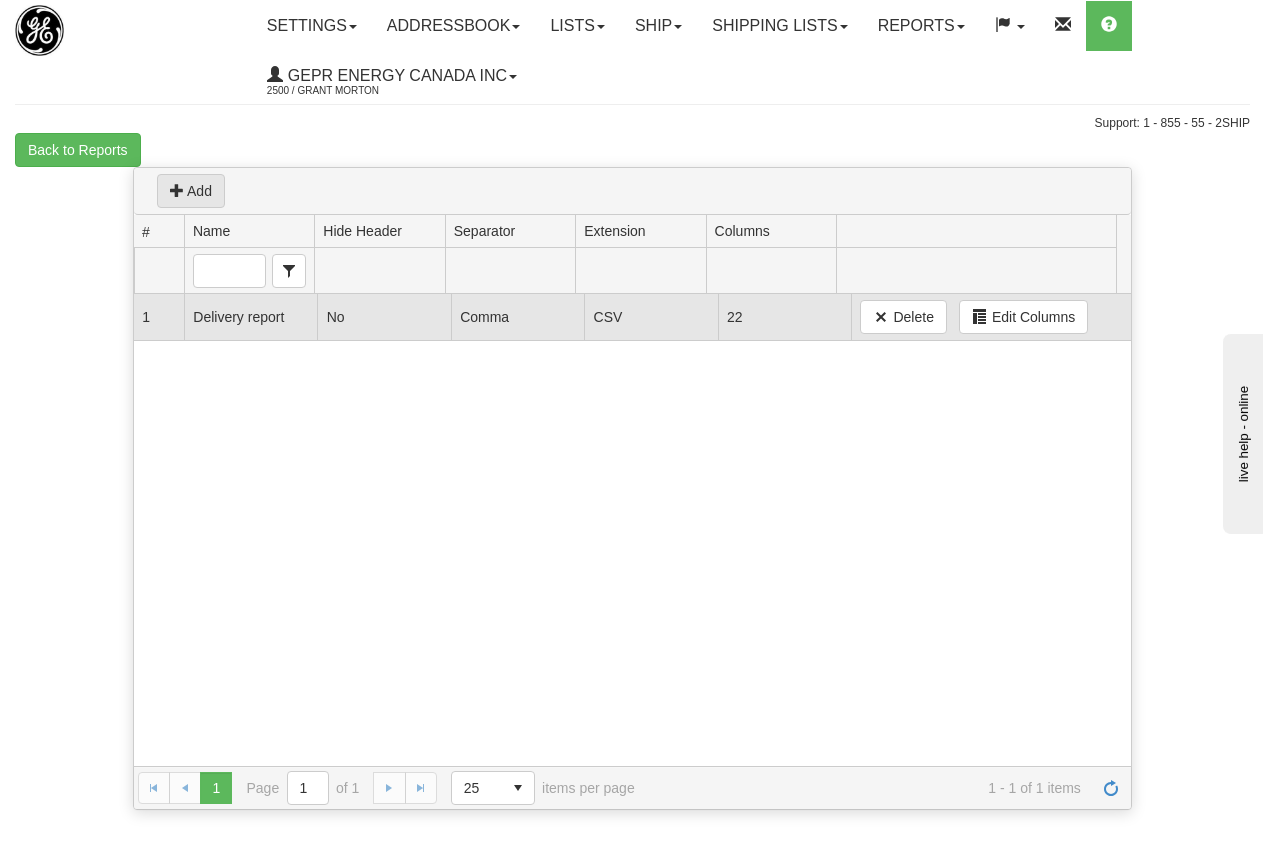 click on "Delivery report" at bounding box center [250, 317] 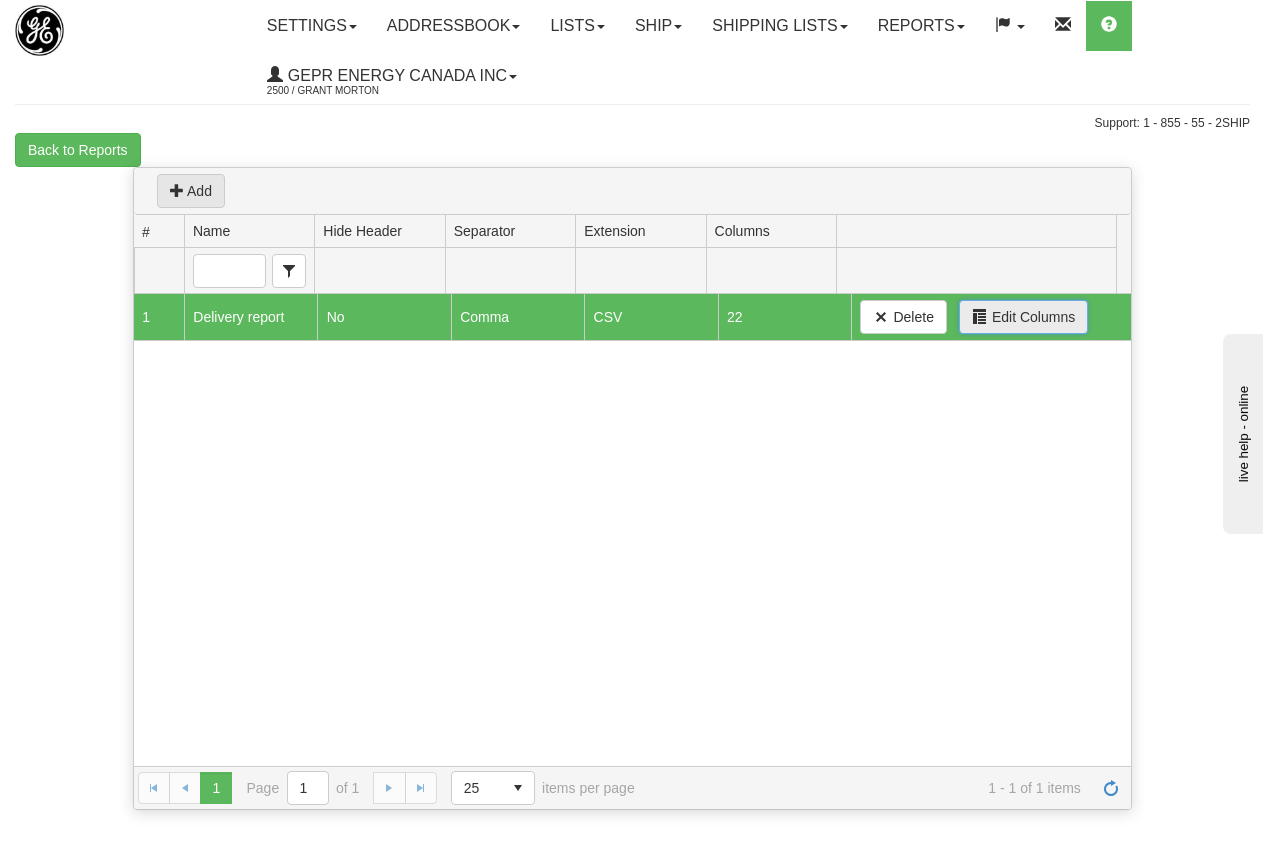 click on "Edit Columns" at bounding box center [1033, 317] 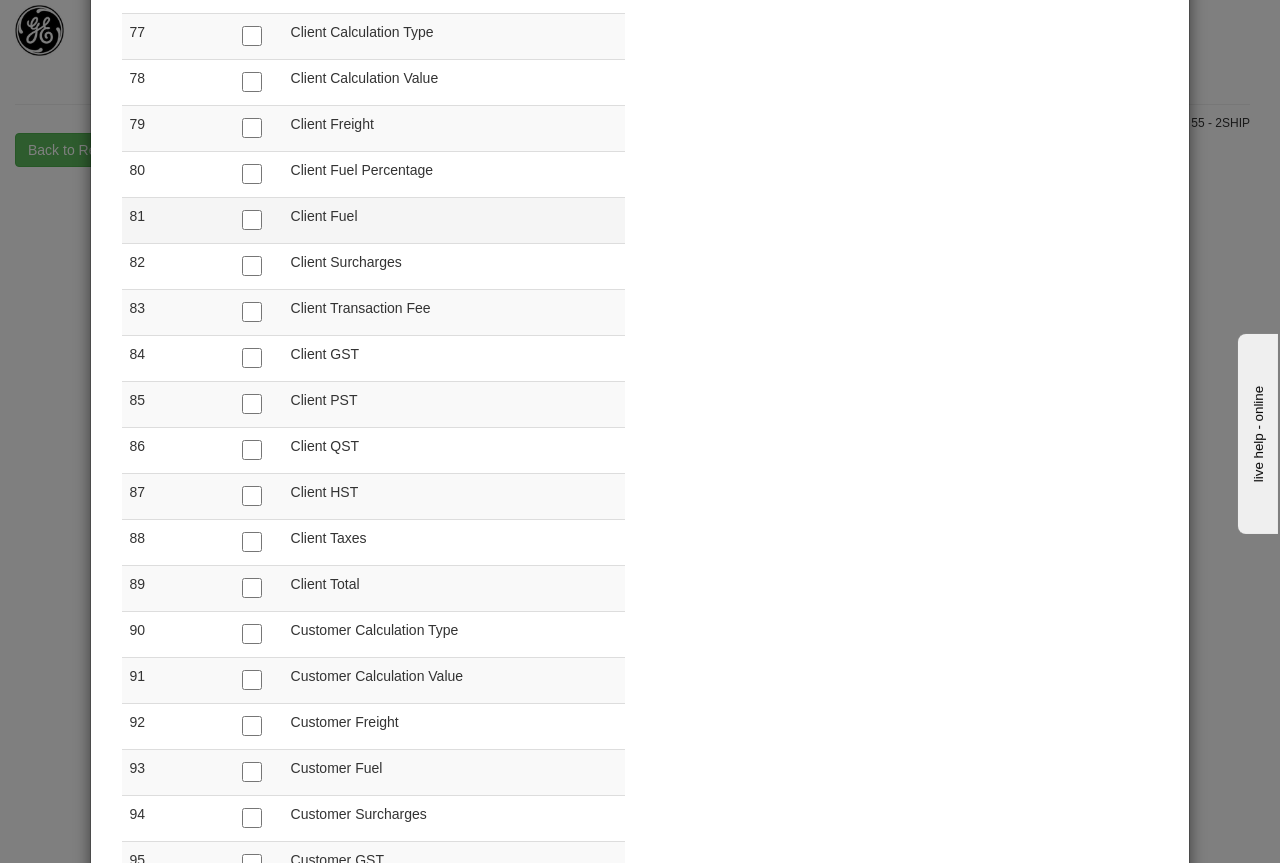 scroll, scrollTop: 3800, scrollLeft: 0, axis: vertical 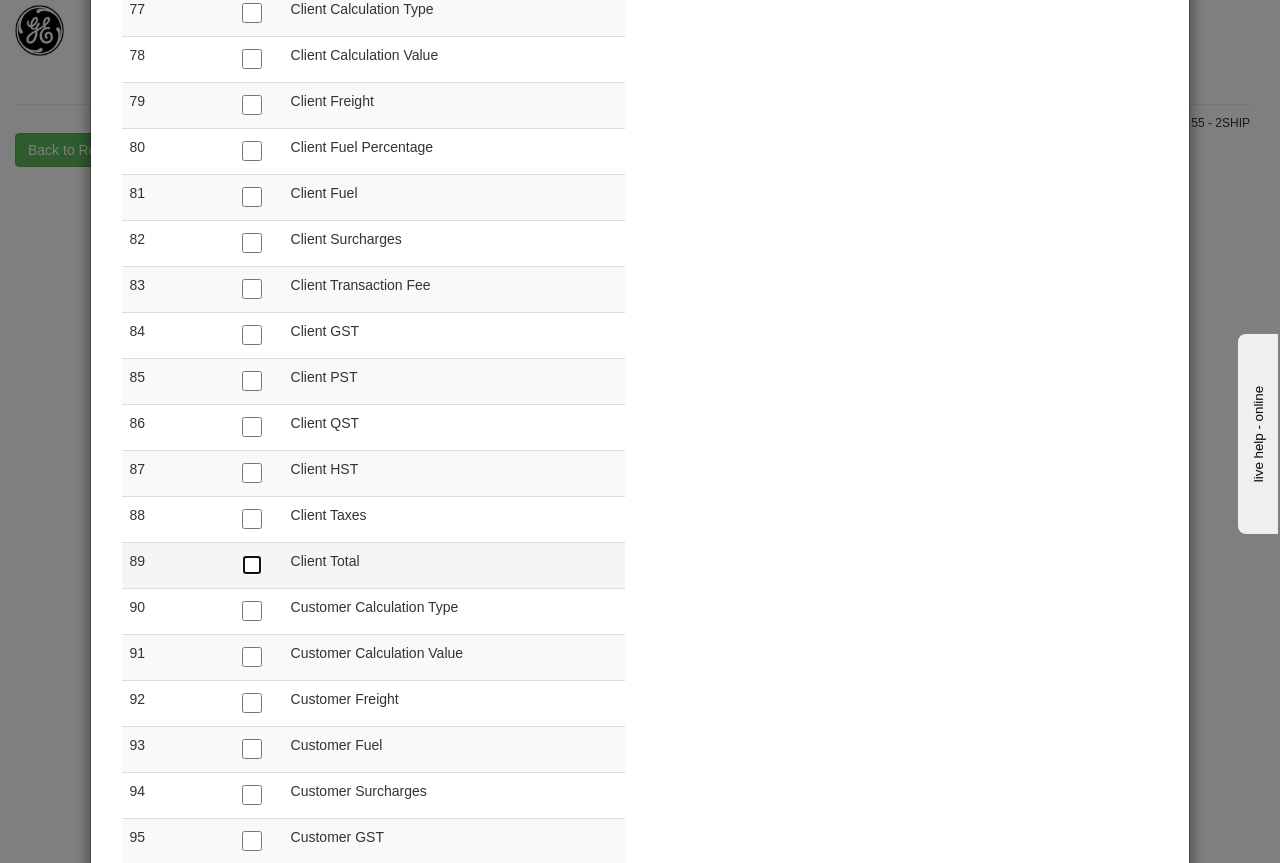 click at bounding box center [252, 565] 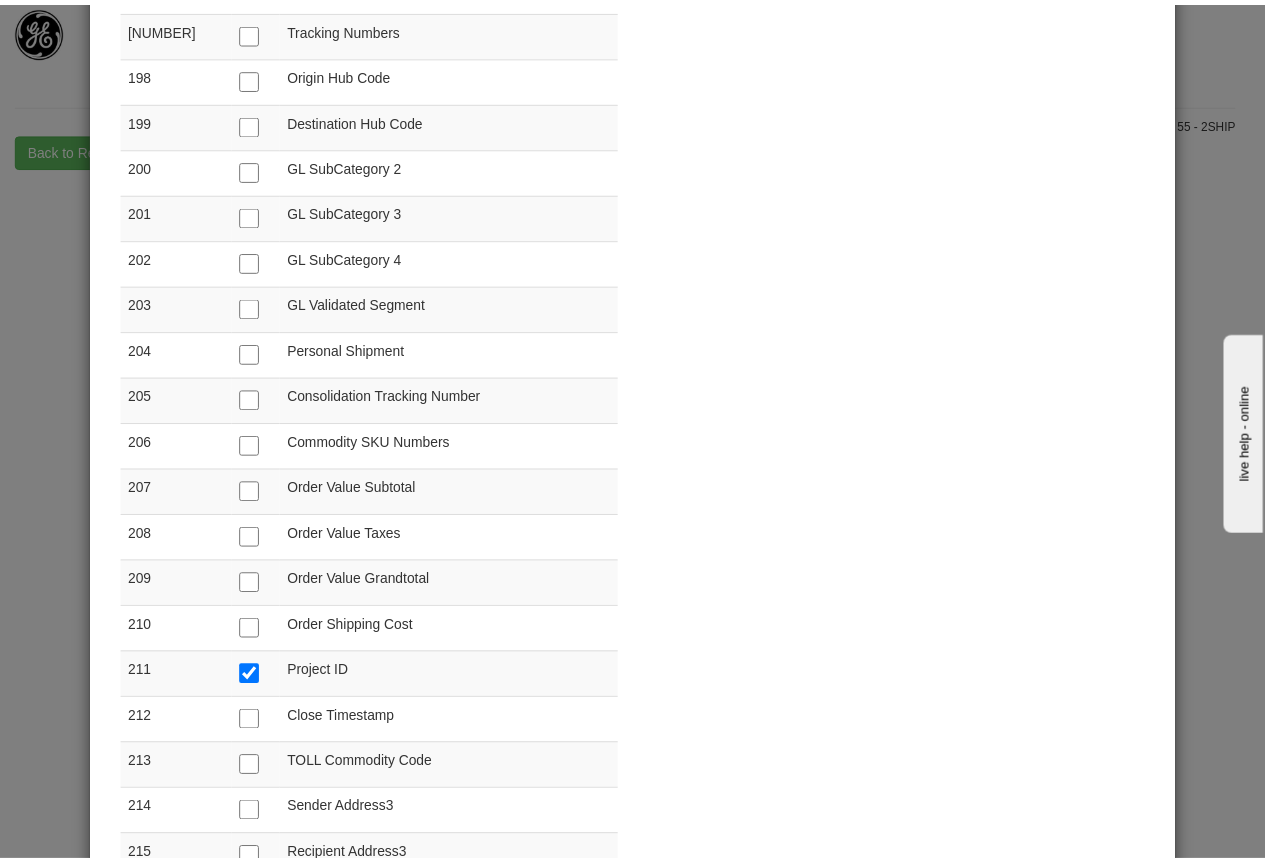 scroll, scrollTop: 9452, scrollLeft: 0, axis: vertical 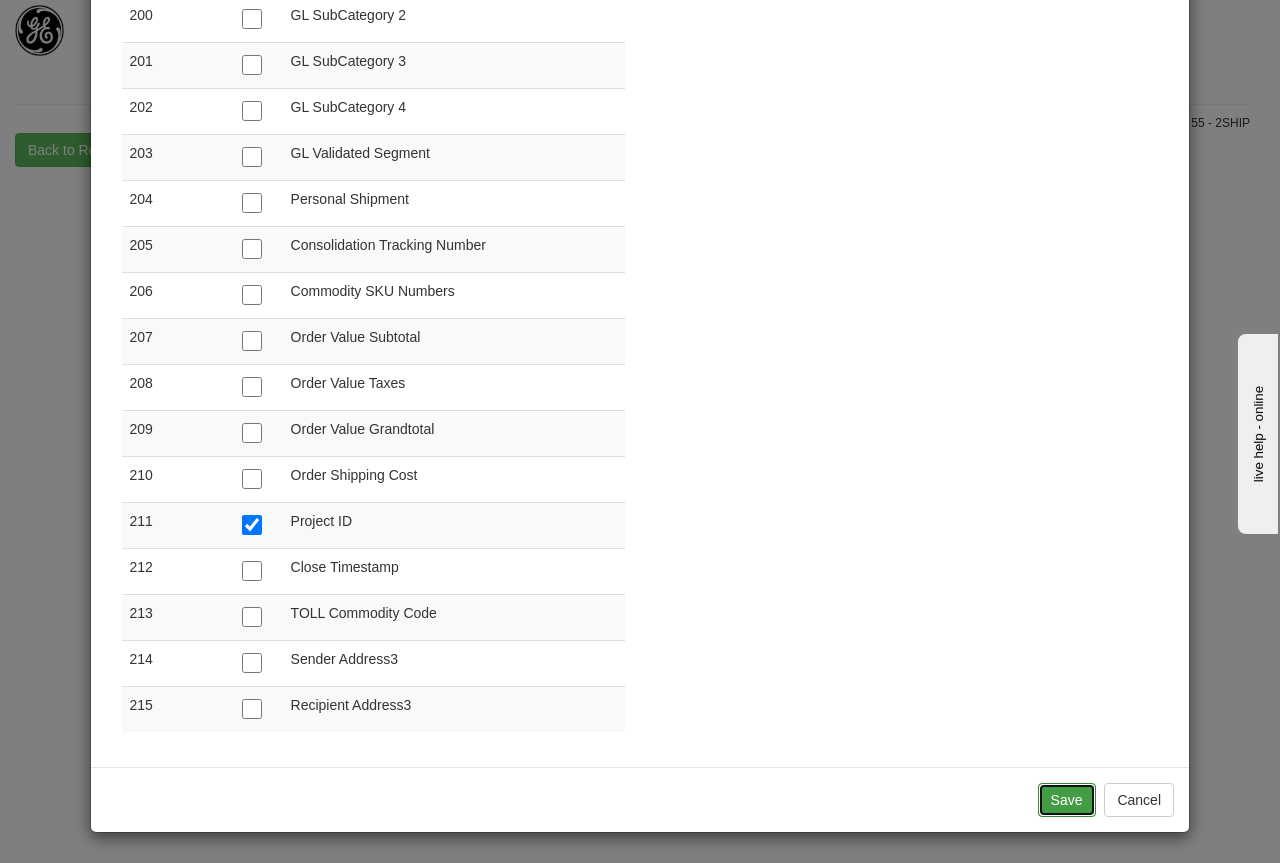 click on "Save" at bounding box center [1067, 800] 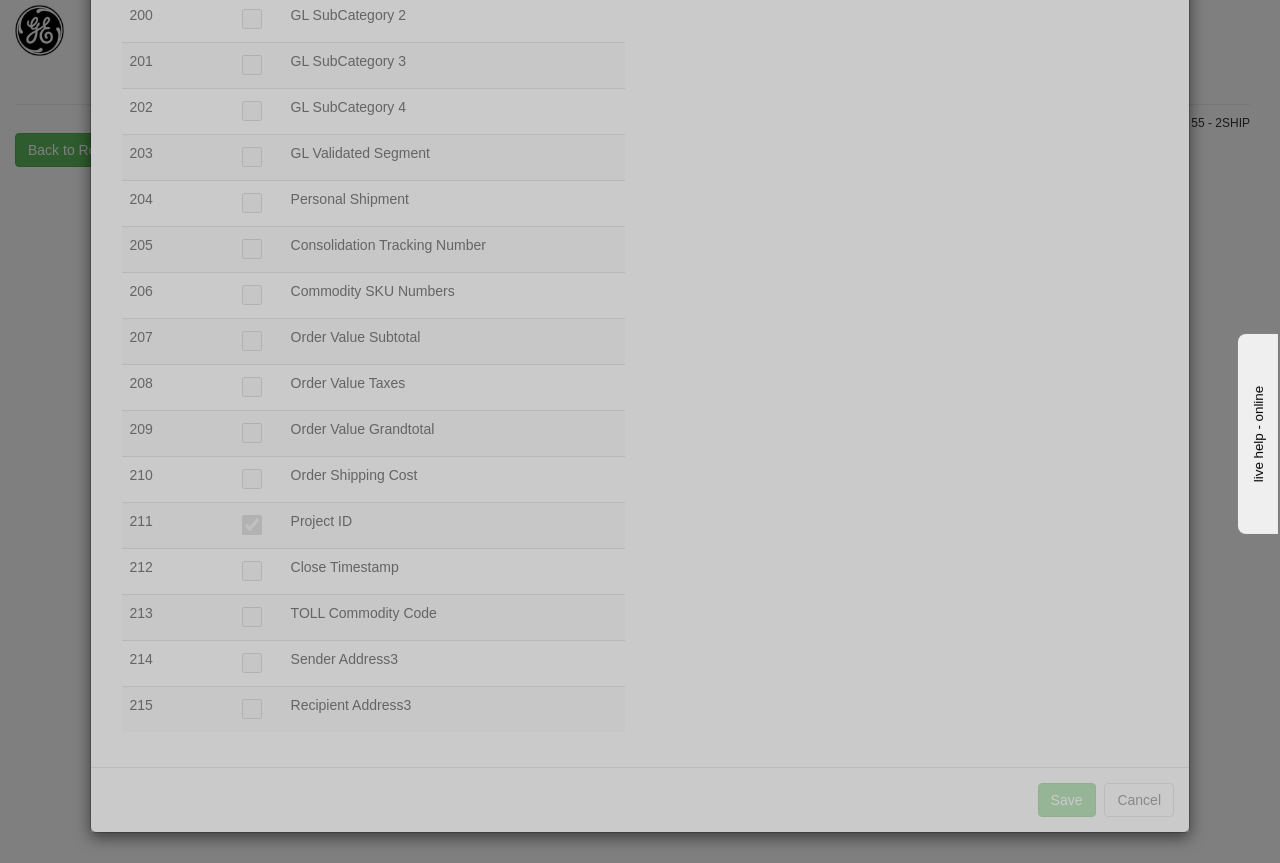 click at bounding box center (640, -4295) 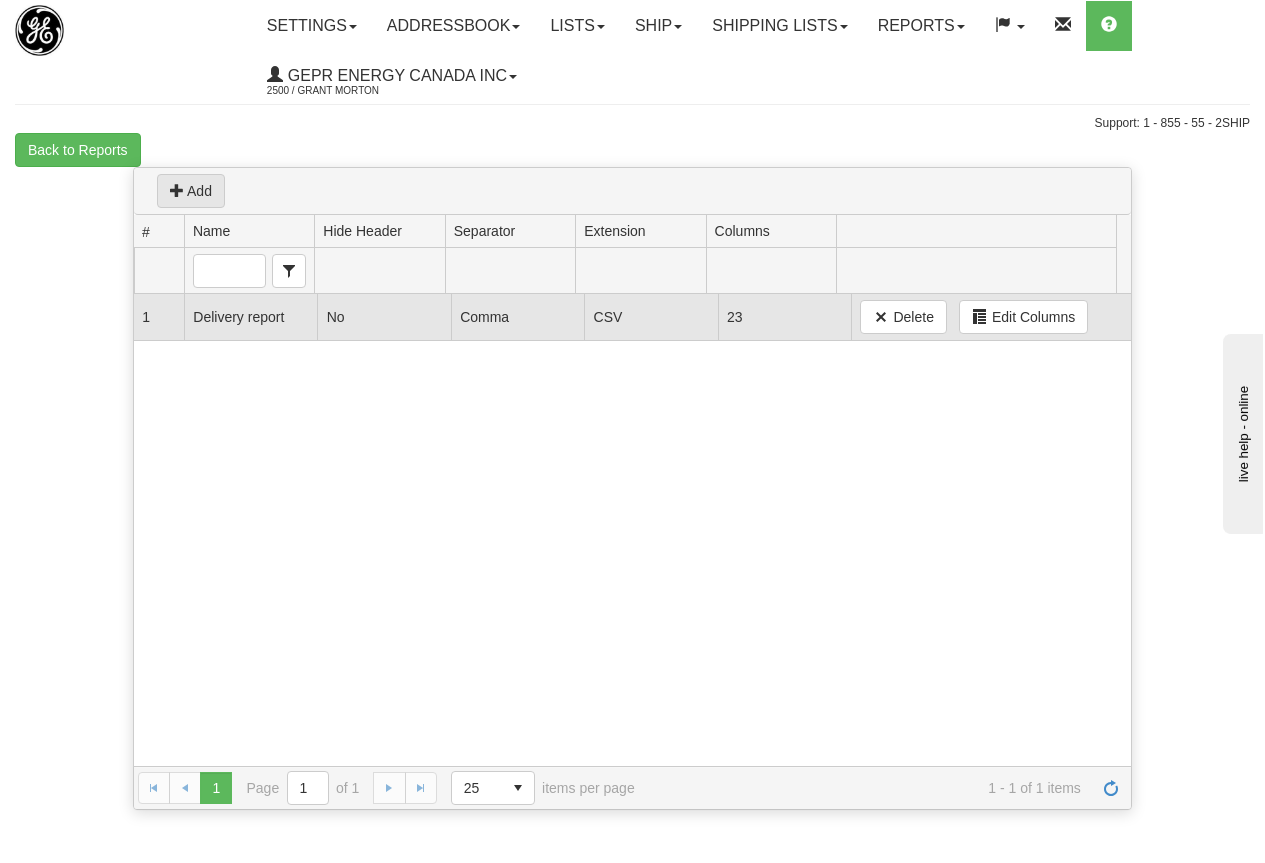 click on "Delivery report" at bounding box center (250, 317) 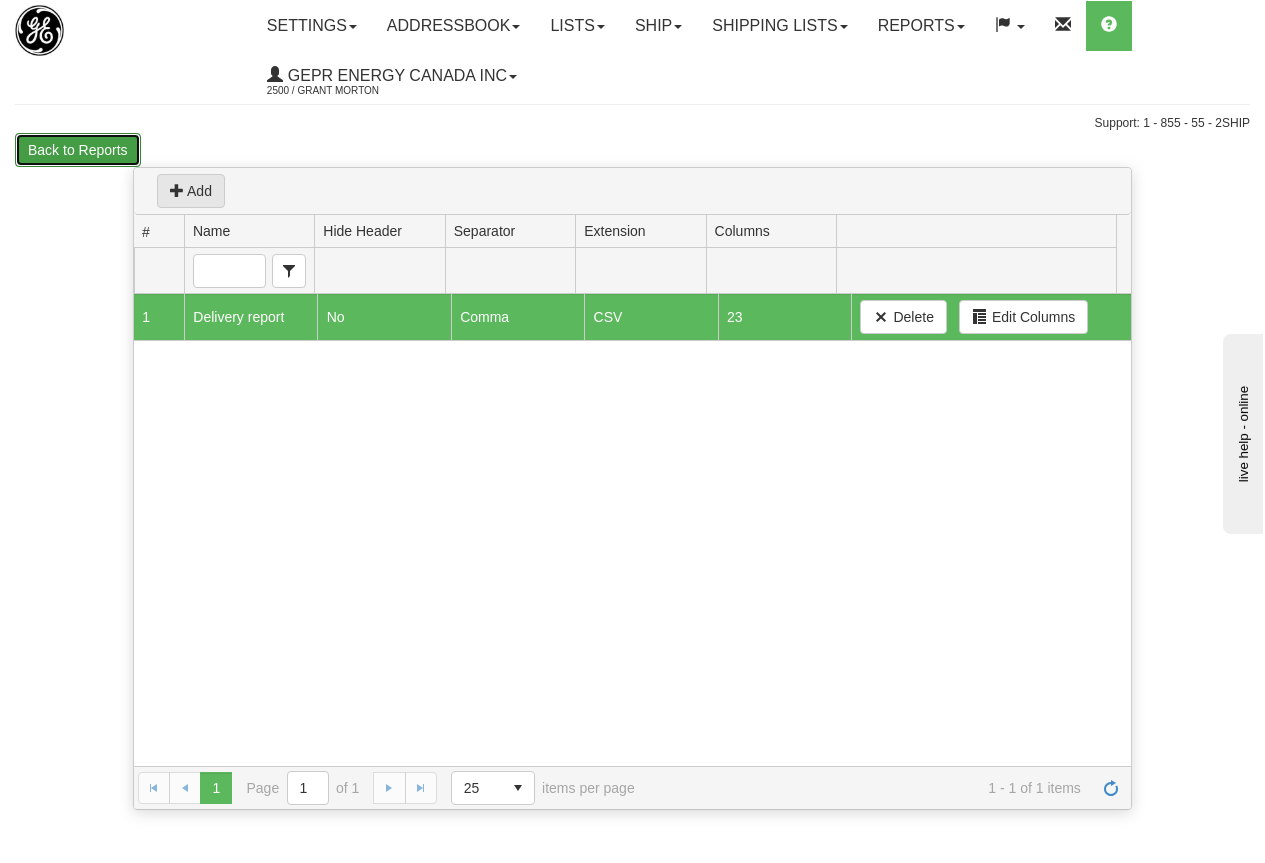 click on "Back to Reports" at bounding box center (78, 150) 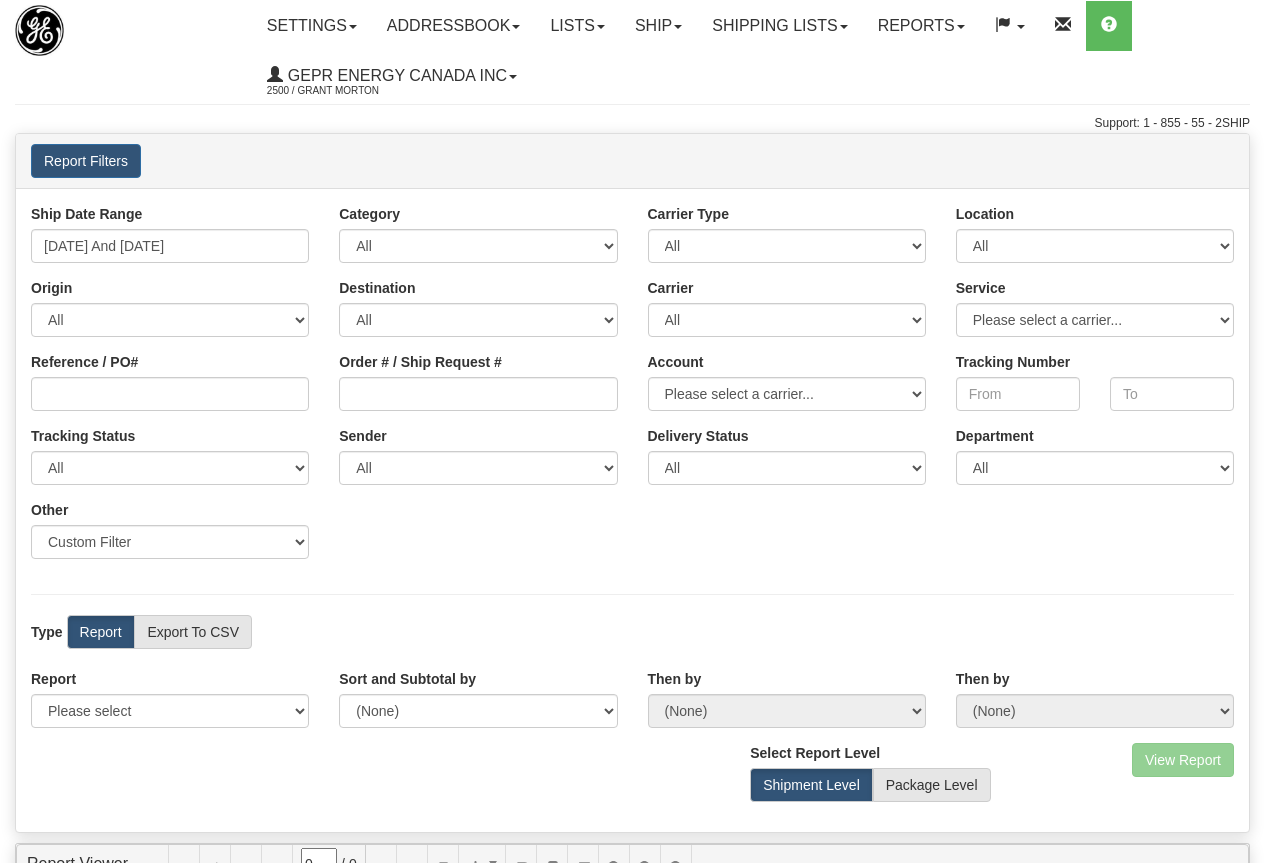 scroll, scrollTop: 0, scrollLeft: 0, axis: both 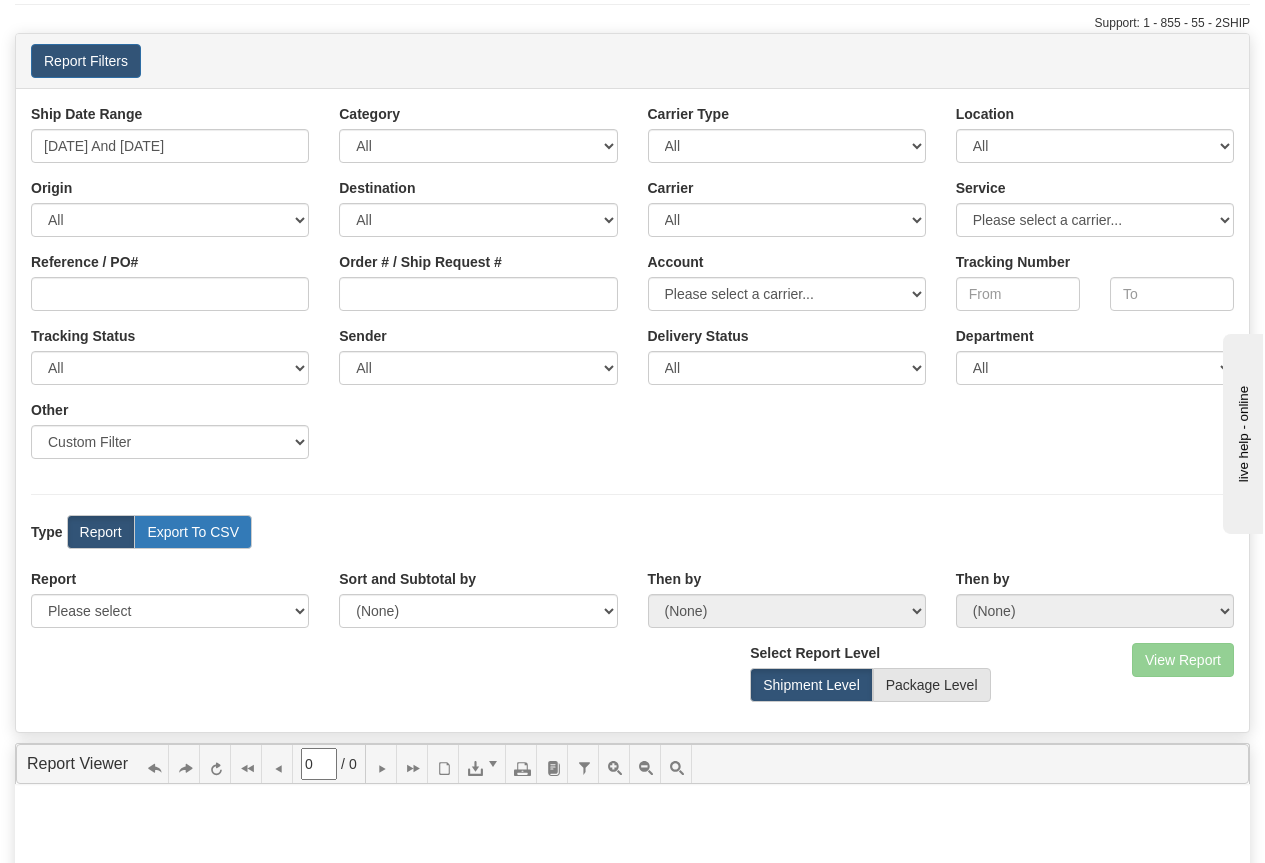 click on "Export To CSV" at bounding box center [193, 532] 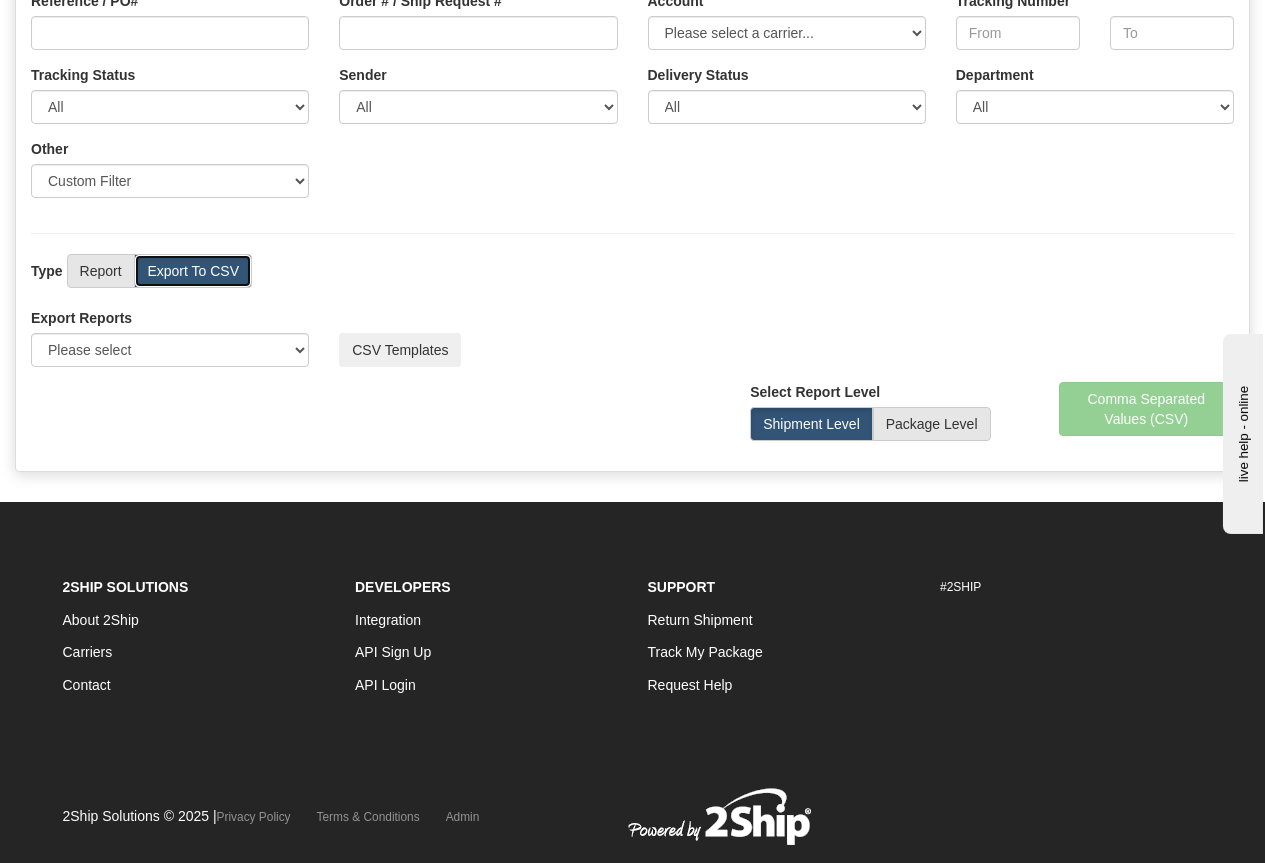 scroll, scrollTop: 400, scrollLeft: 0, axis: vertical 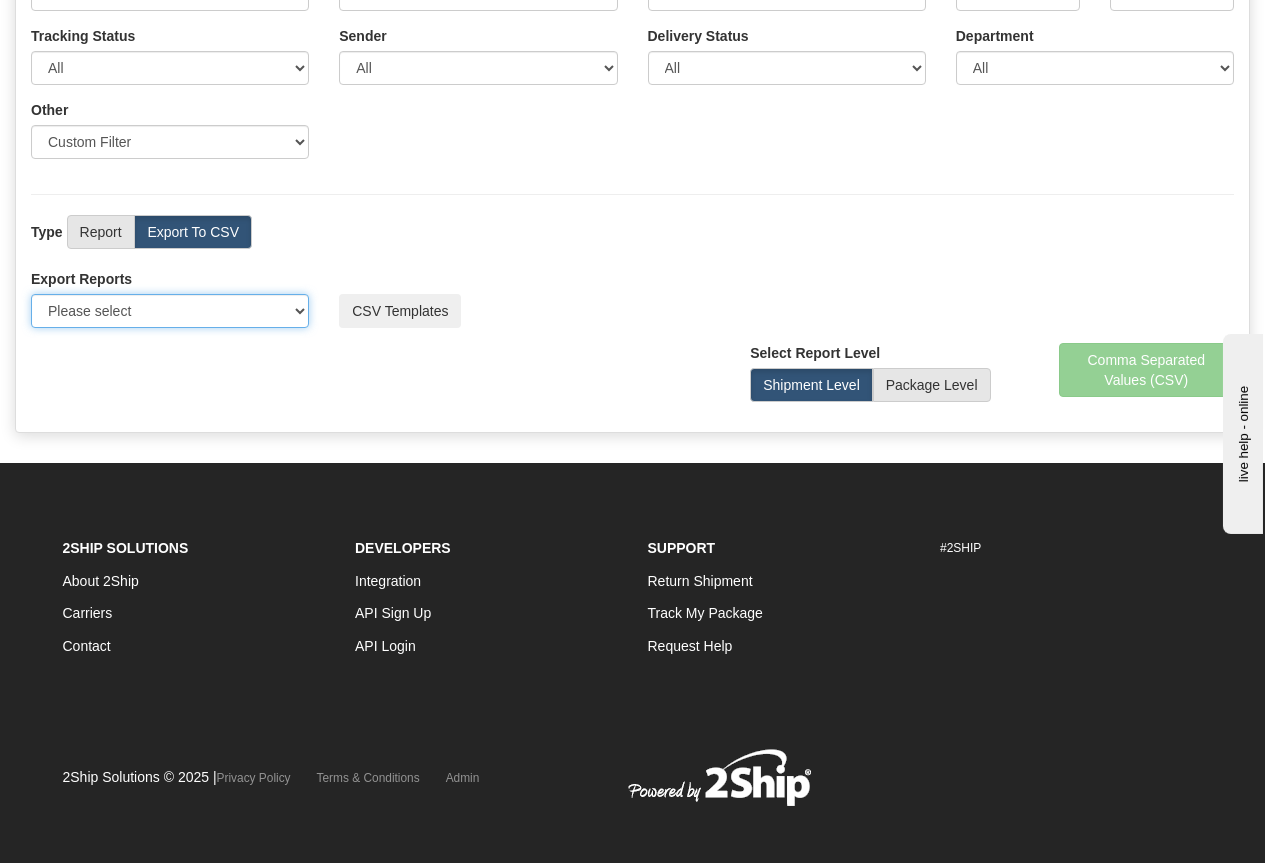 click on "Please select
US Imports Section 321
US Imports Section 321 V2
US Imports Section 321 V3
US Imports Section 321 V4
US Imports Section 321 V5
US Imports Section 321 V6
US Imports Section 301
Delivery report" at bounding box center [170, 311] 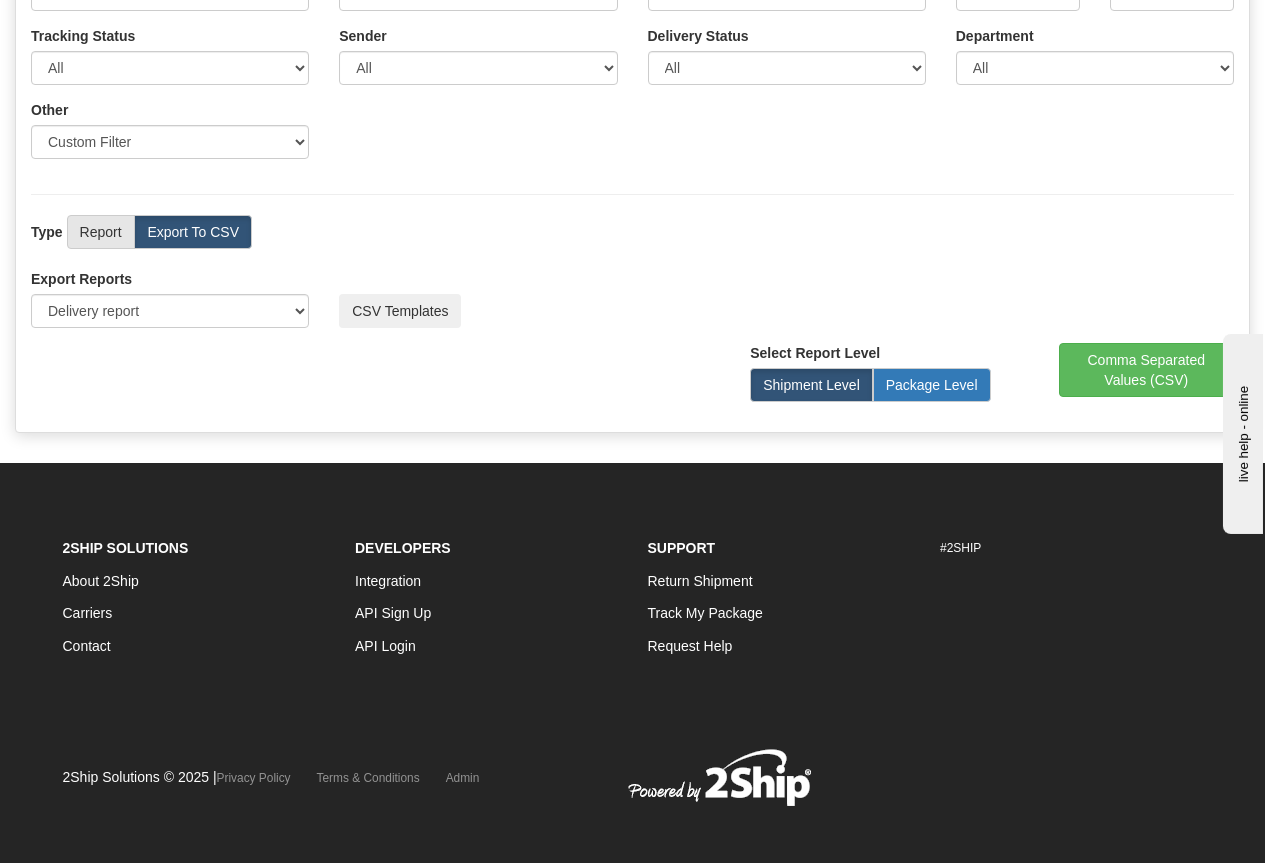 click on "Package Level" at bounding box center [932, 385] 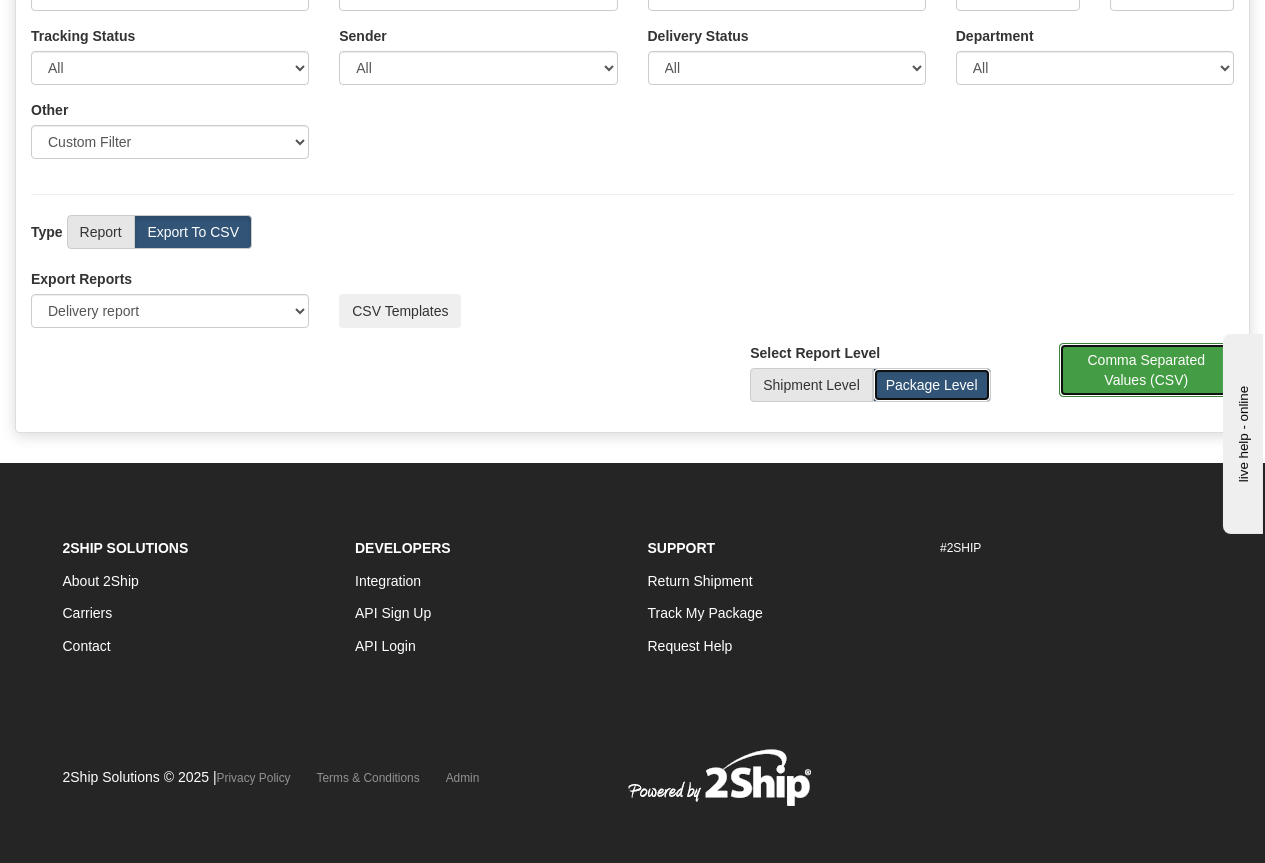click on "Comma Separated Values (CSV)" at bounding box center [1147, 370] 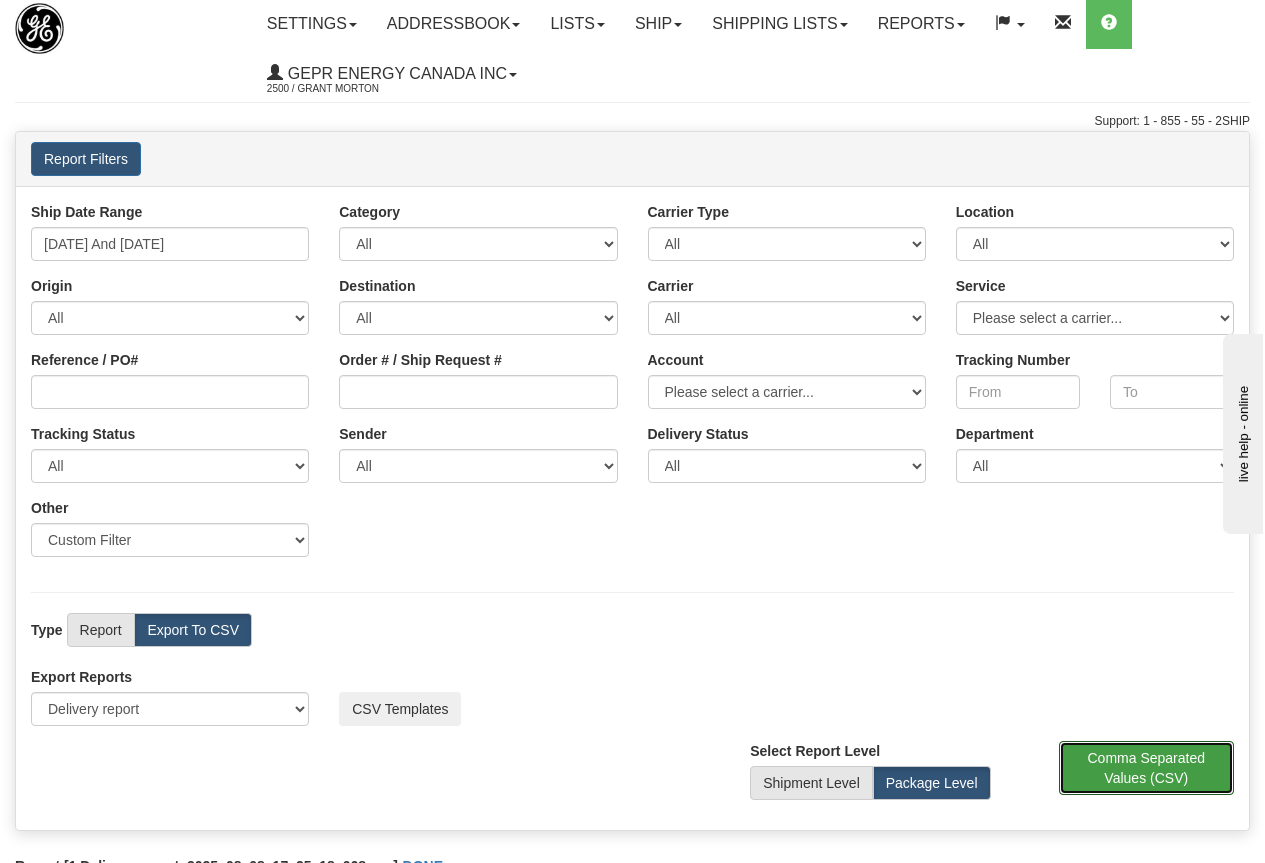 scroll, scrollTop: 0, scrollLeft: 0, axis: both 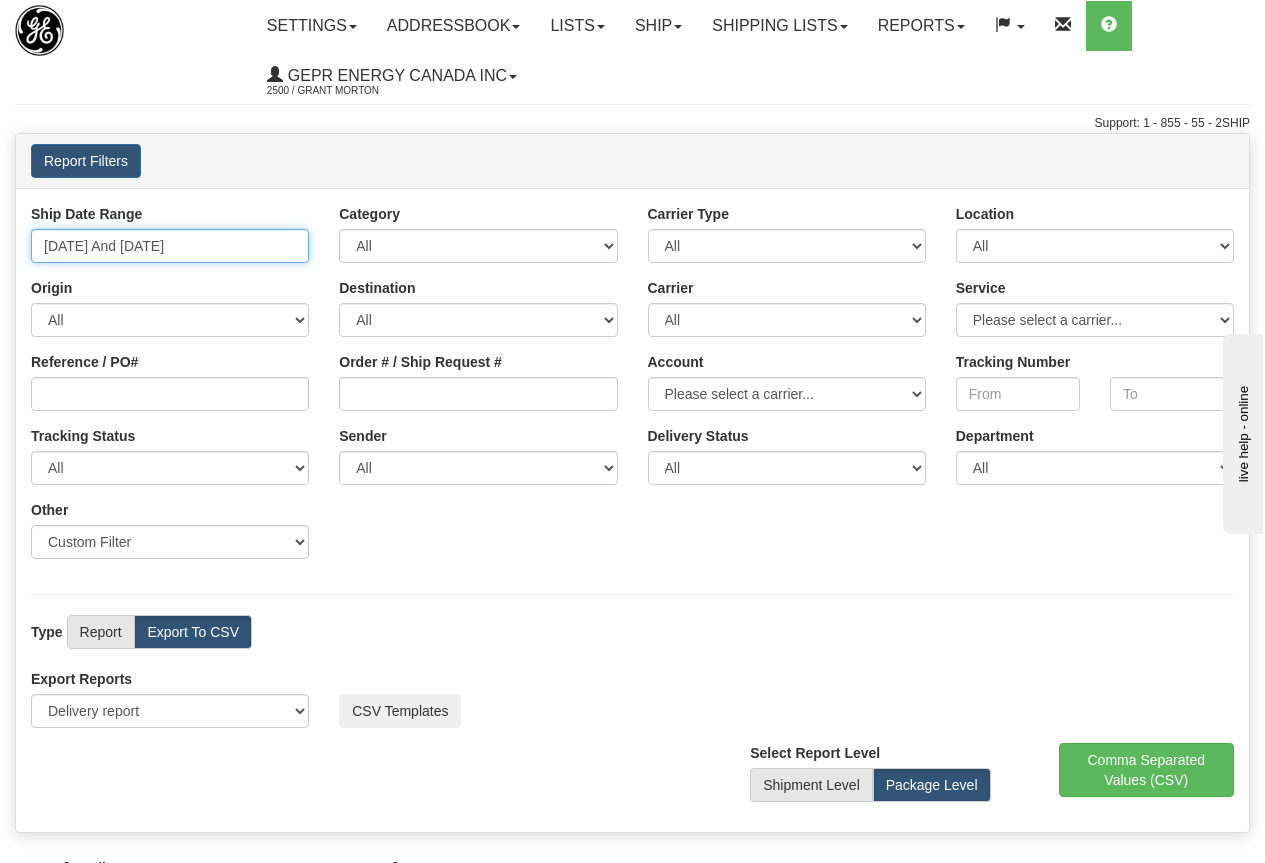 type on "08/02/2025" 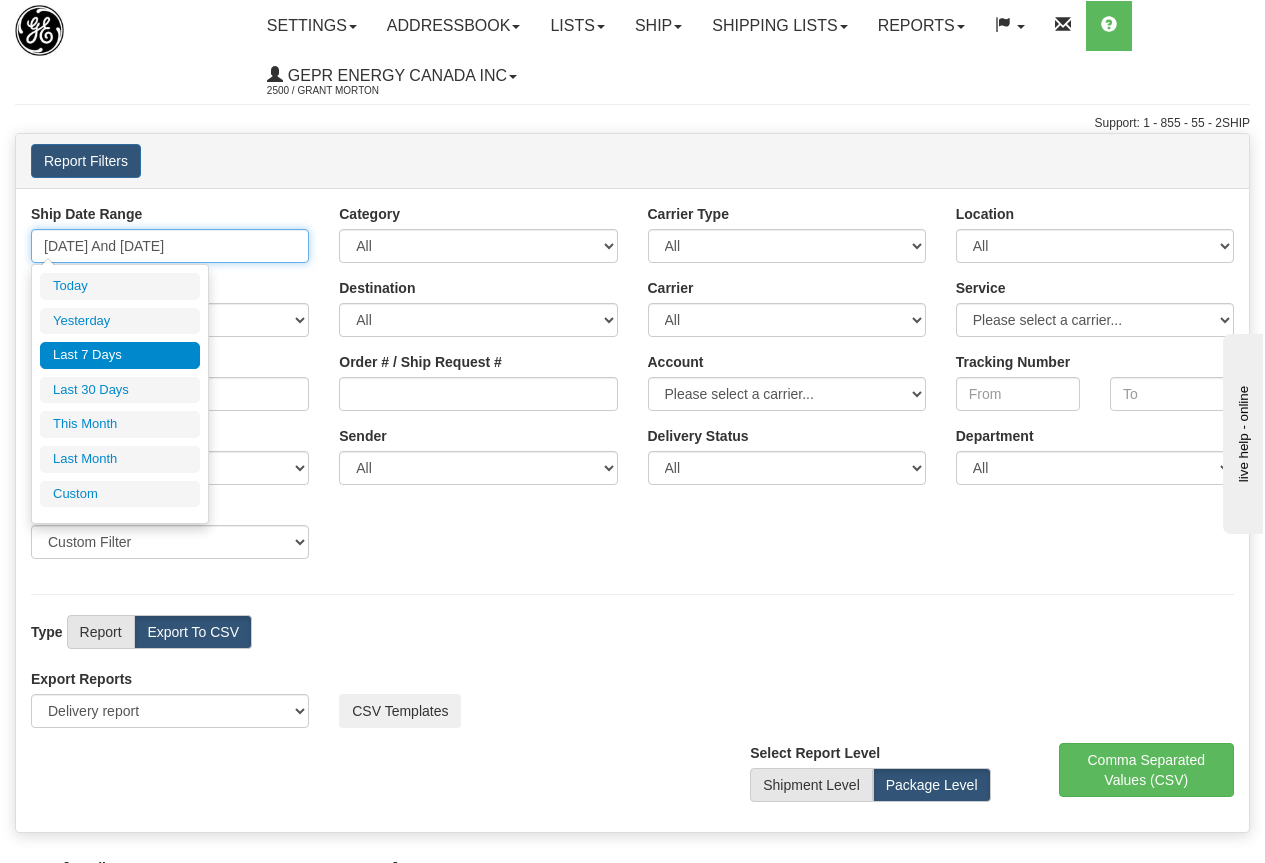 click on "[DATE] And [DATE]" at bounding box center (170, 246) 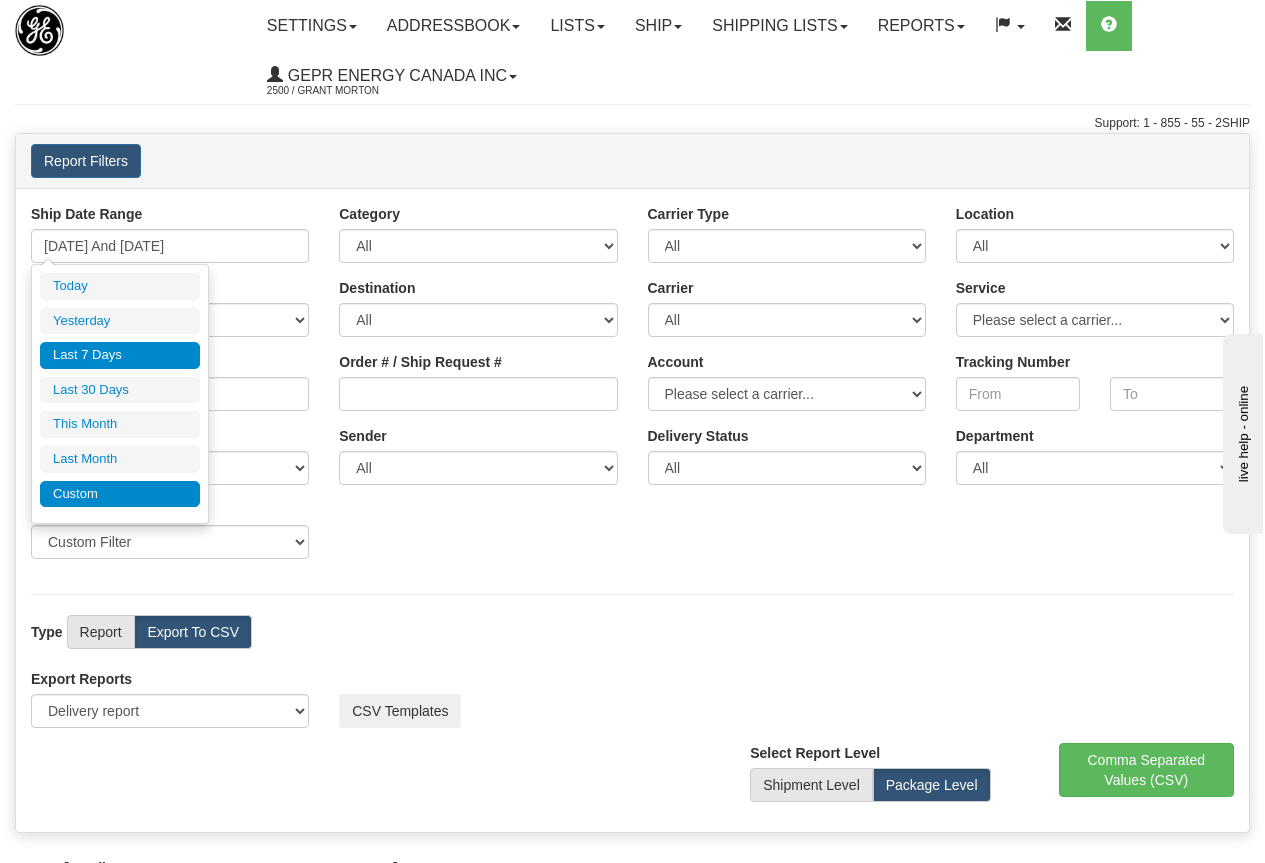 click on "Custom" at bounding box center [120, 494] 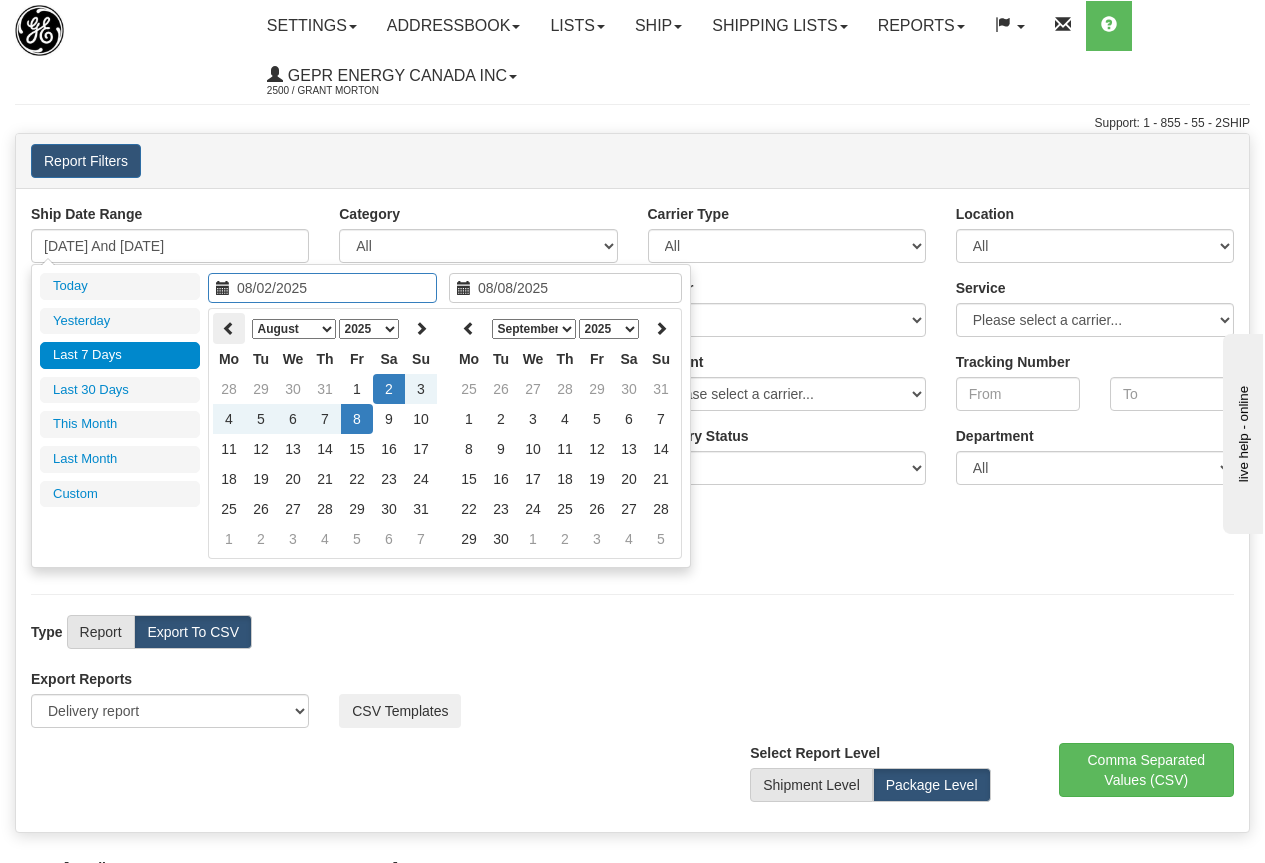 click at bounding box center [229, 328] 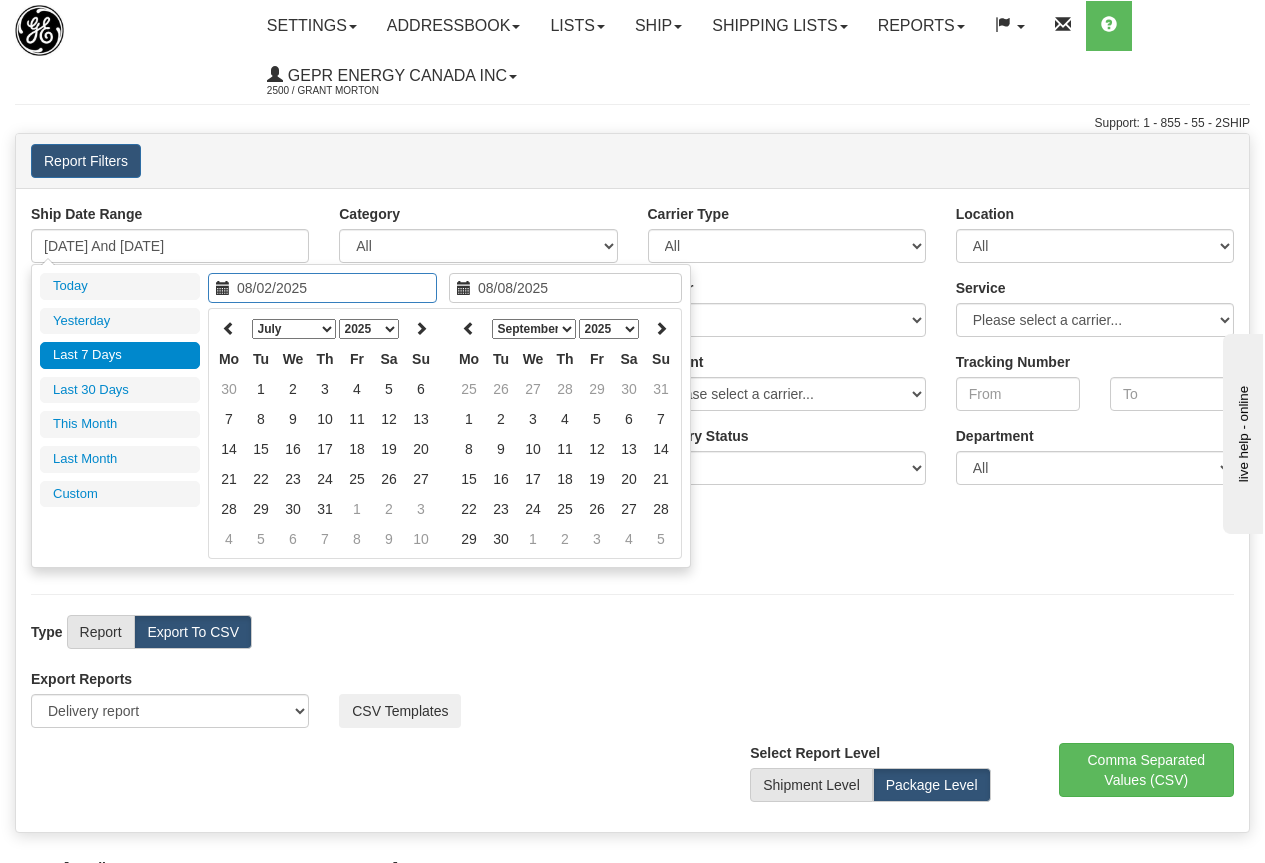 click at bounding box center [229, 328] 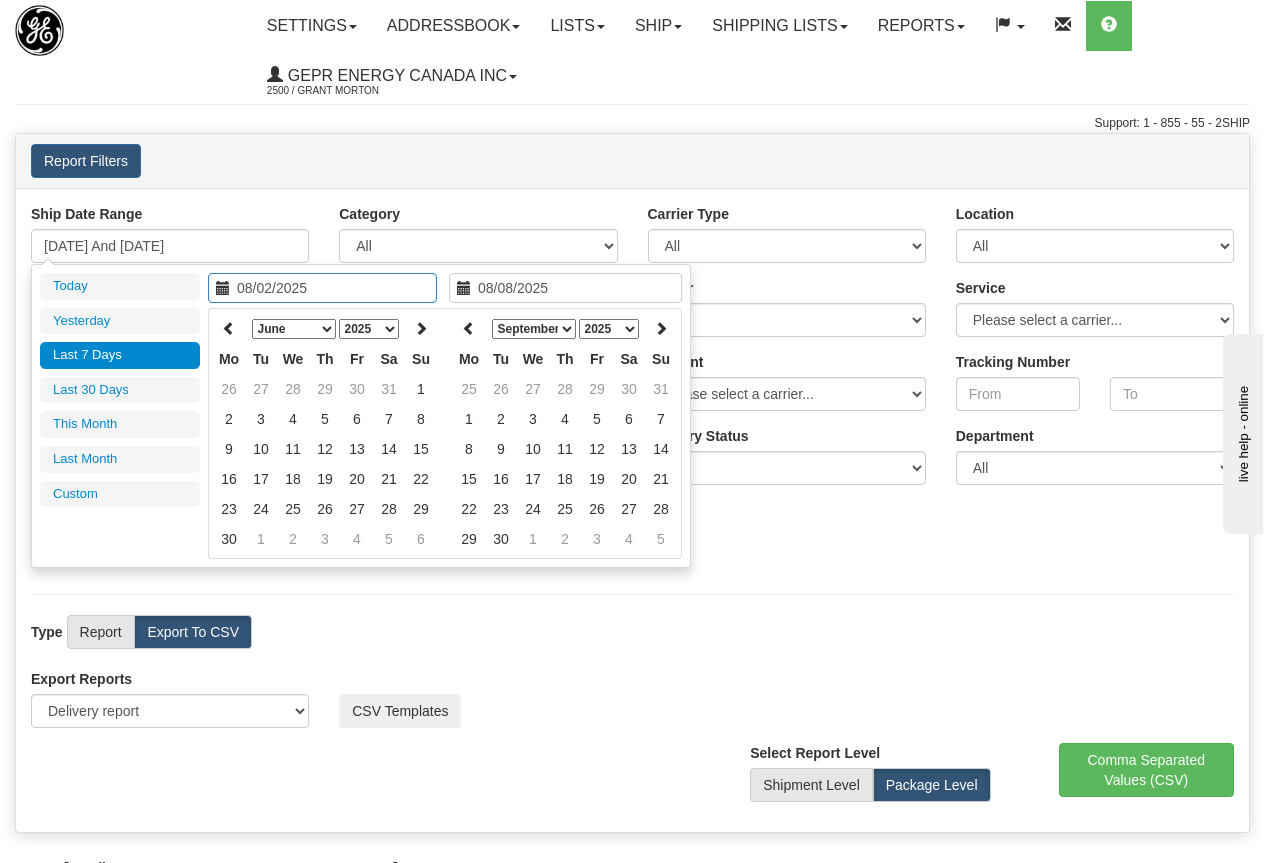click at bounding box center (229, 328) 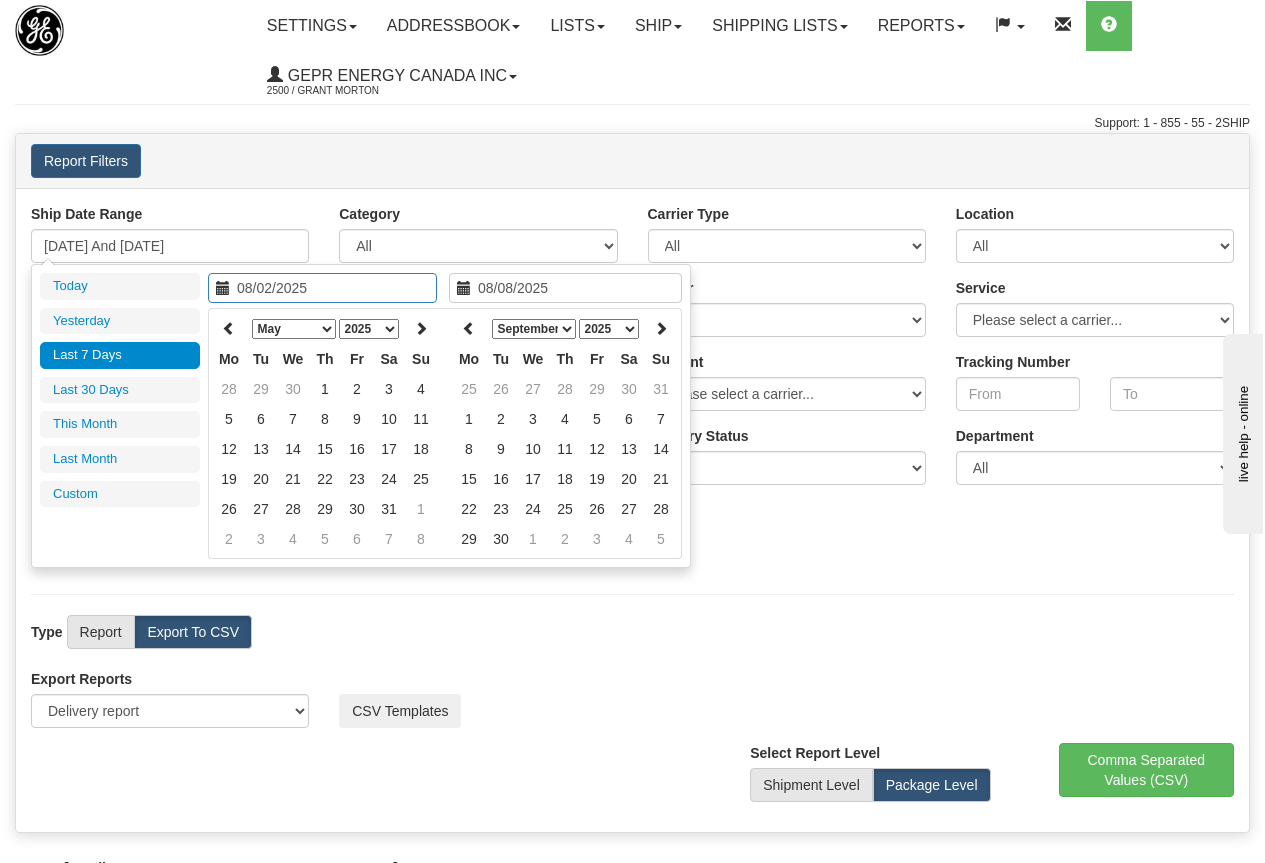 click at bounding box center (229, 328) 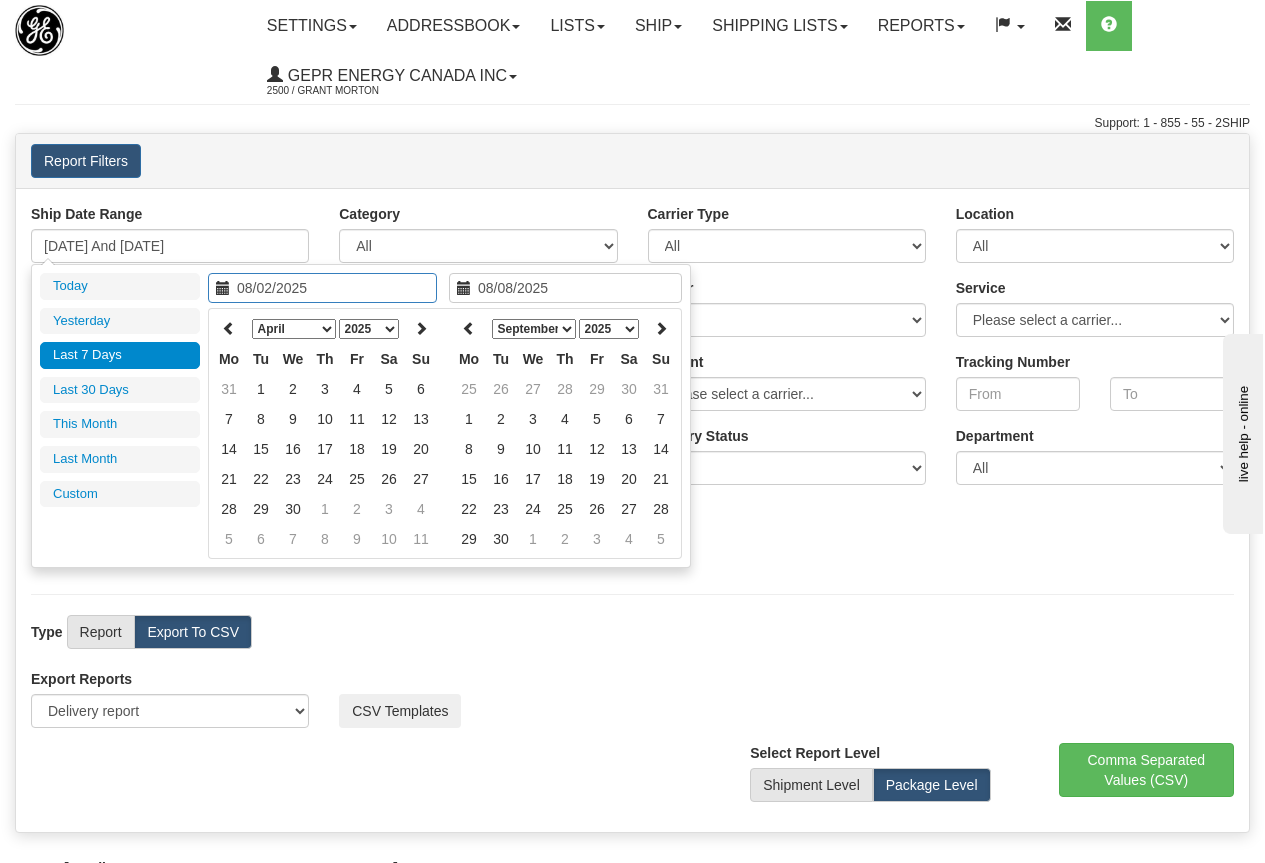 click at bounding box center [229, 328] 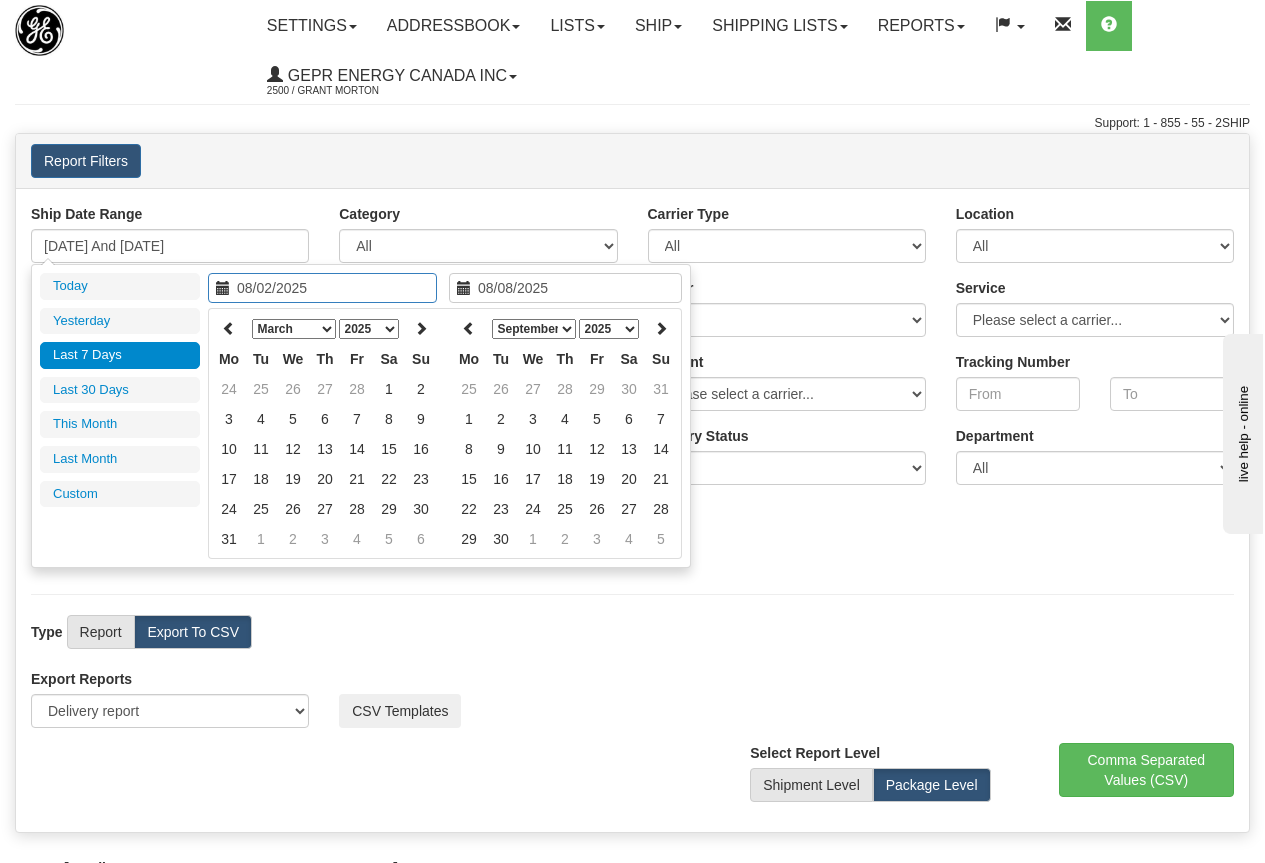 click at bounding box center (229, 328) 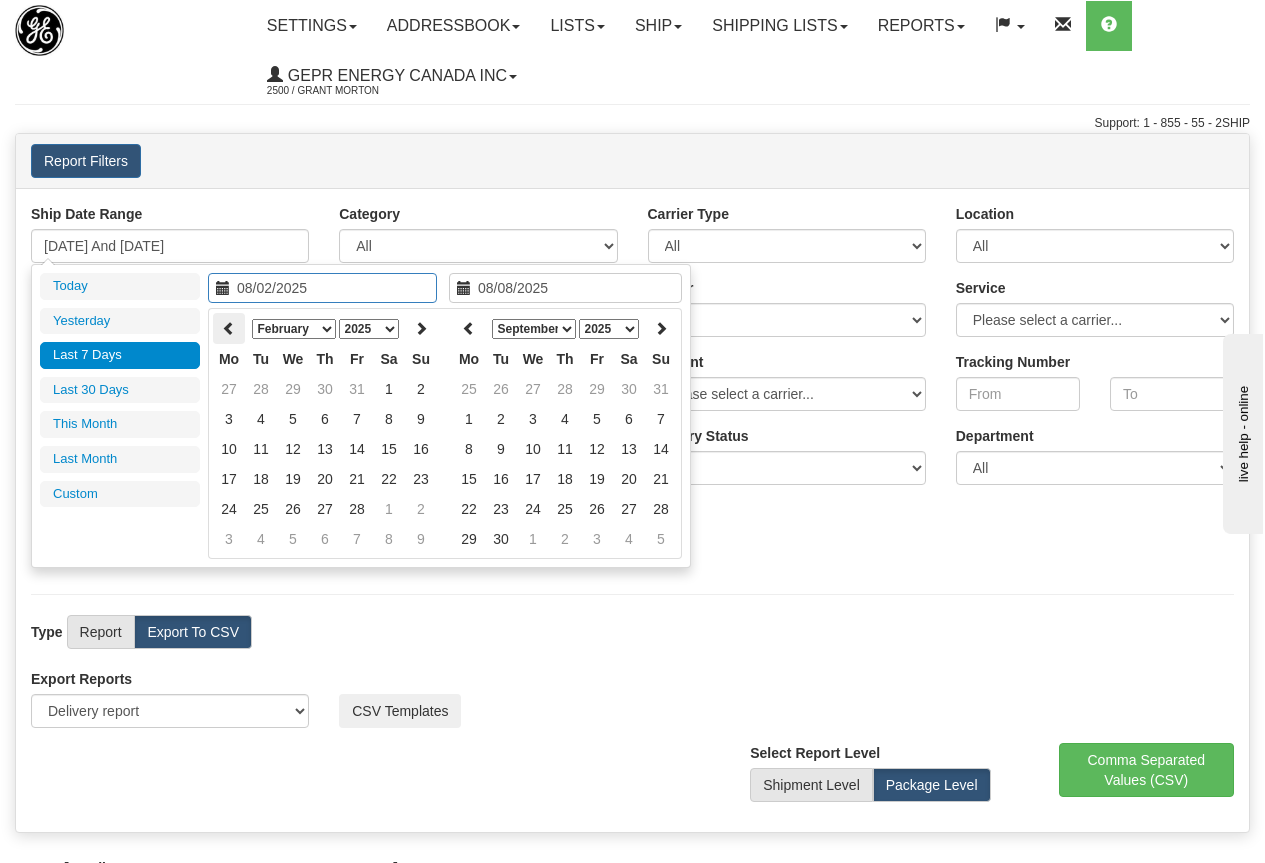 click at bounding box center (229, 328) 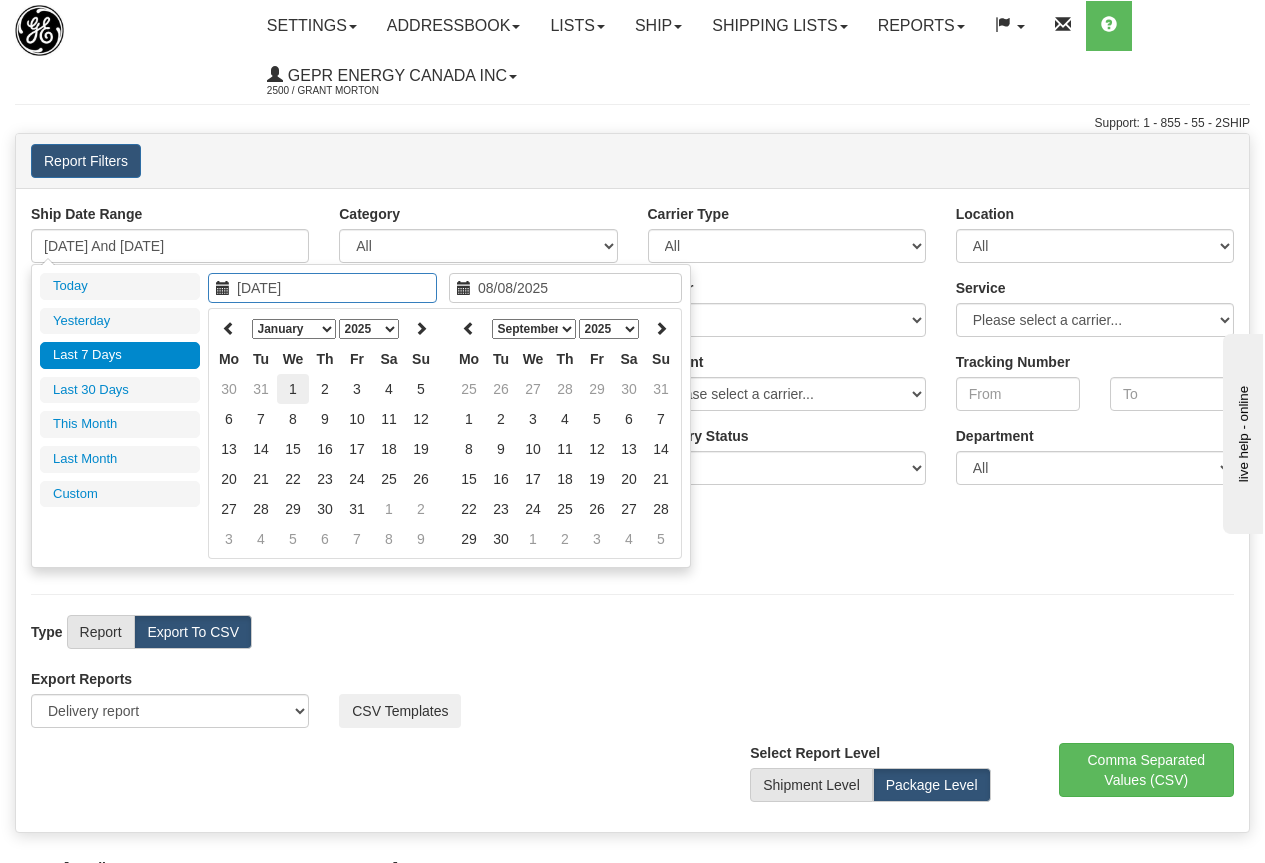 type on "[DATE]" 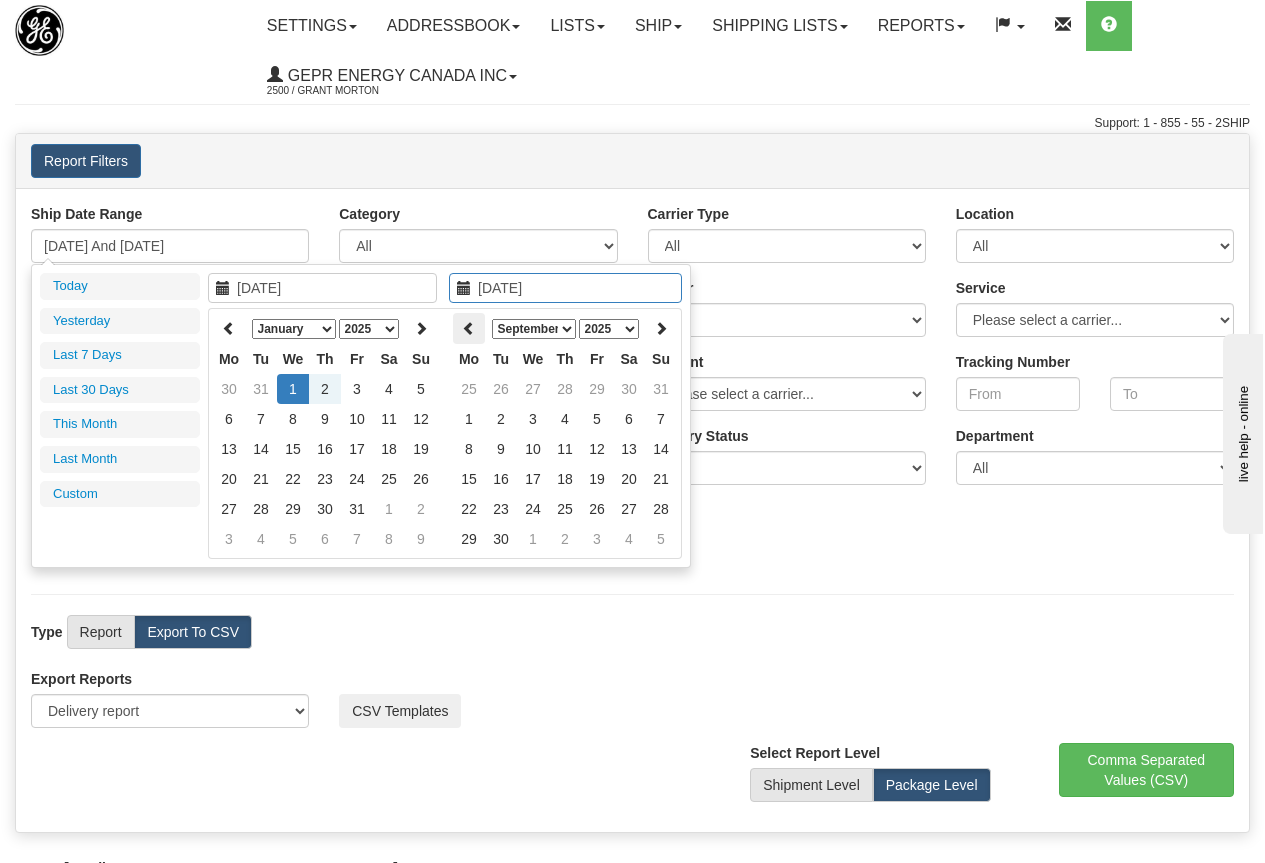 click at bounding box center (469, 328) 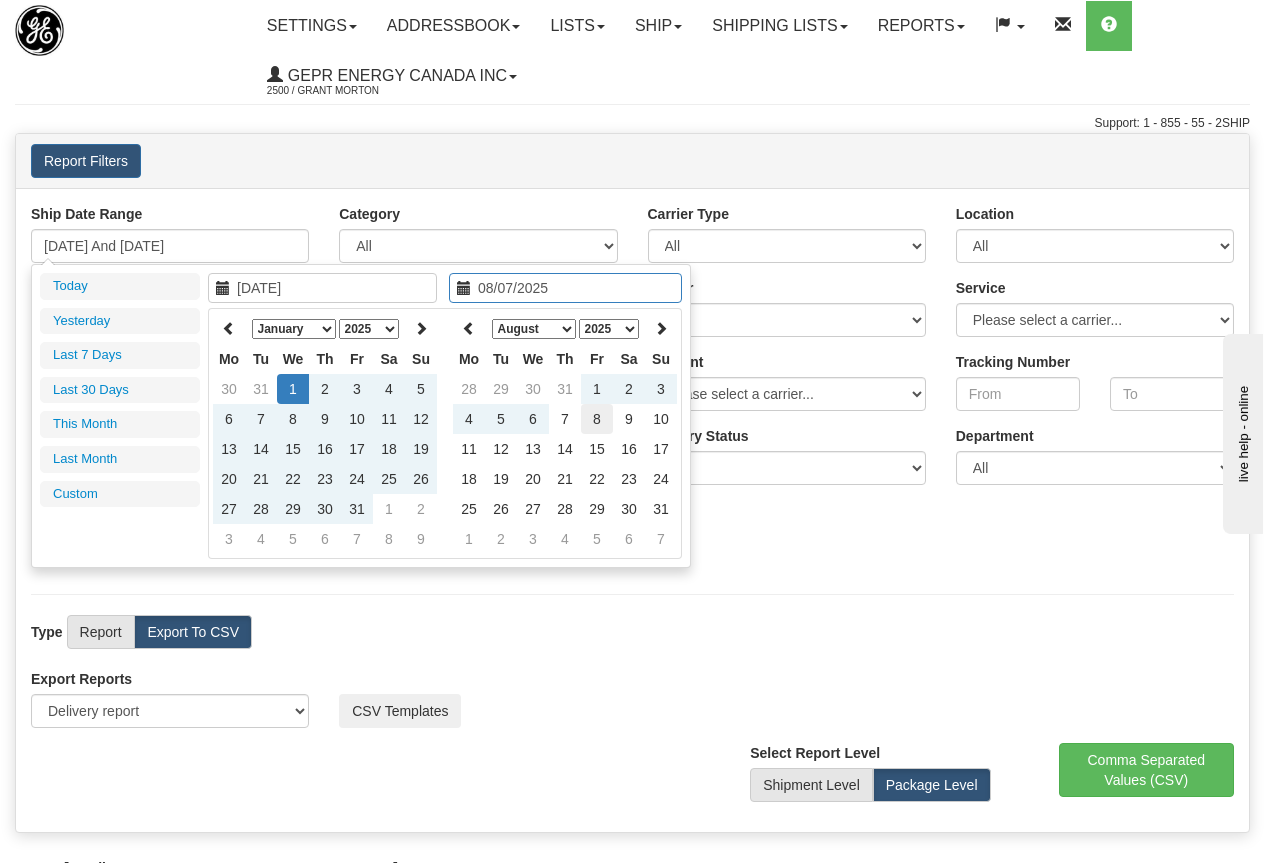 type on "08/08/2025" 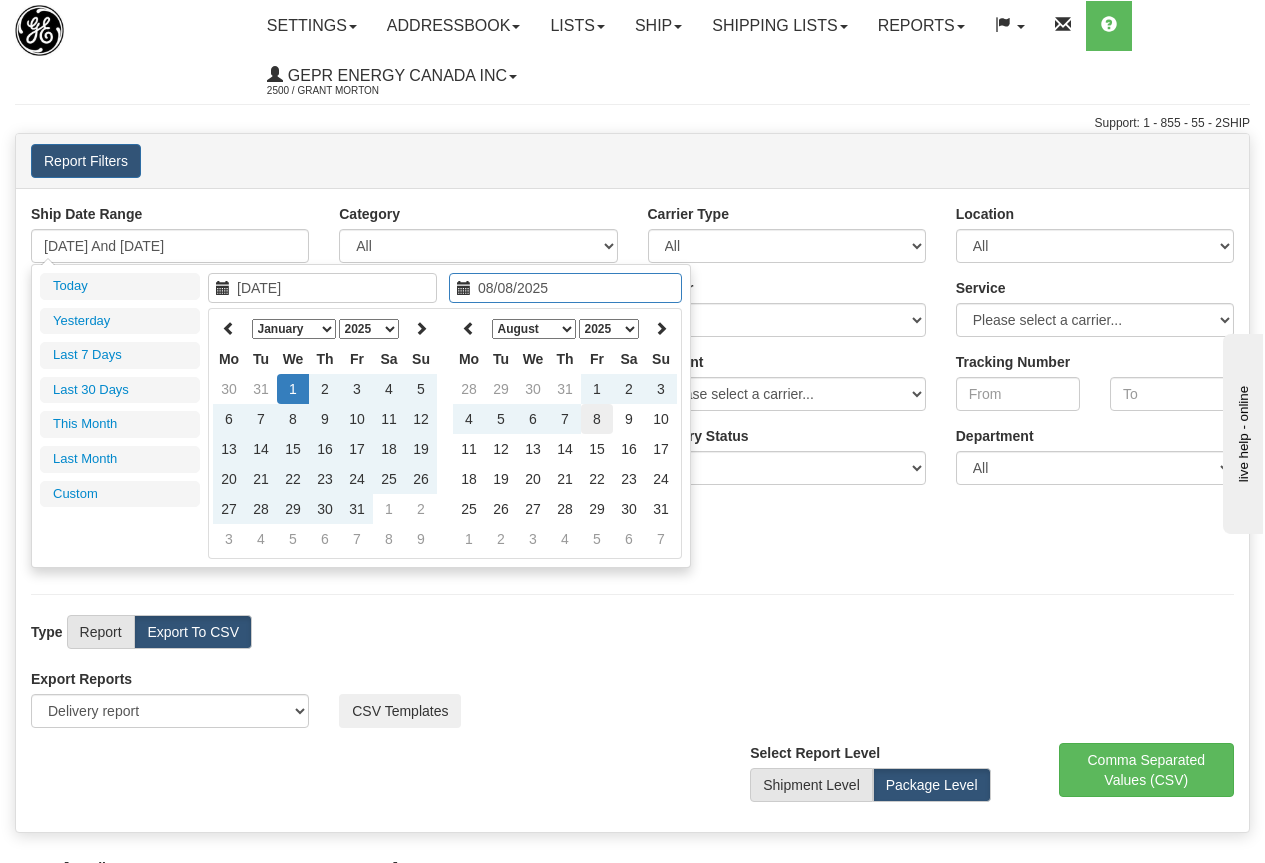 click on "8" at bounding box center [597, 419] 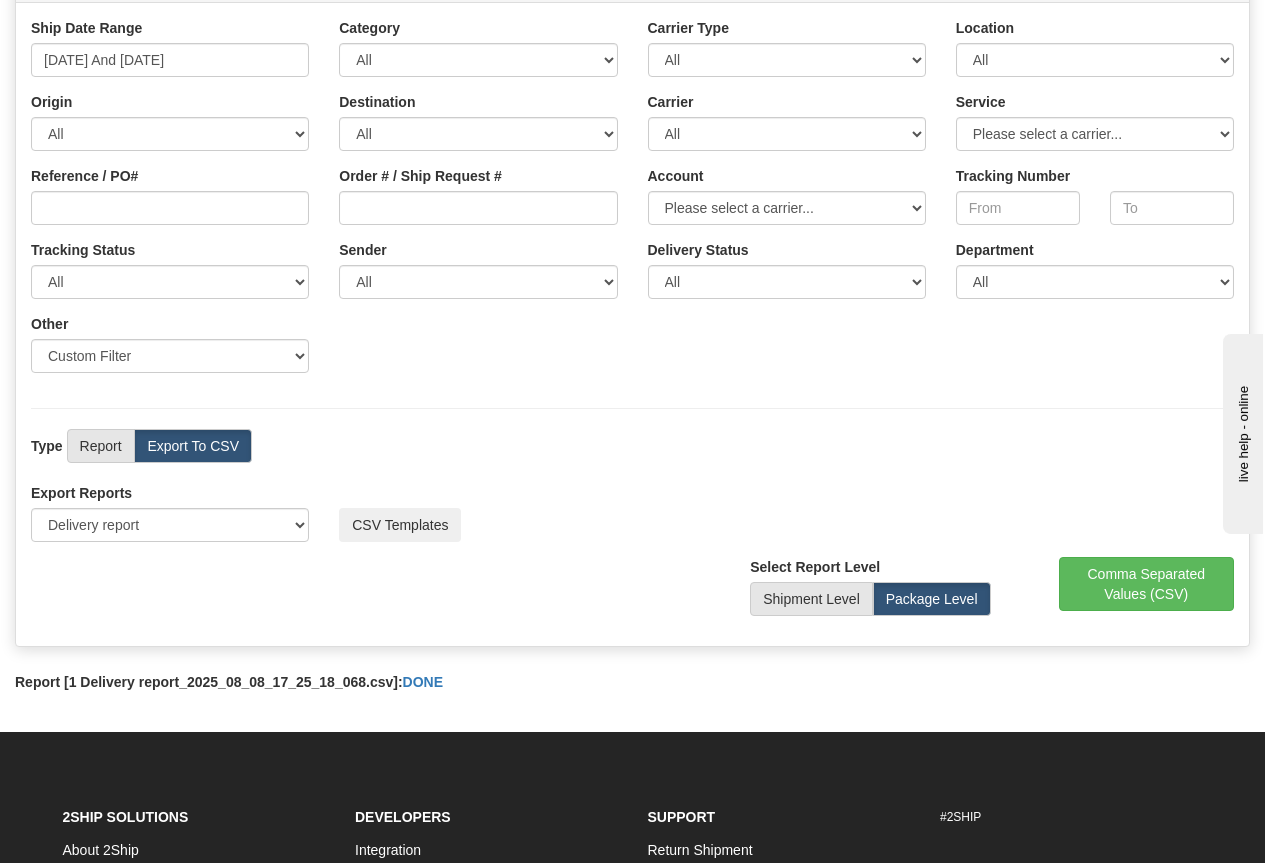 scroll, scrollTop: 300, scrollLeft: 0, axis: vertical 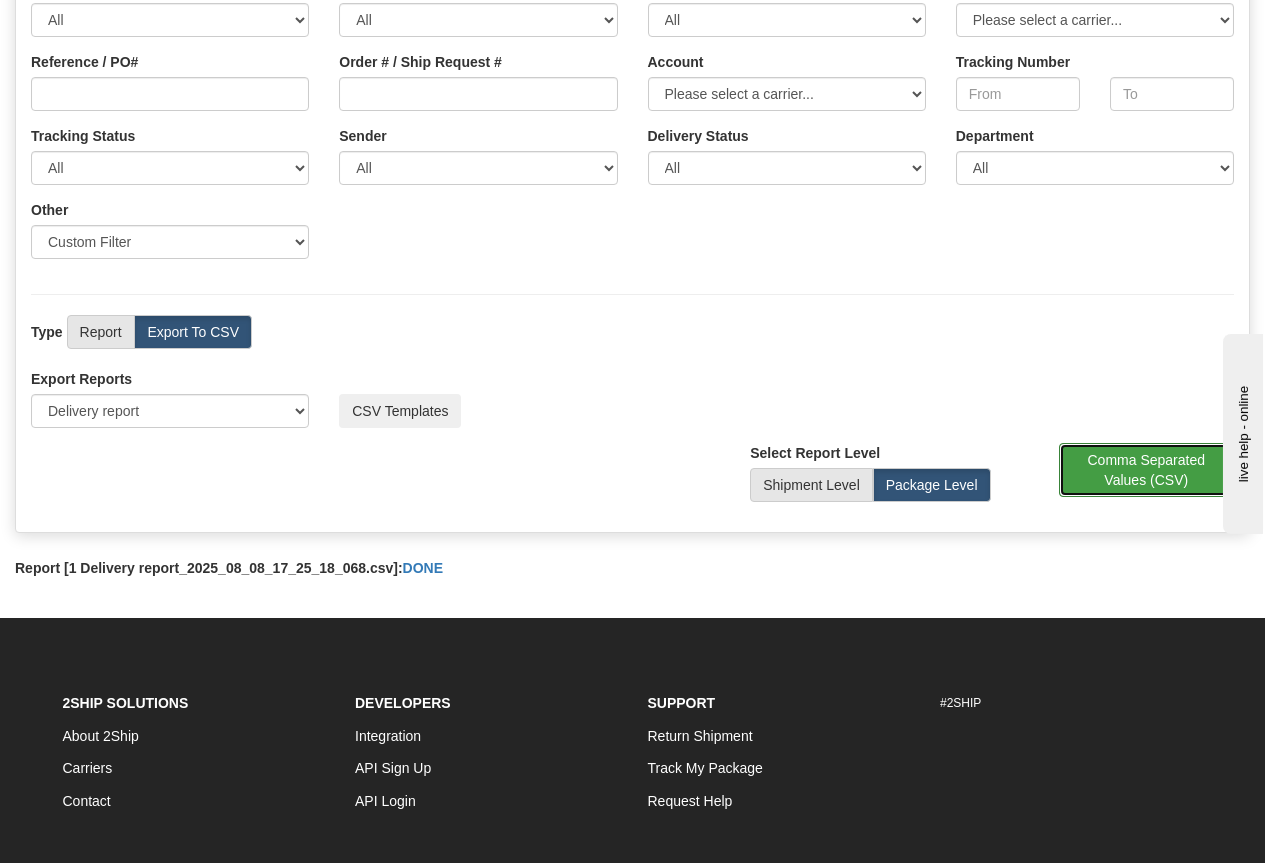 click on "Comma Separated Values (CSV)" at bounding box center (1147, 470) 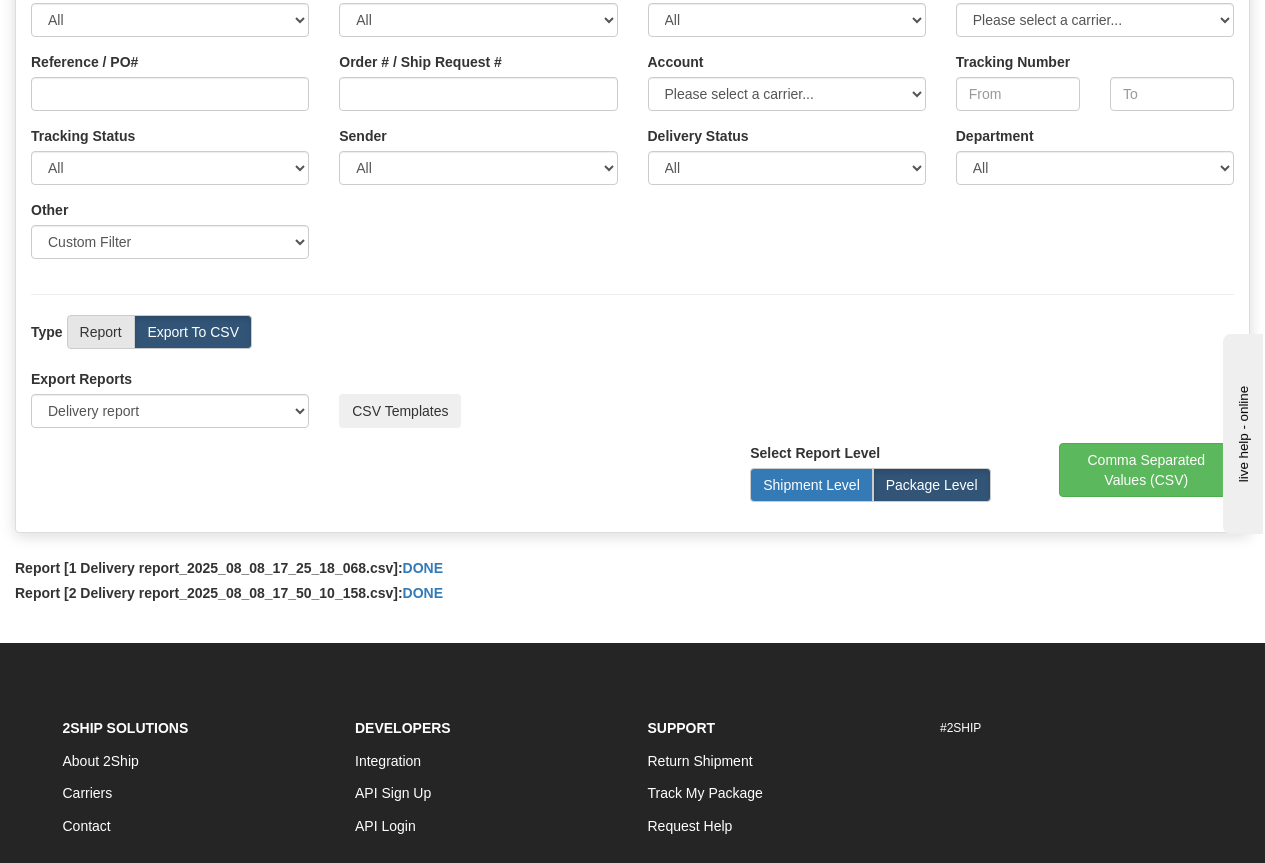click on "Shipment Level" at bounding box center [811, 485] 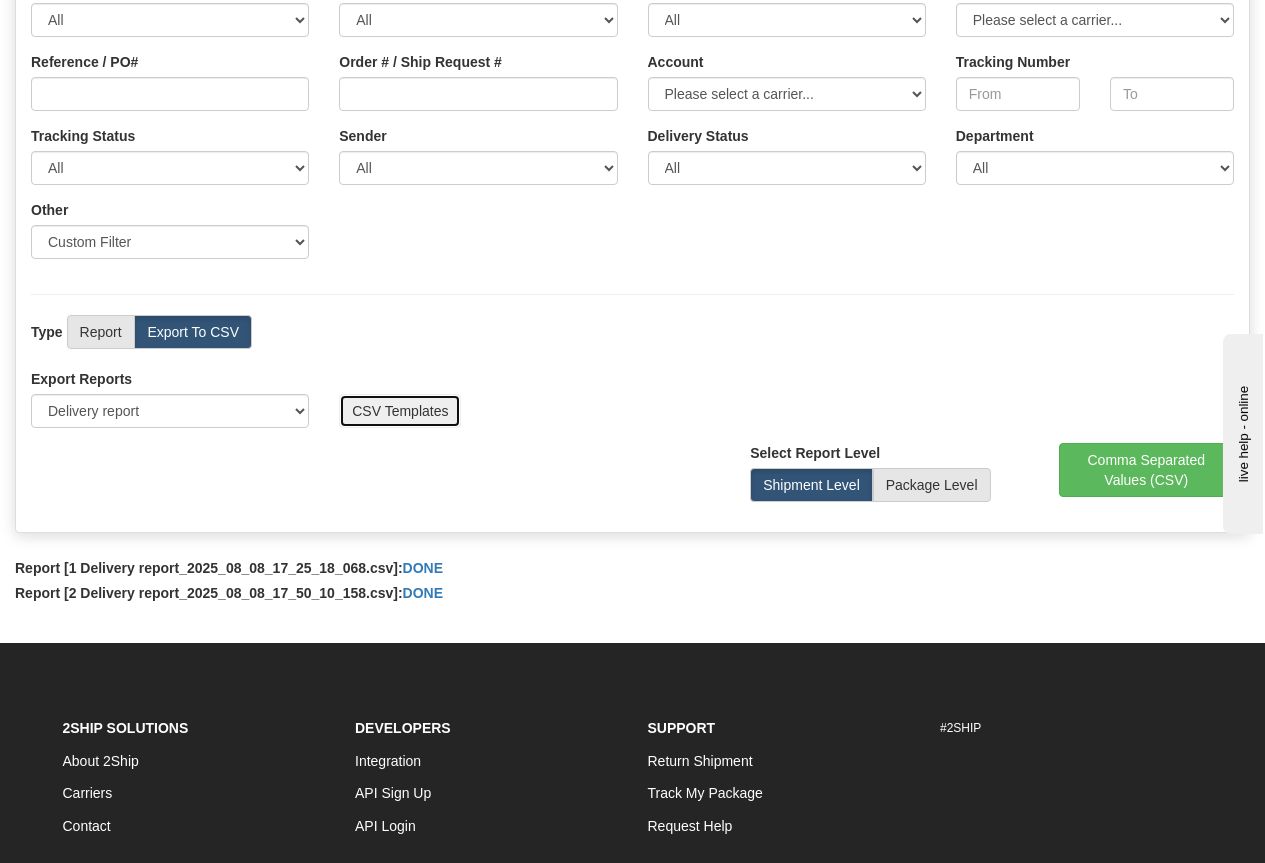 click on "CSV Templates" at bounding box center [400, 411] 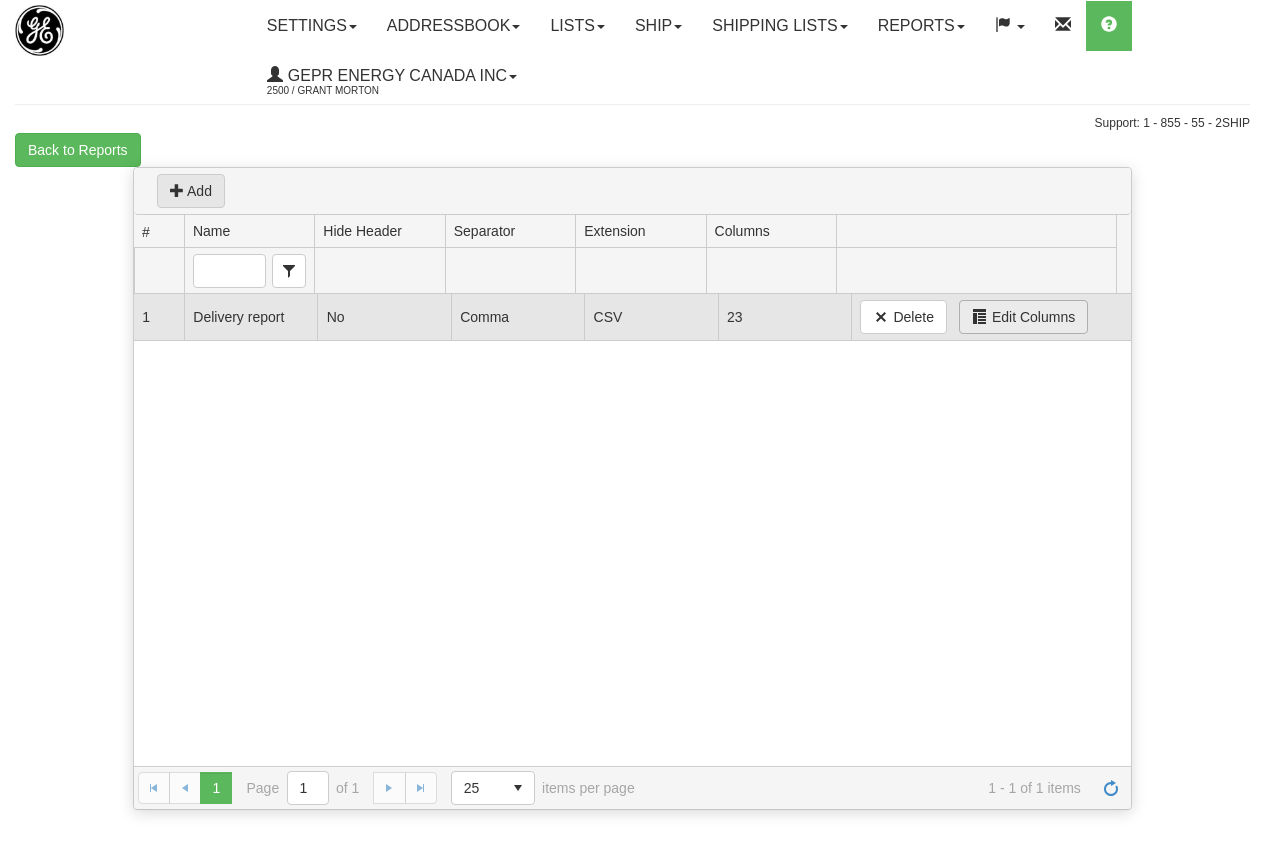 scroll, scrollTop: 0, scrollLeft: 0, axis: both 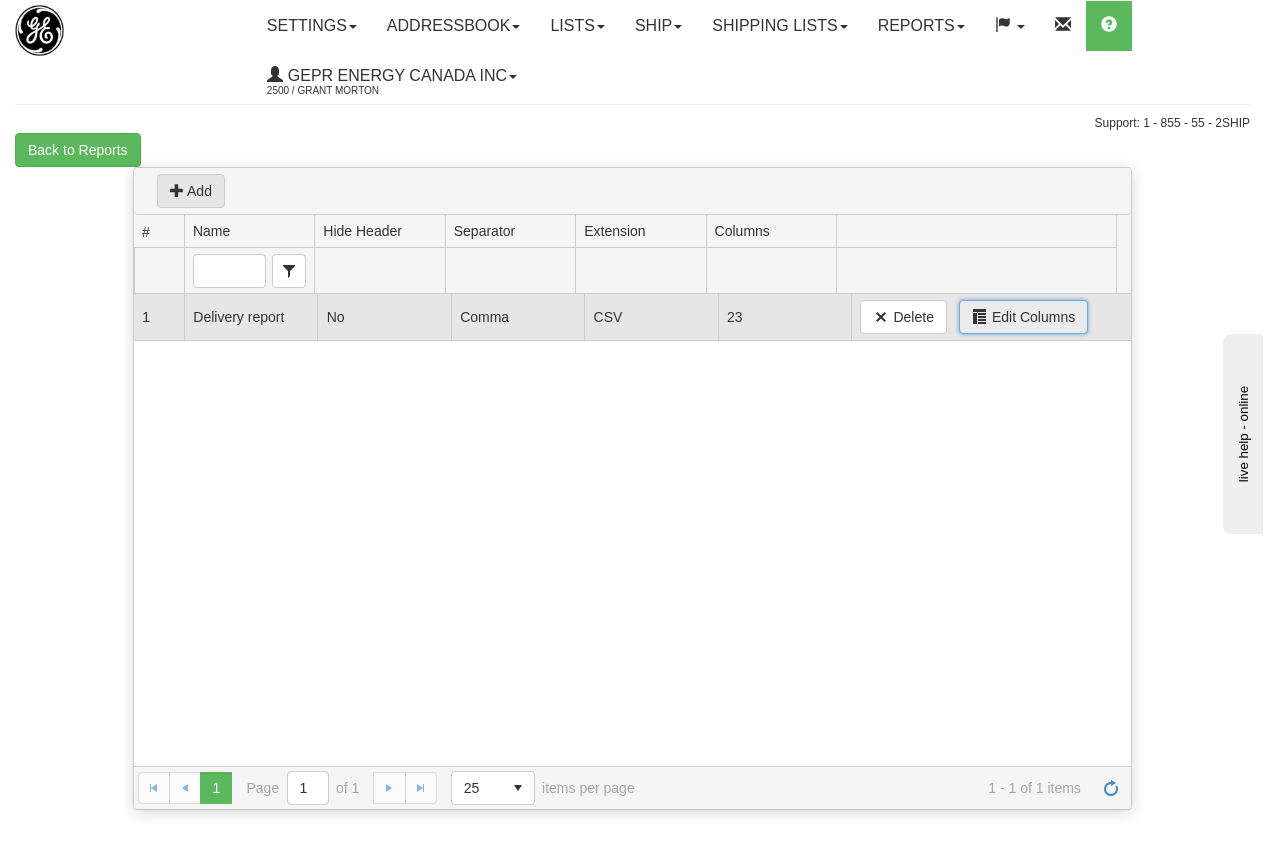 click on "Edit Columns" at bounding box center [1033, 317] 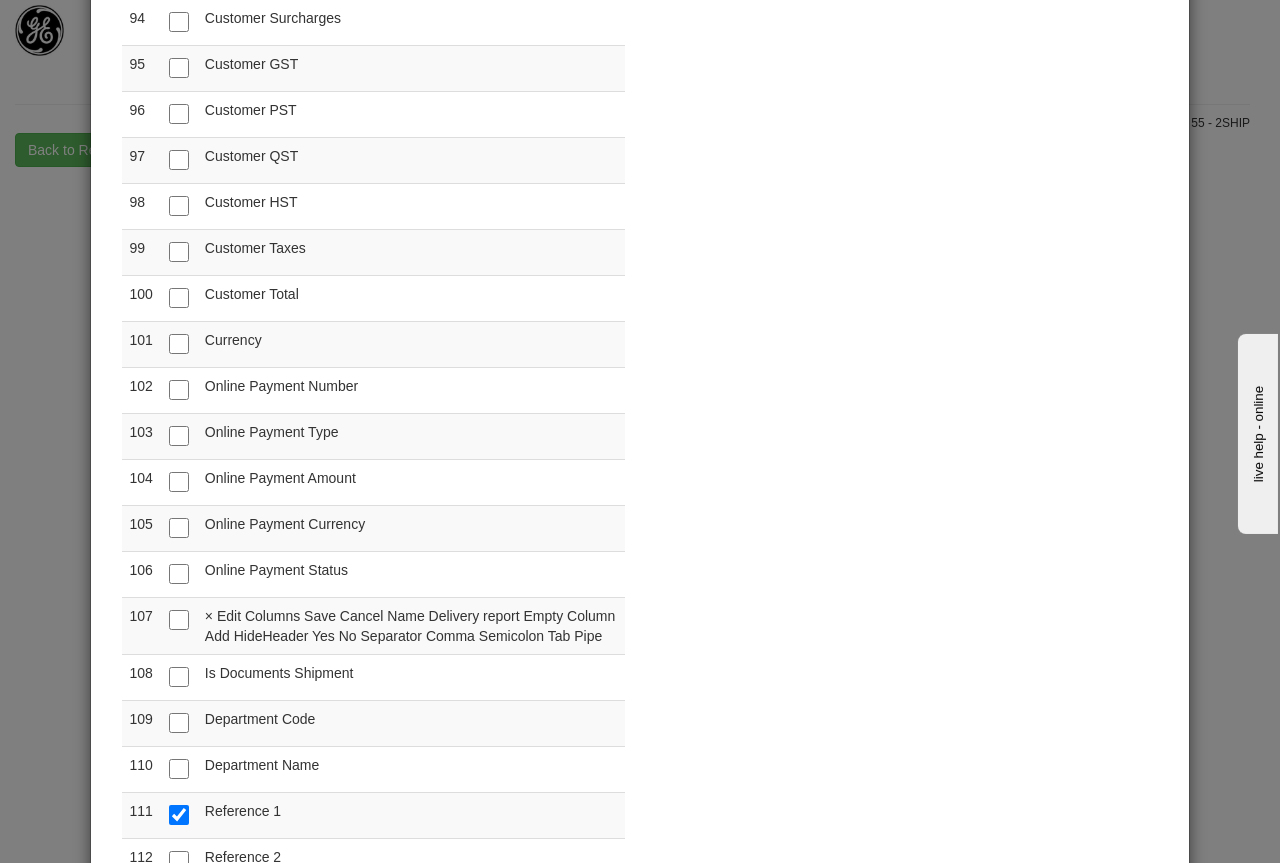 scroll, scrollTop: 4500, scrollLeft: 0, axis: vertical 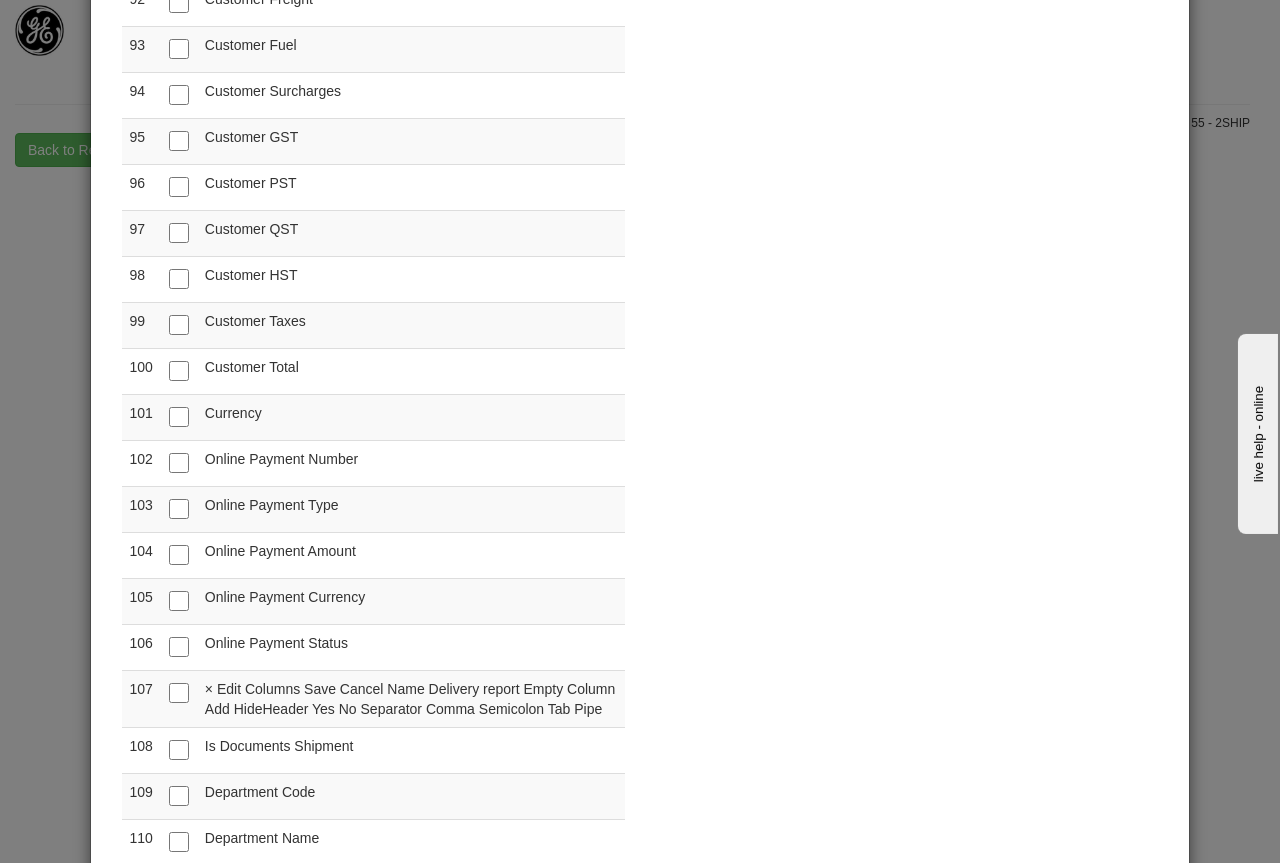 click on "×
Edit Columns
Save
Cancel
Name
Delivery report
Empty Column
Add
HideHeader
Yes No
Separator
Comma
Semicolon
Tab
Pipe" at bounding box center [640, 431] 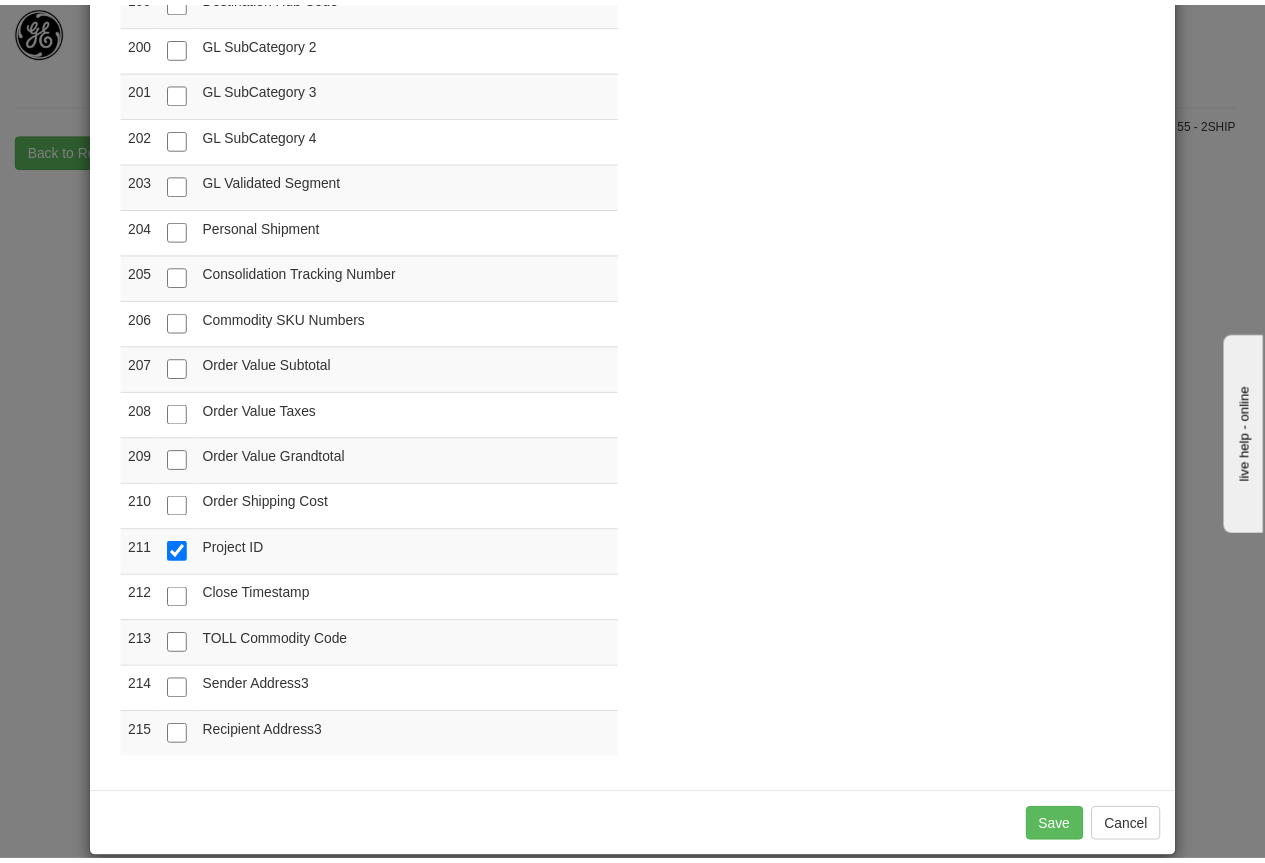 scroll, scrollTop: 9452, scrollLeft: 0, axis: vertical 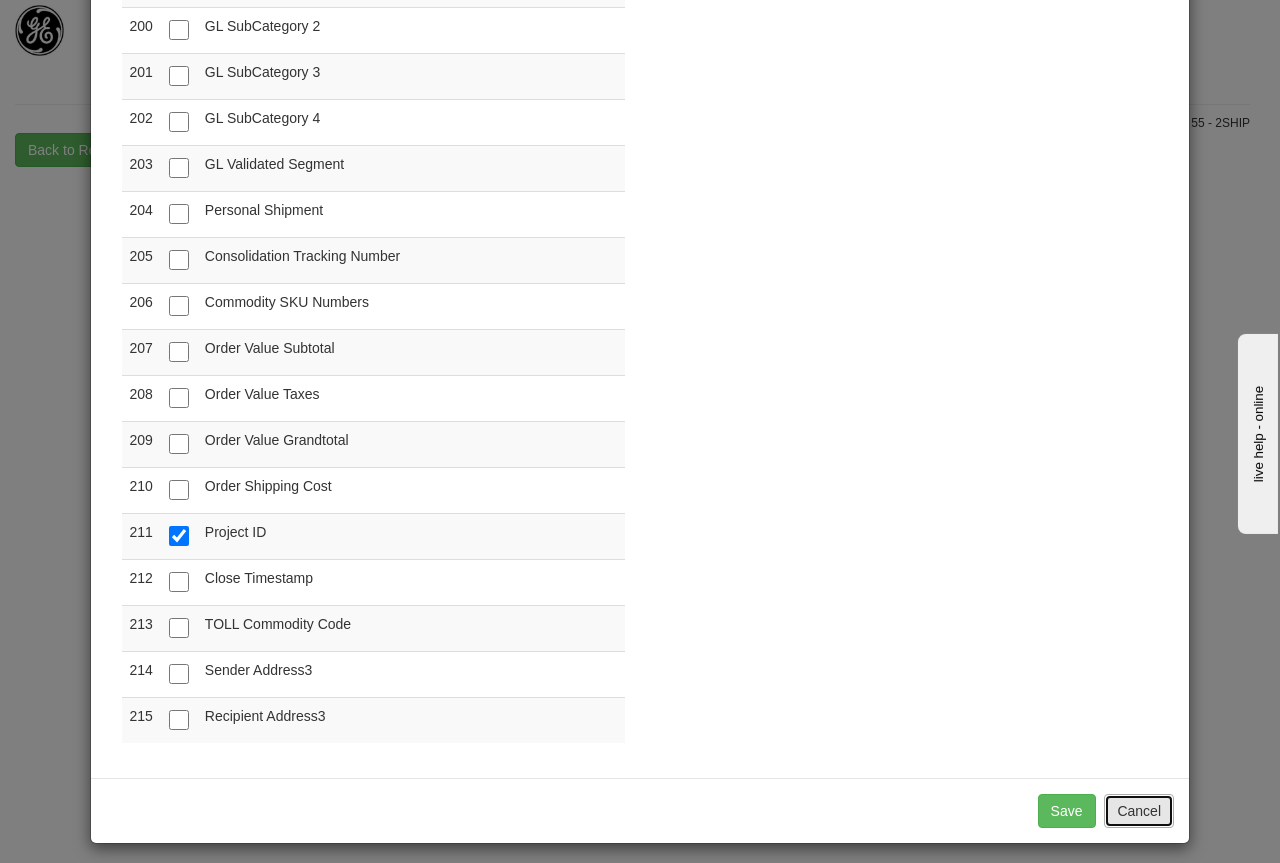click on "Cancel" at bounding box center (1139, 811) 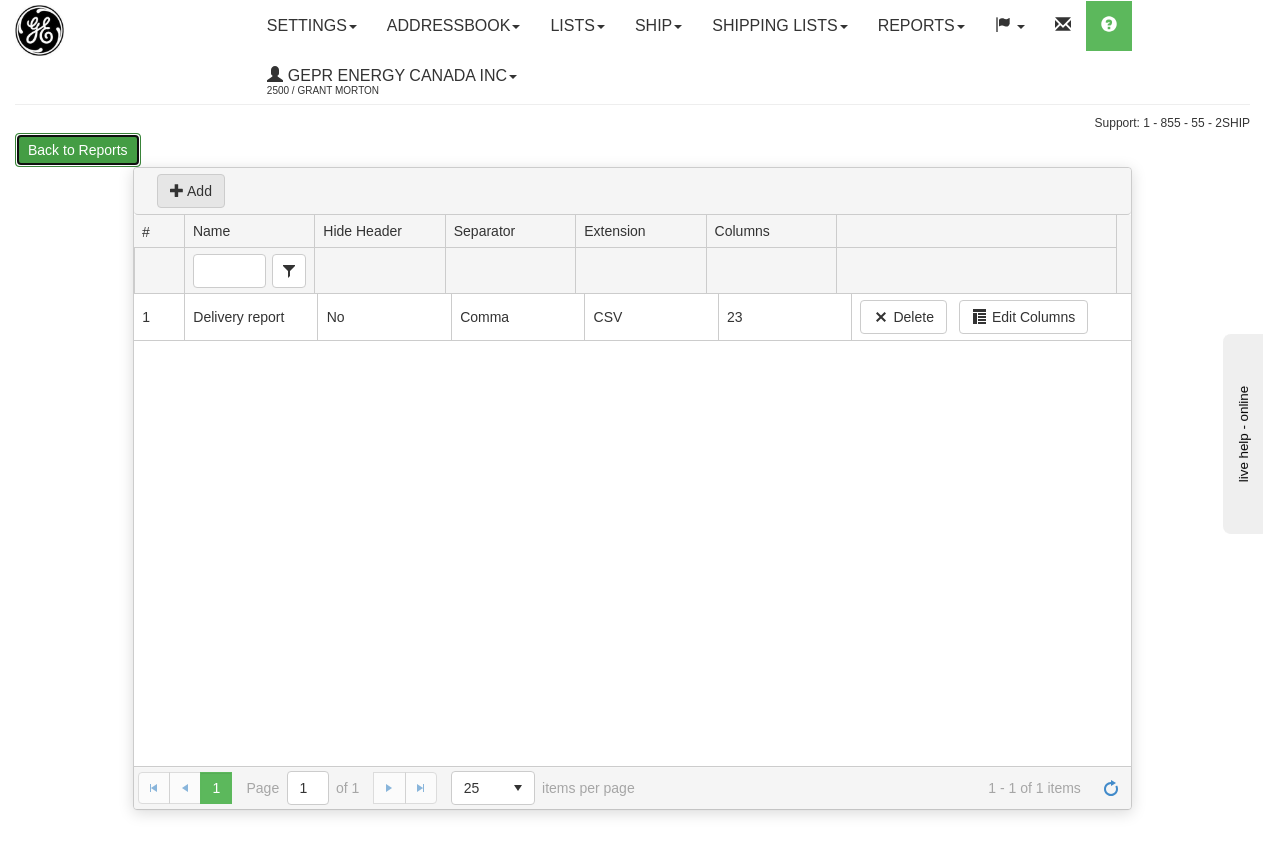 click on "Back to Reports" at bounding box center (78, 150) 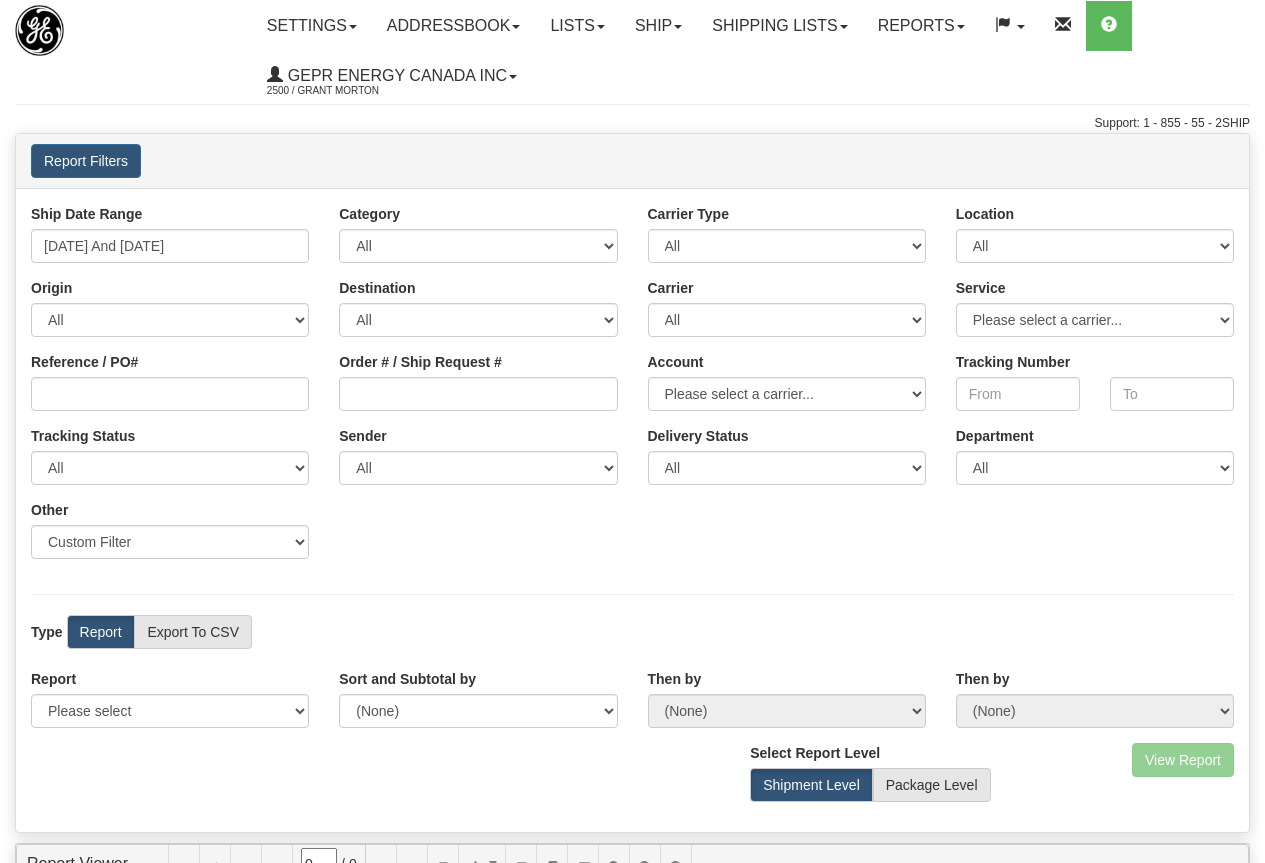 scroll, scrollTop: 0, scrollLeft: 0, axis: both 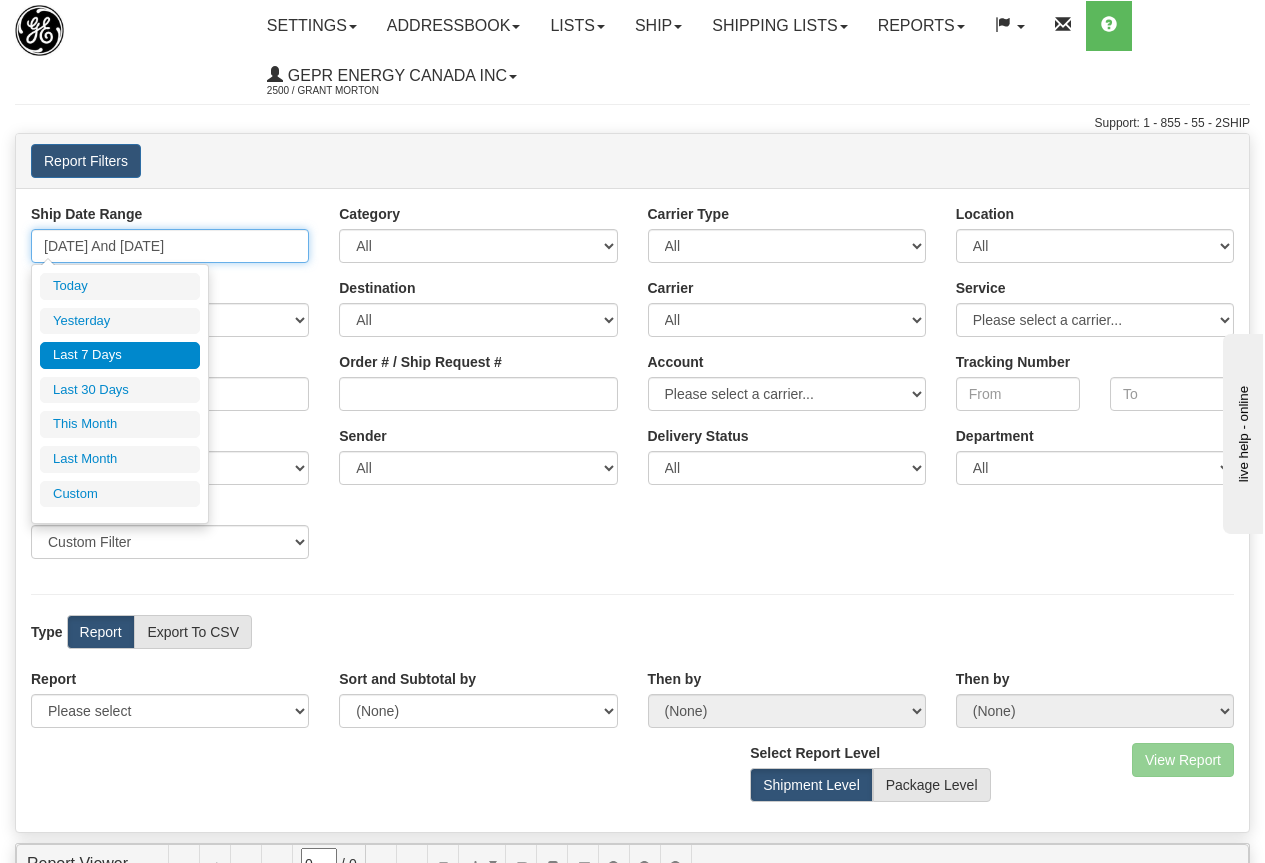 click on "[DATE] And [DATE]" at bounding box center [170, 246] 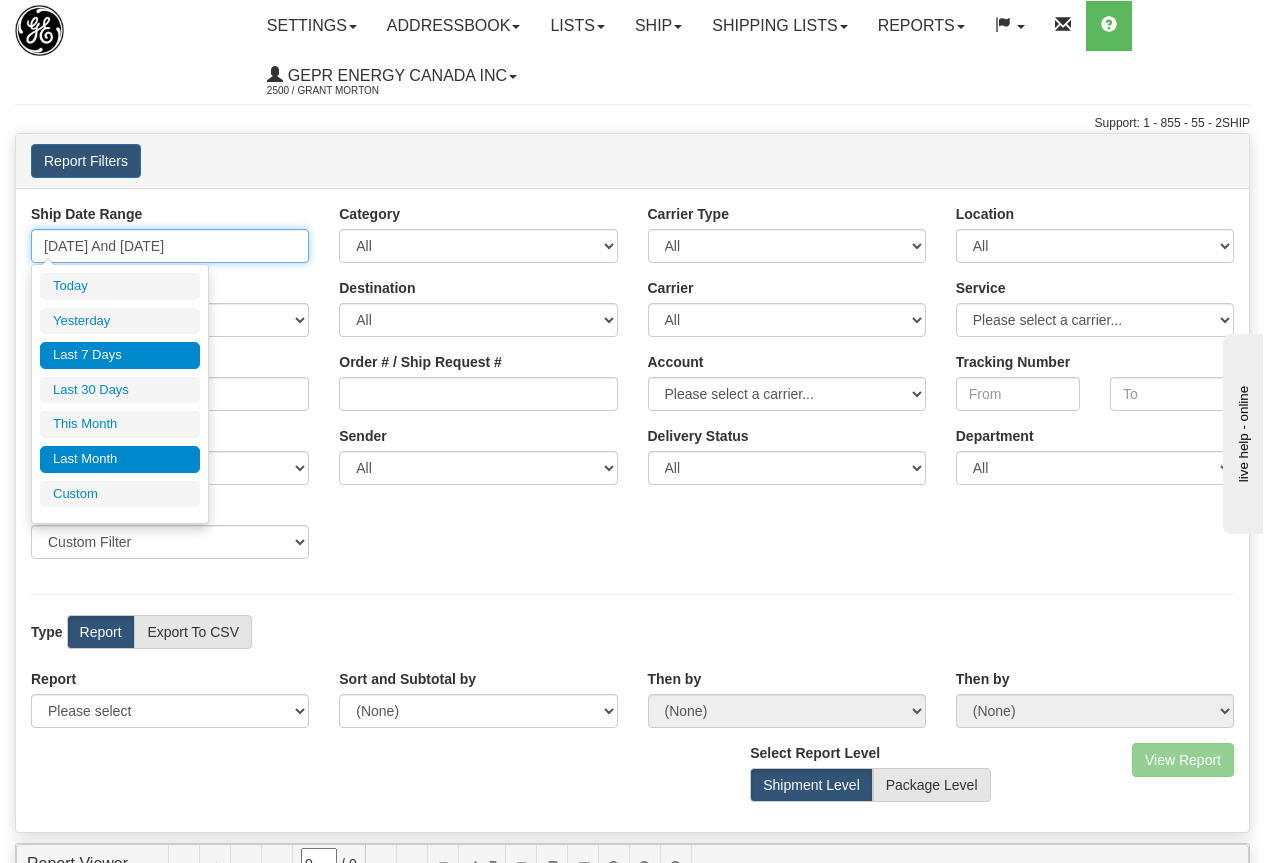 type on "08/07/2025" 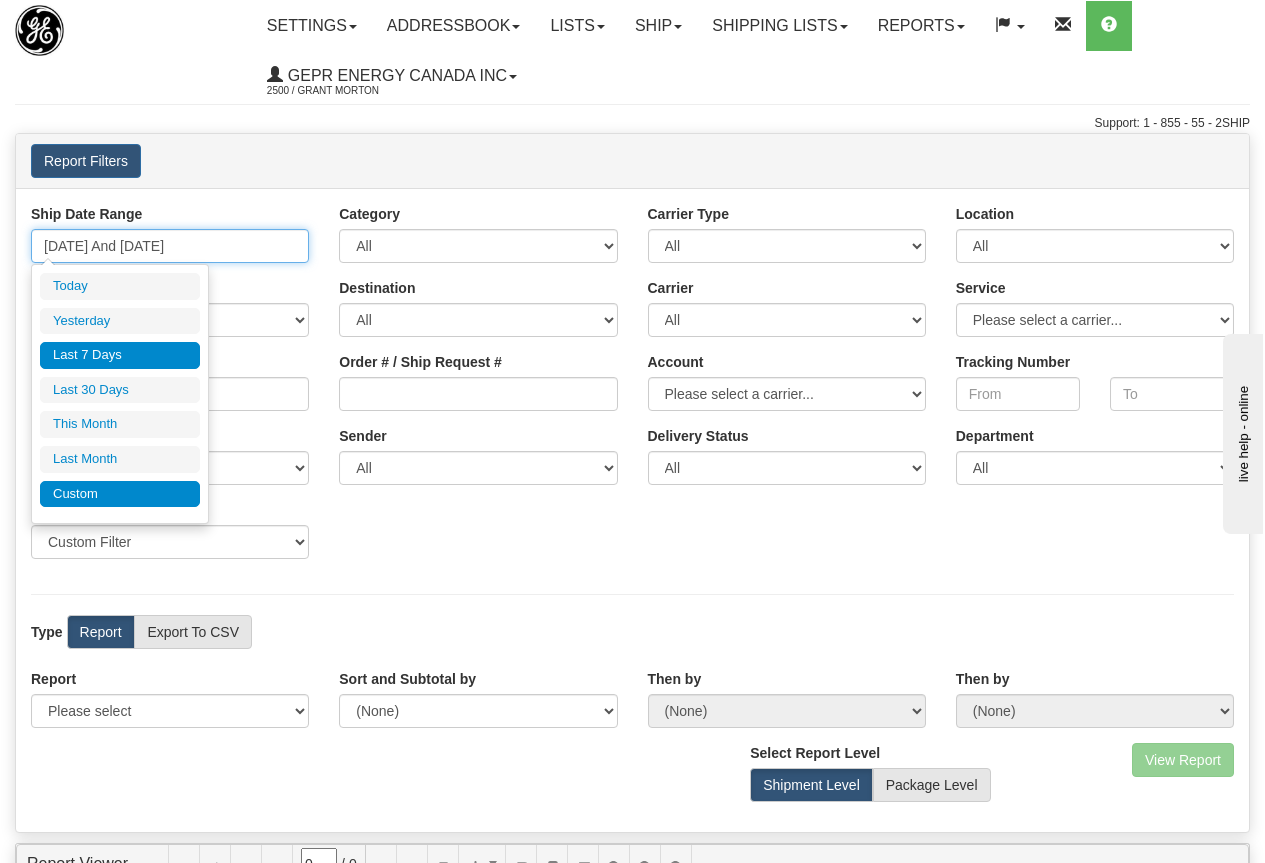 type on "08/02/2025" 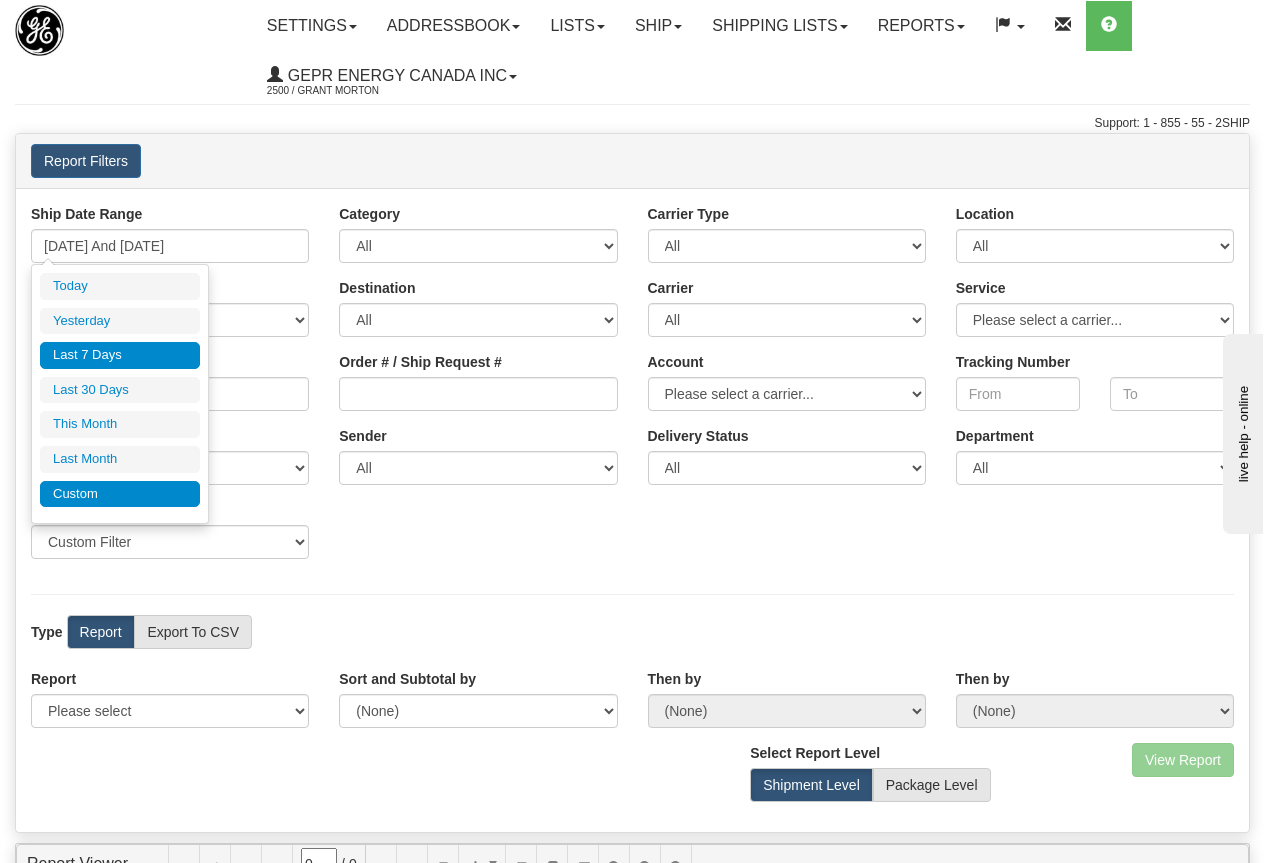 click on "Custom" at bounding box center [120, 494] 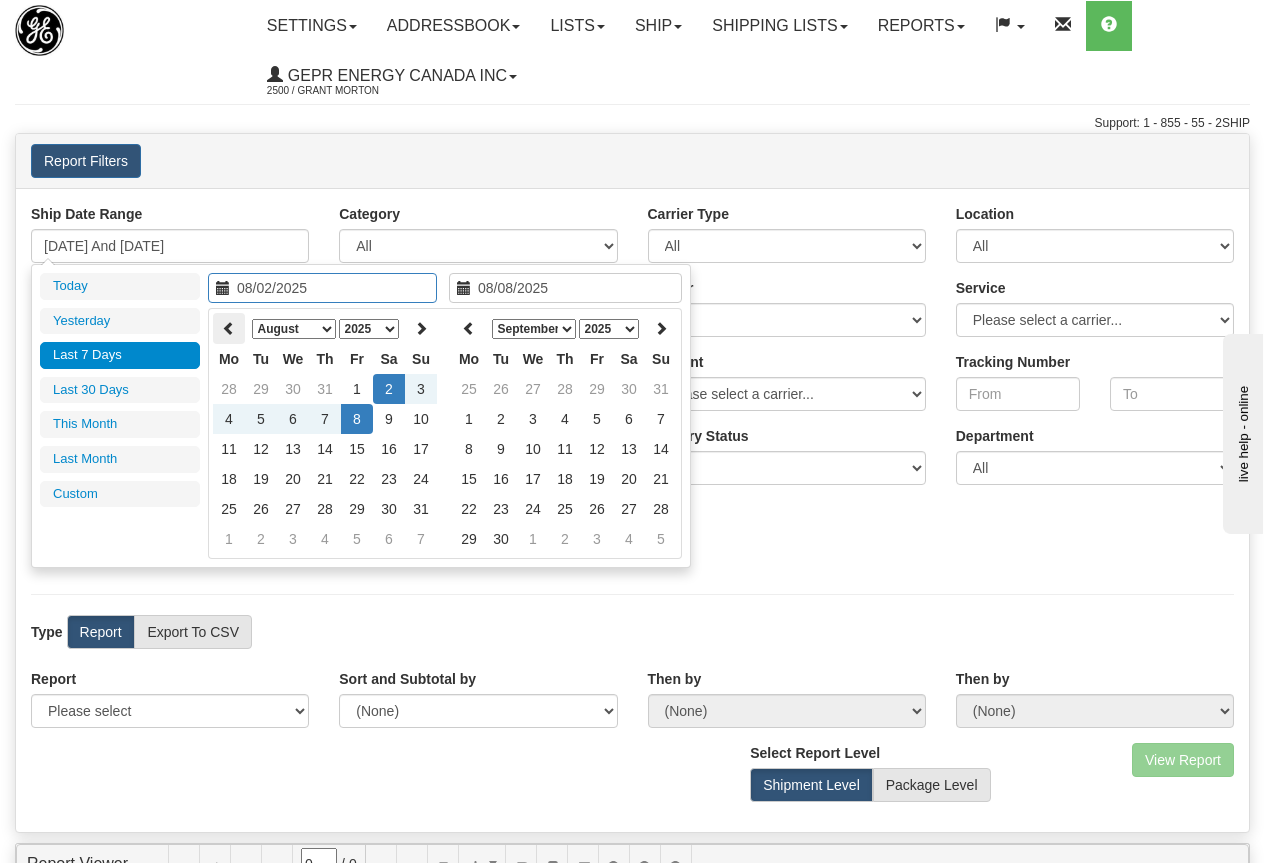 click at bounding box center (229, 328) 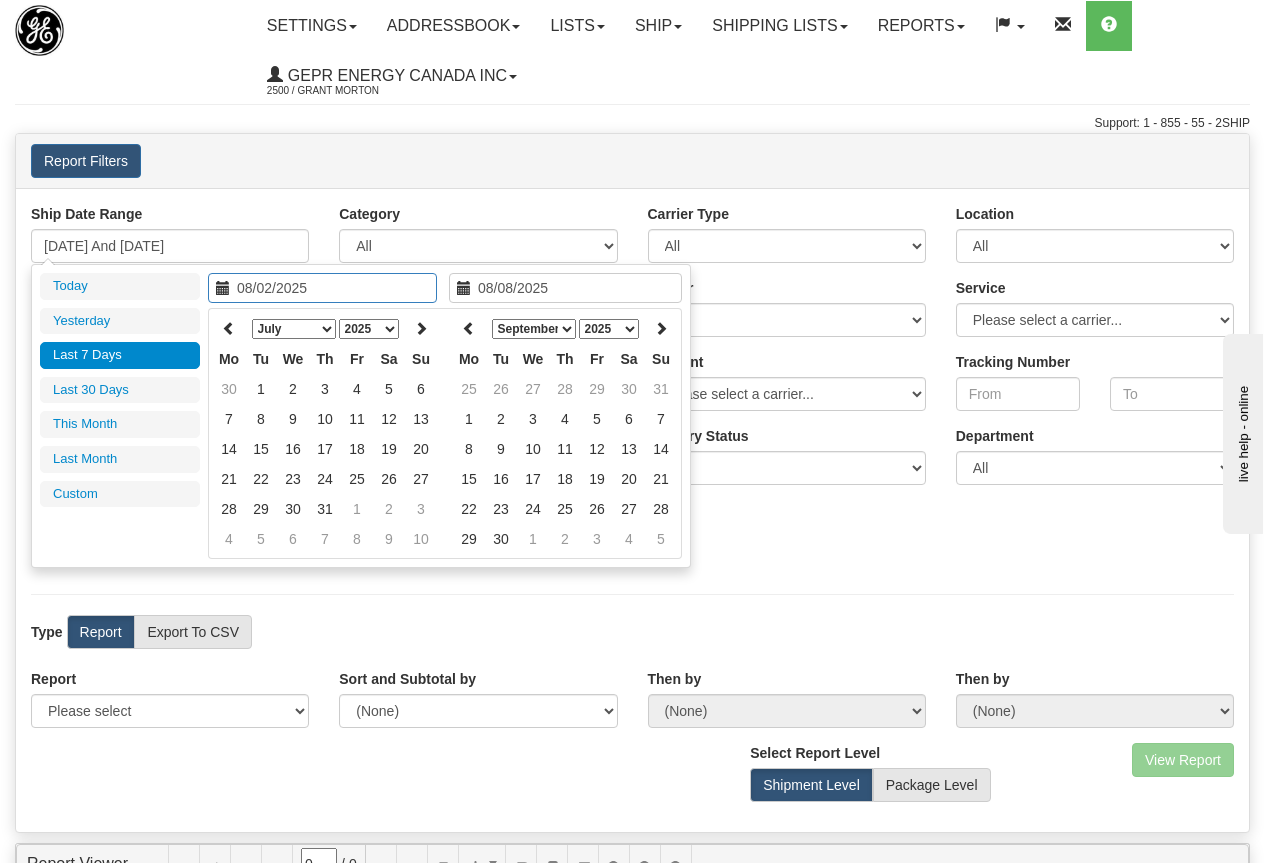 click at bounding box center (229, 328) 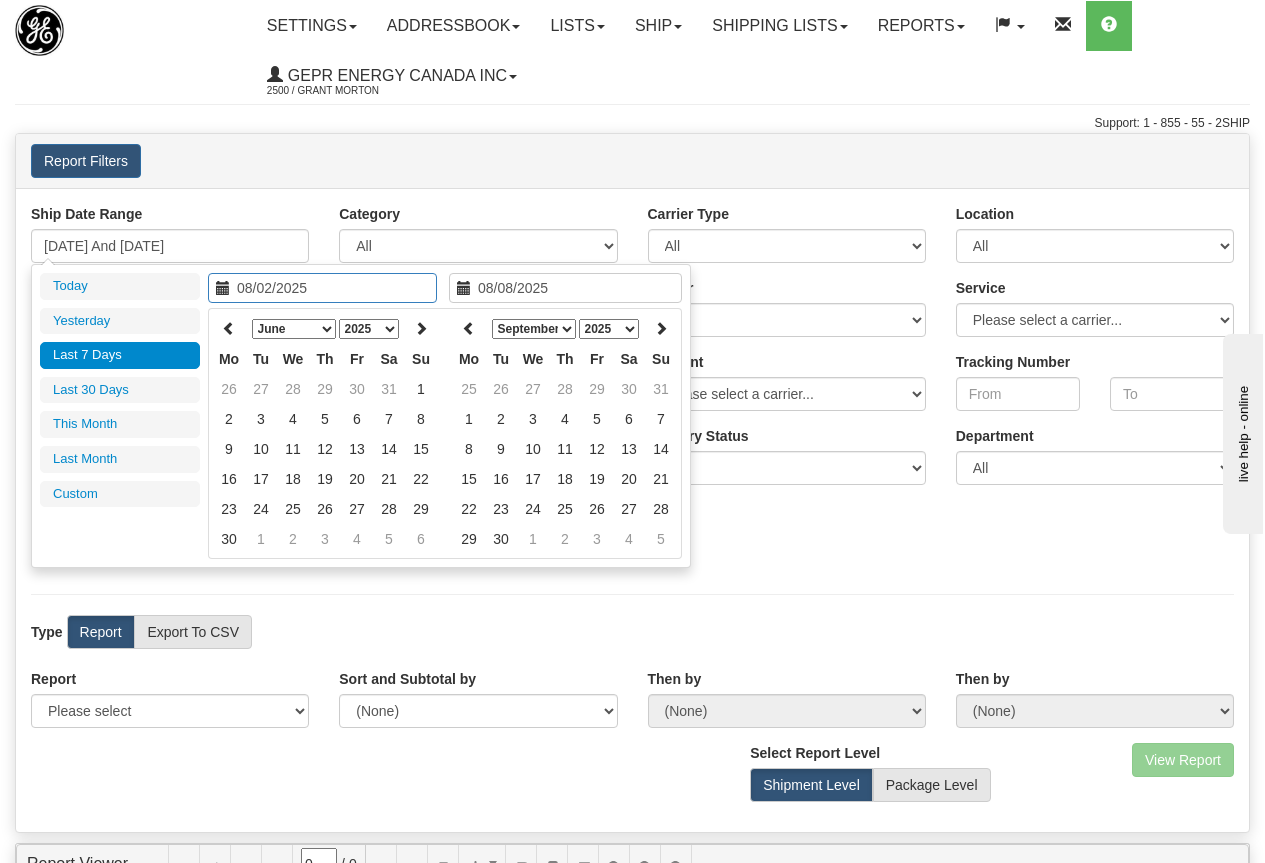 click at bounding box center (229, 328) 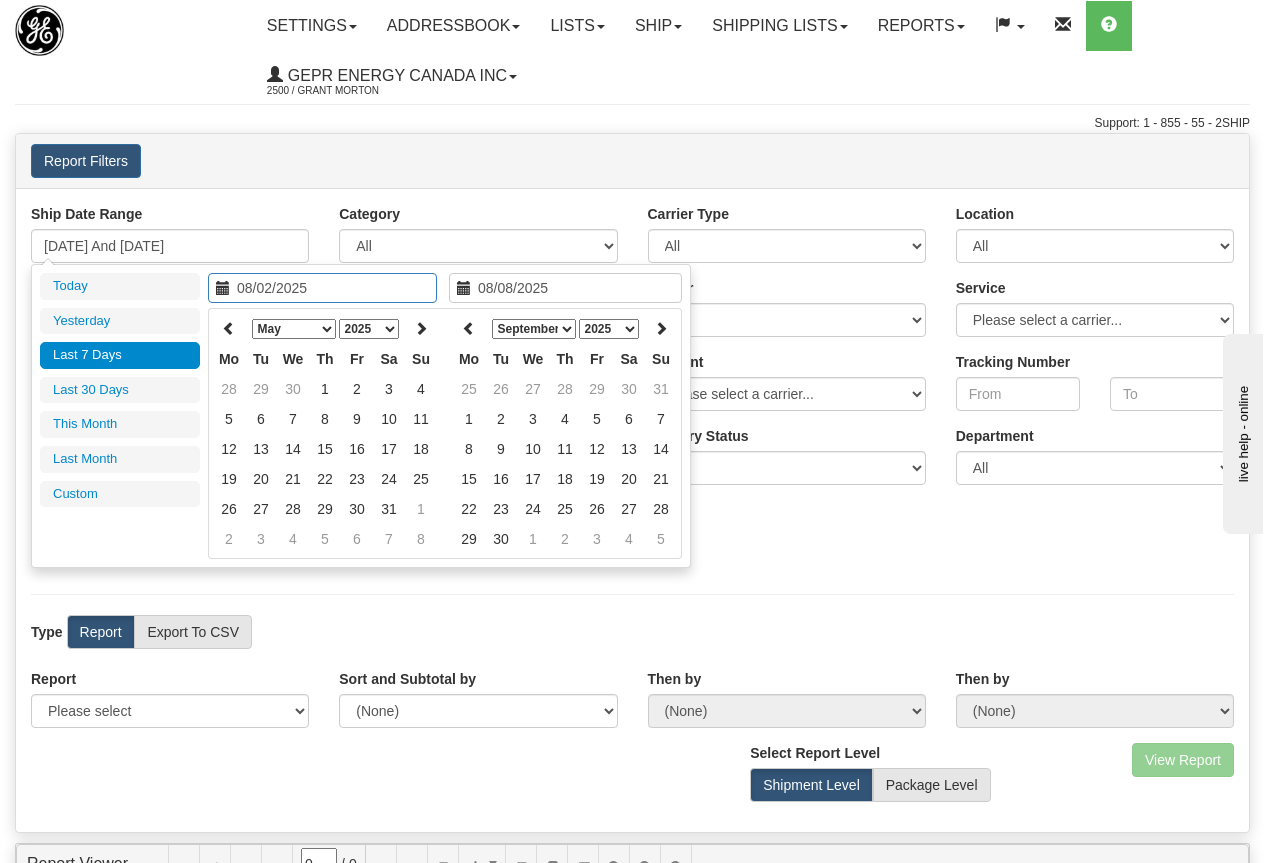 click at bounding box center [229, 328] 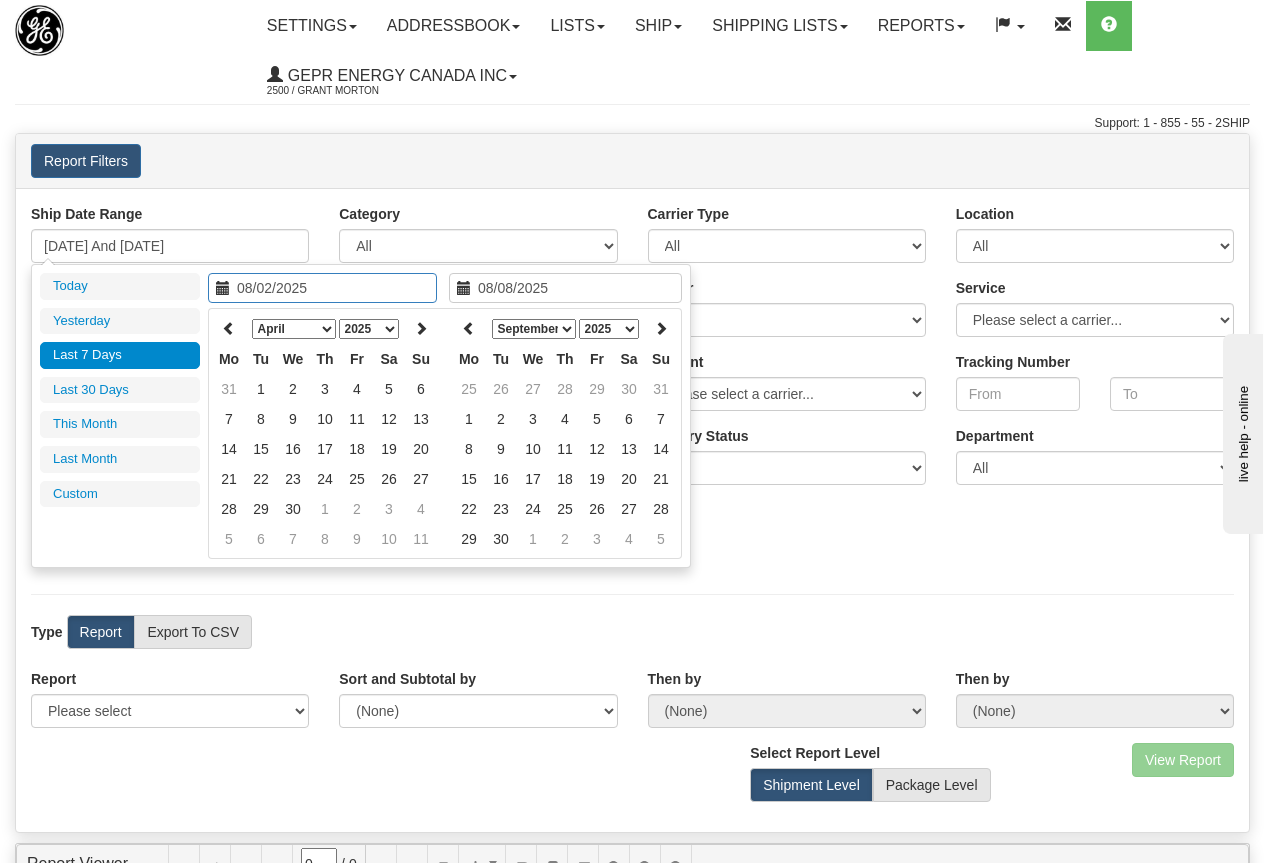 click at bounding box center [229, 328] 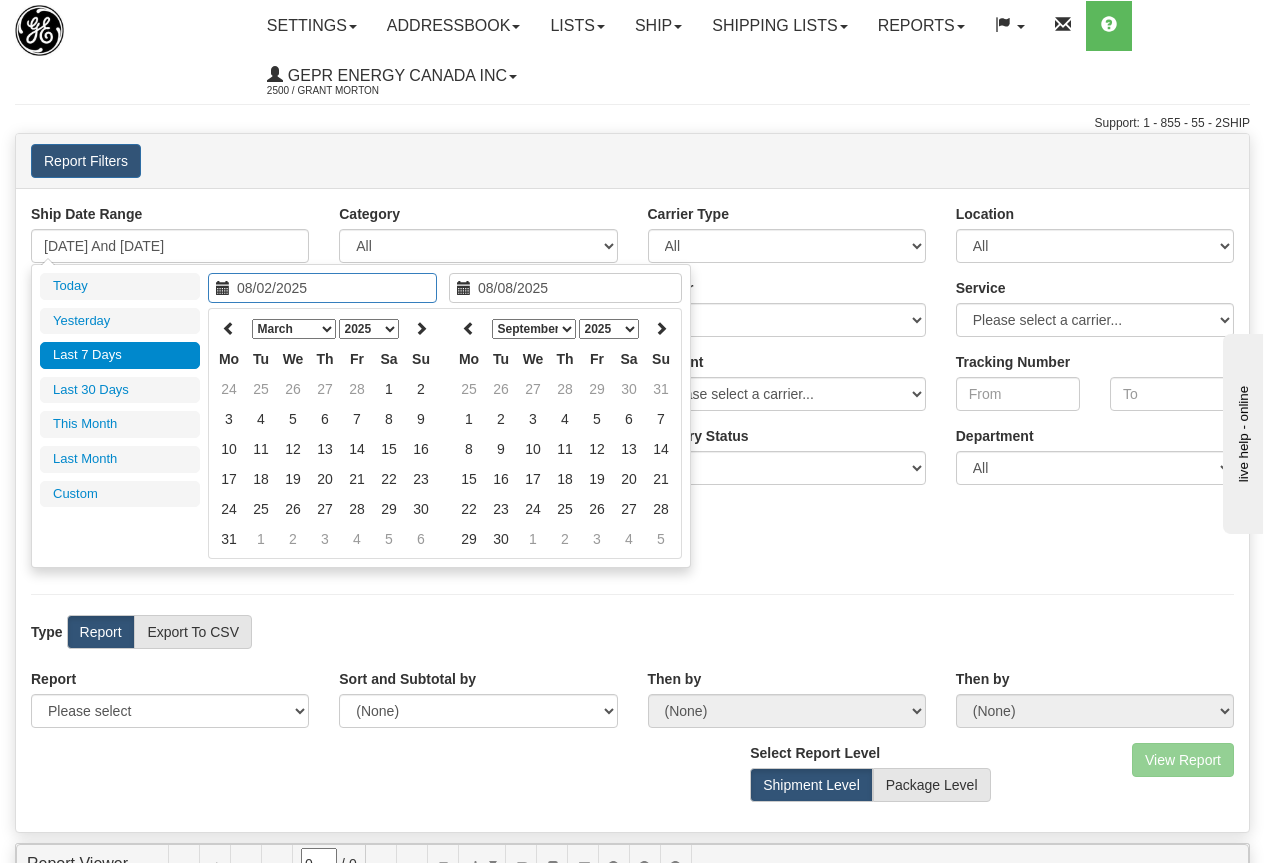 click at bounding box center [229, 328] 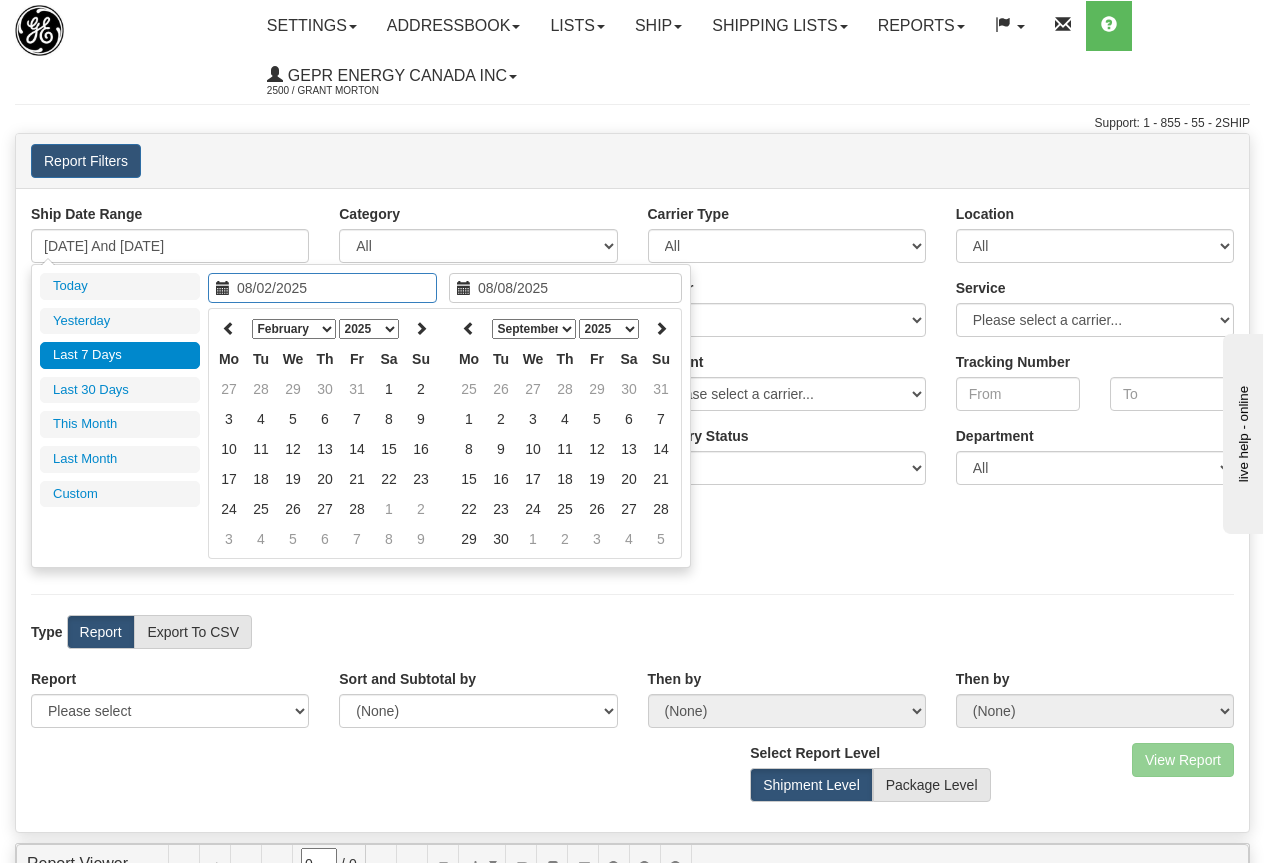 click at bounding box center (229, 328) 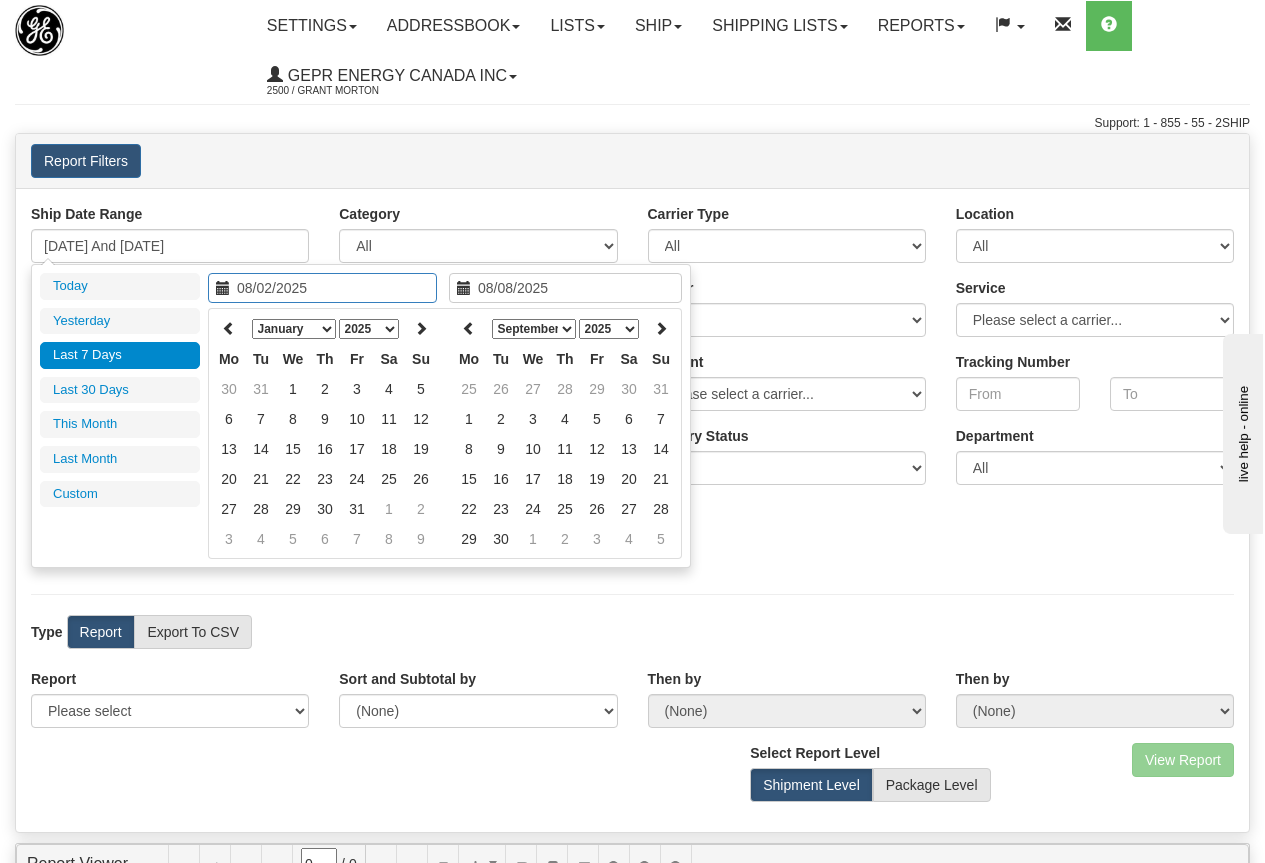 click at bounding box center [229, 328] 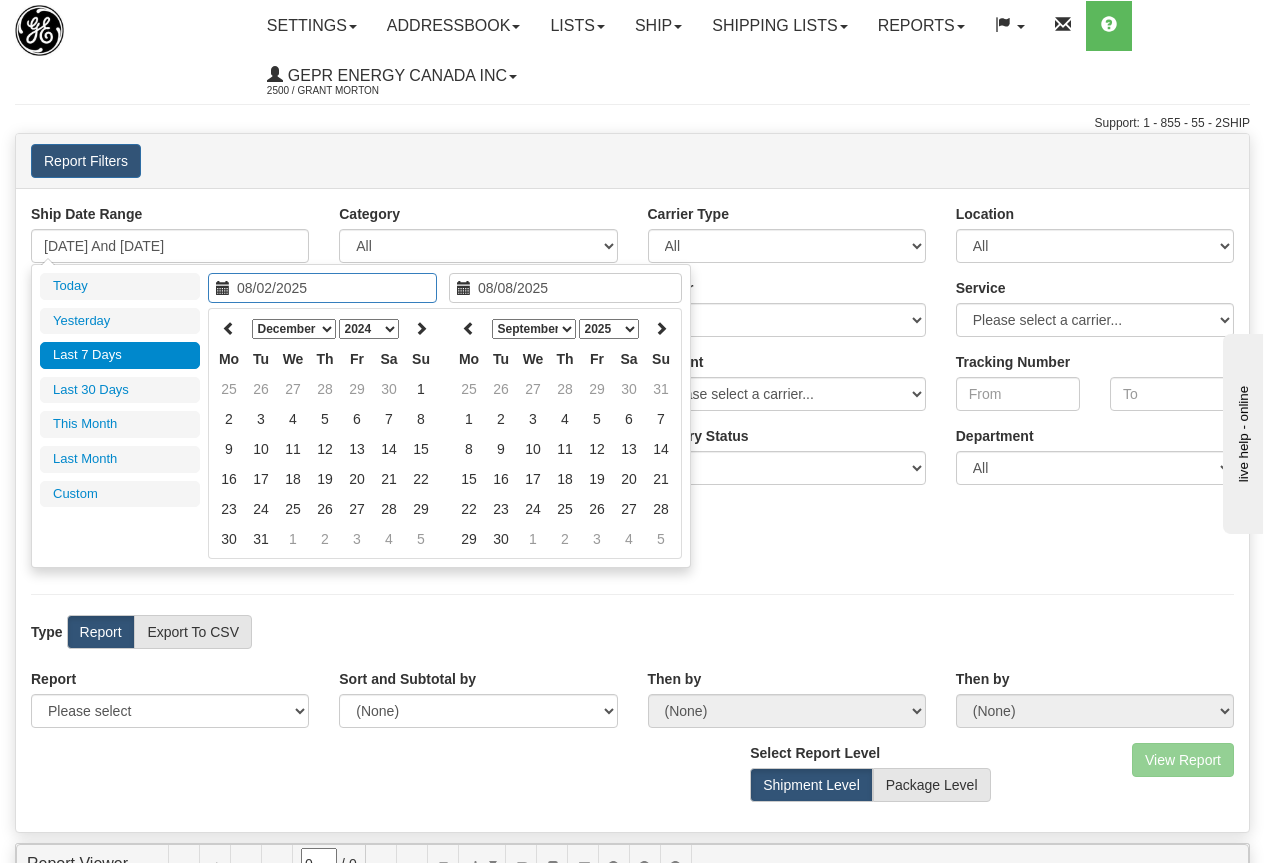 click at bounding box center (229, 328) 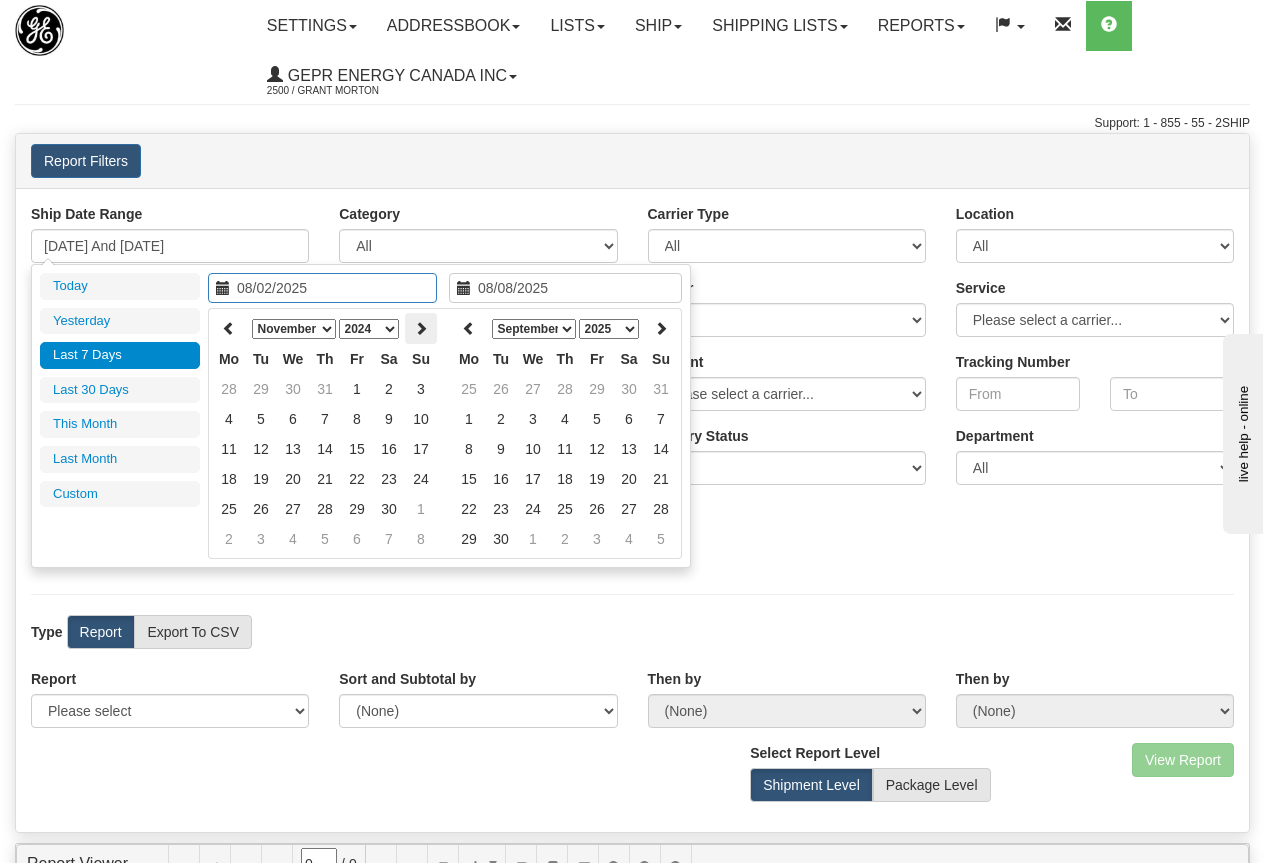 click at bounding box center (421, 328) 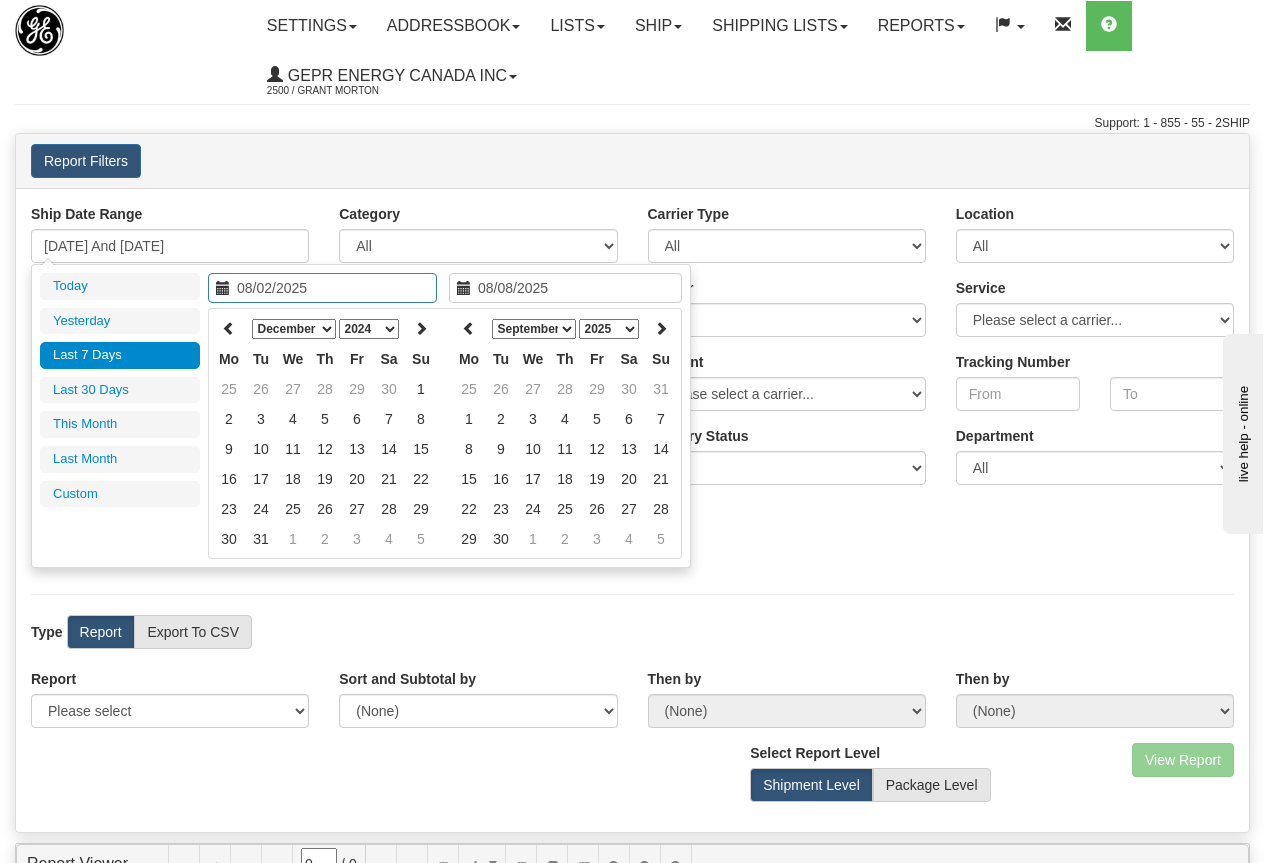 click at bounding box center (421, 328) 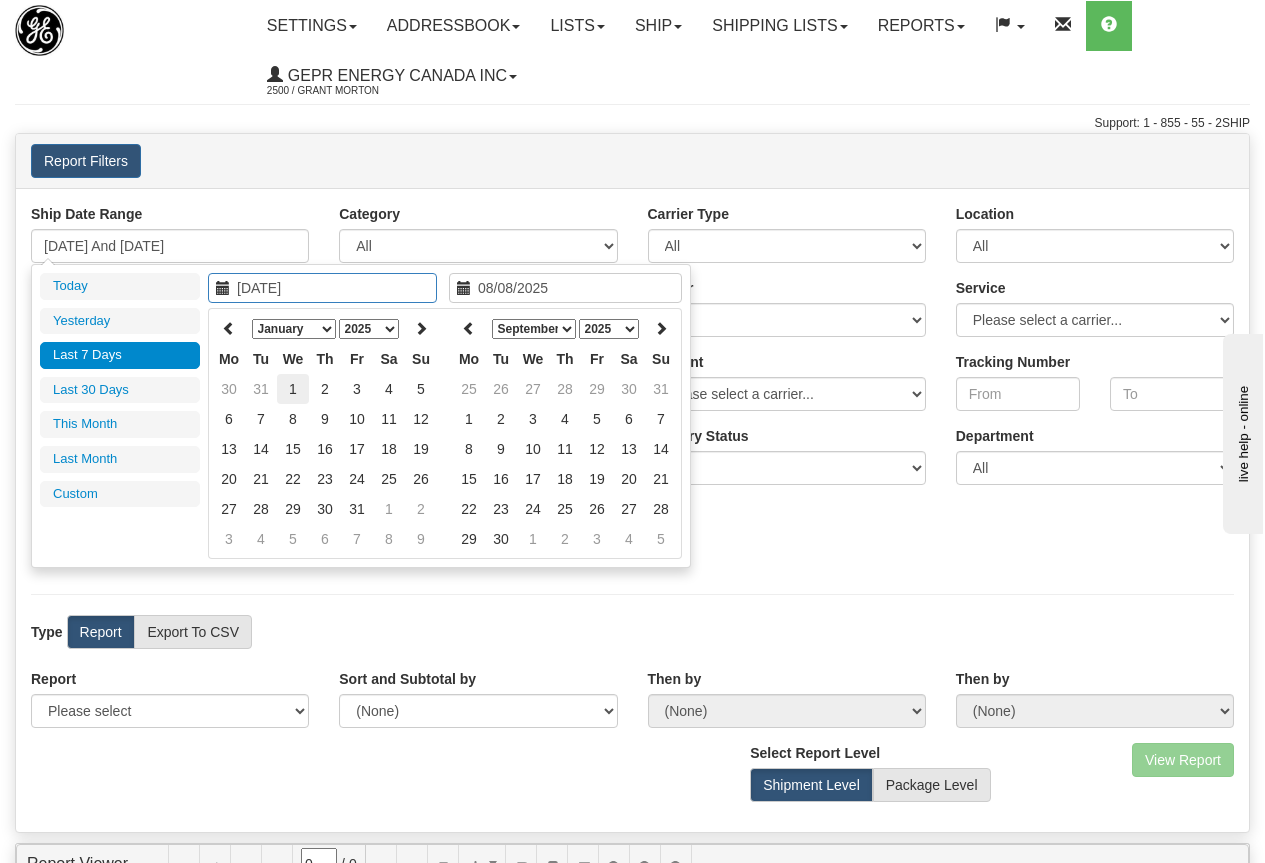 type on "[DATE]" 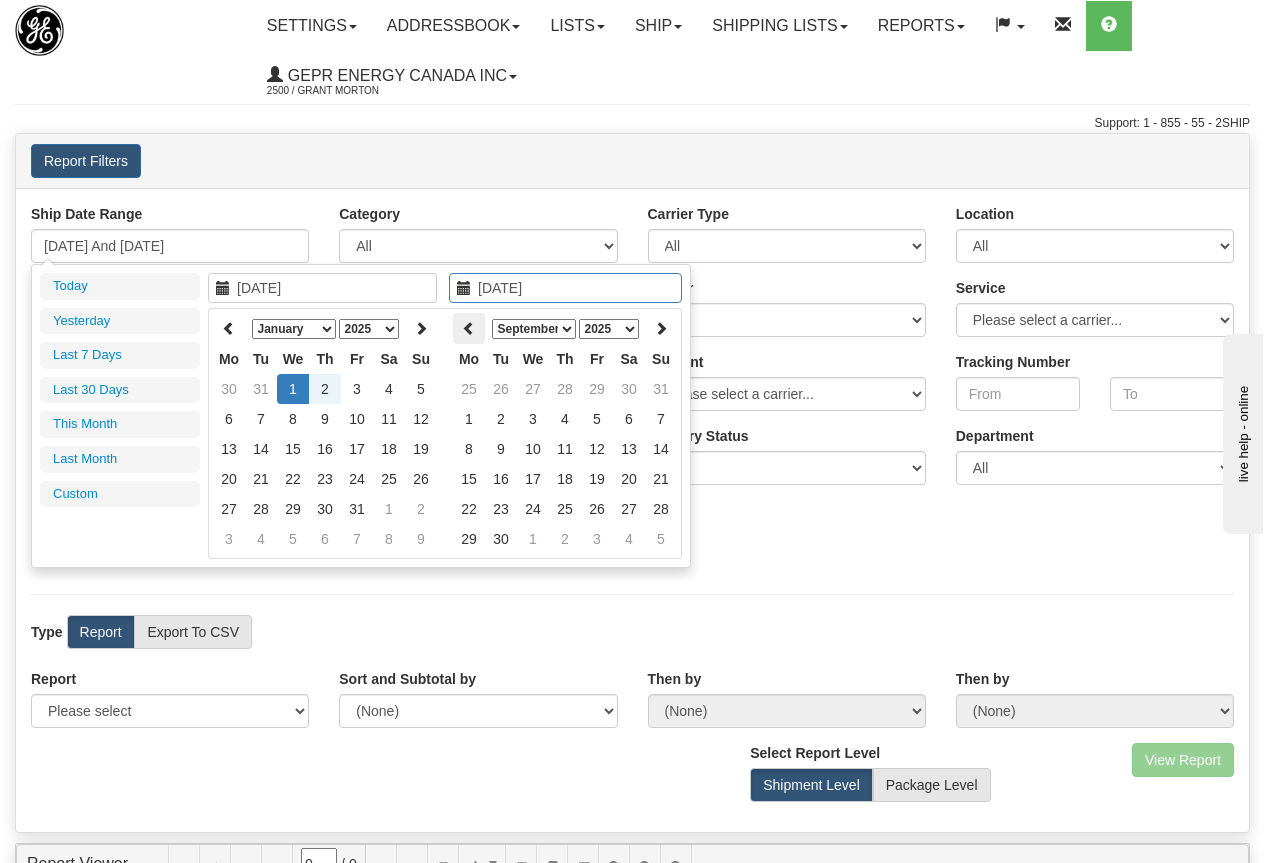 click at bounding box center [469, 328] 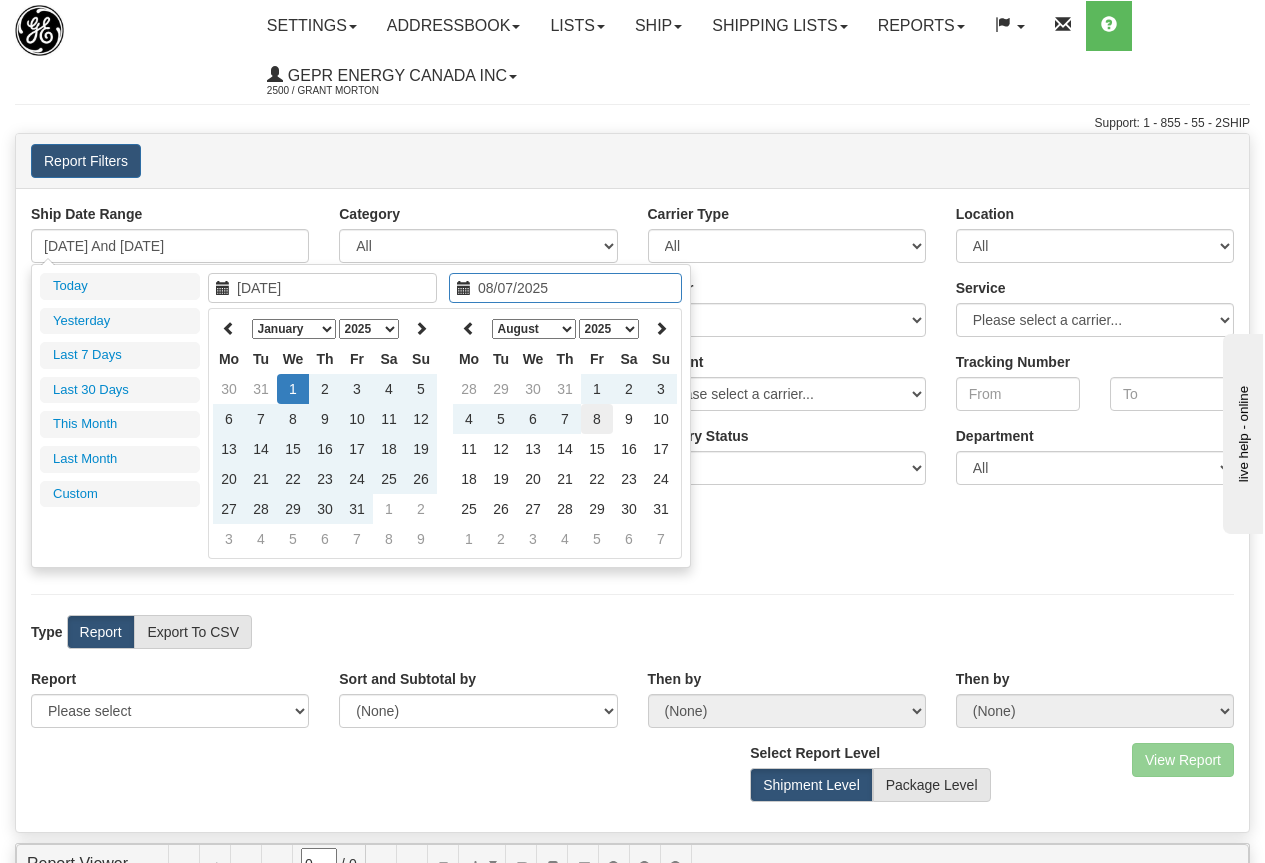 type on "08/08/2025" 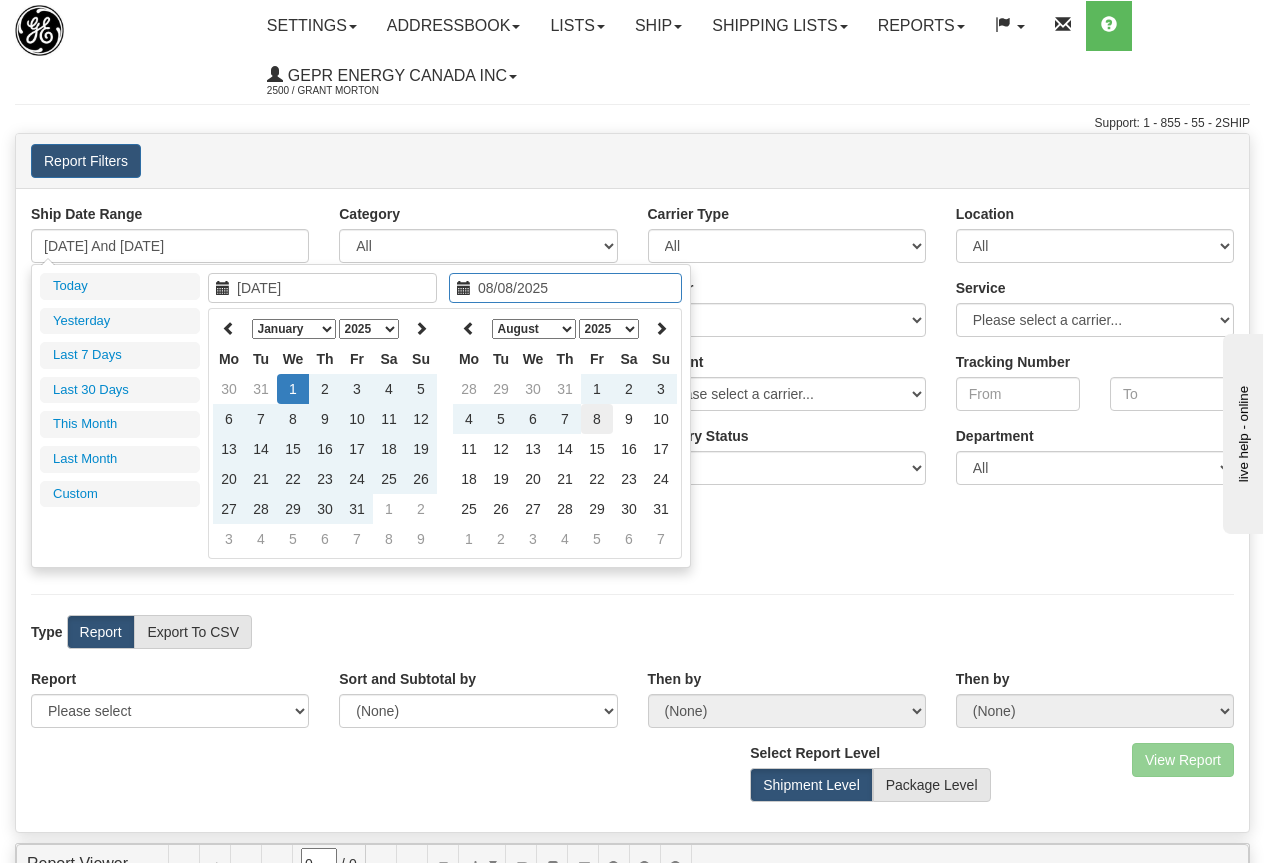 click on "8" at bounding box center [597, 419] 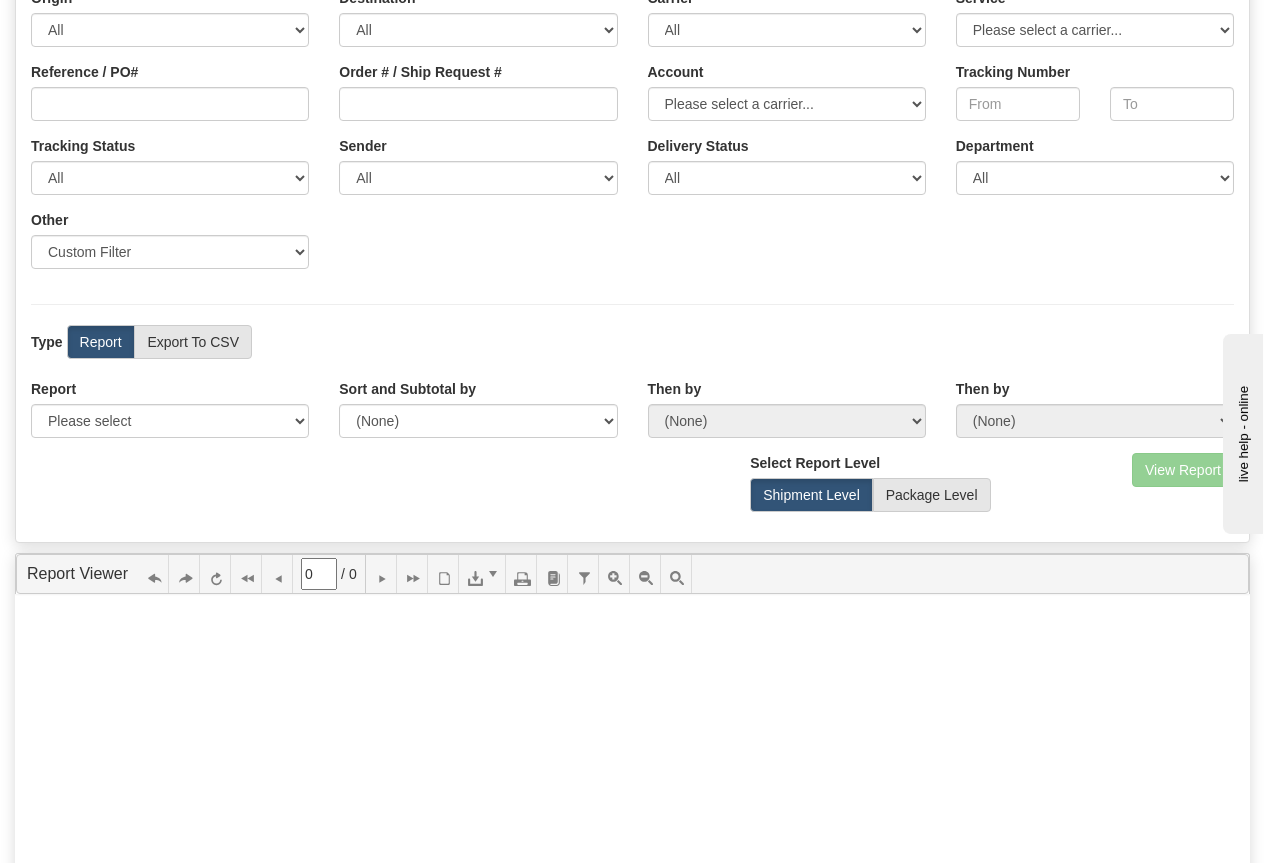 scroll, scrollTop: 400, scrollLeft: 0, axis: vertical 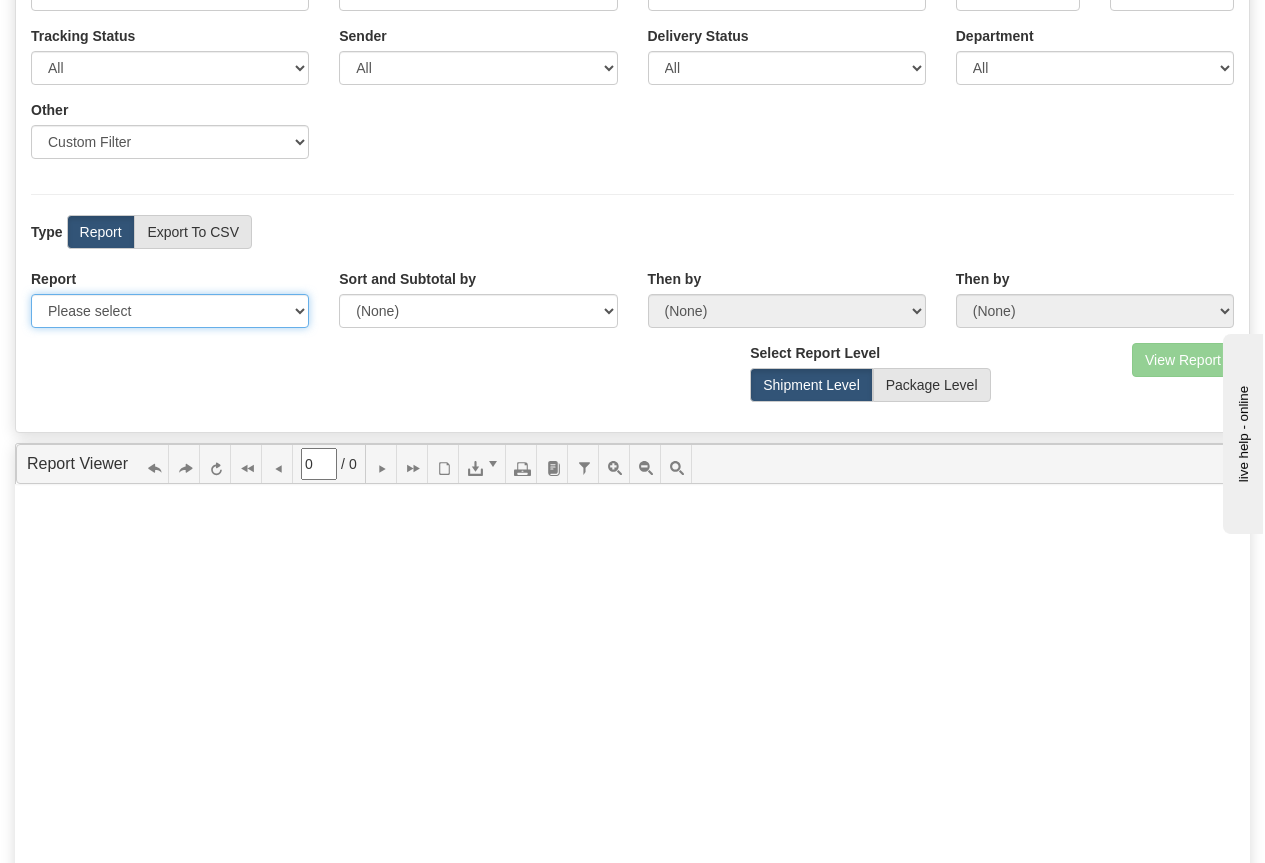 click on "Please select
1 Line Shipment Report
Address Detail
Basic Shipment Overview
Canadian Tax Detail
Charge Detail
Consolidation Unit Detail
Contents Detail
Cost Allocation Detail
Custom Clearance Report
Daily Report
DetailShipmentExport
DetailShipmentExport_LTL
DetailShipmentExport_LTL2020
Full Reference Detail
GL Code Detail
Import to Onhold Template
Imported Shipments
Payment Detail Shipment Export
SQL Contents Detail Export
Surcharge Detail
Tracking Detail
Truckload Report" at bounding box center [170, 311] 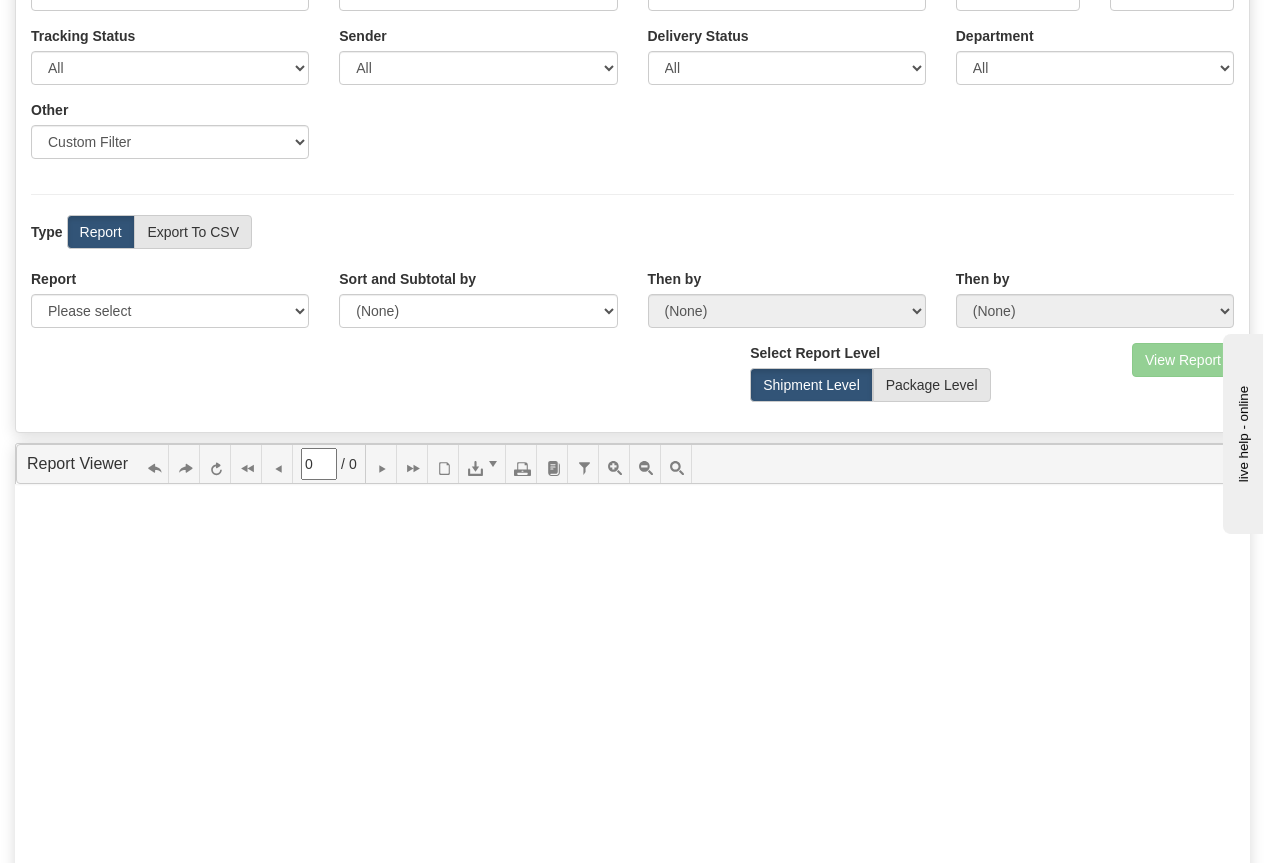 drag, startPoint x: 324, startPoint y: 219, endPoint x: 296, endPoint y: 217, distance: 28.071337 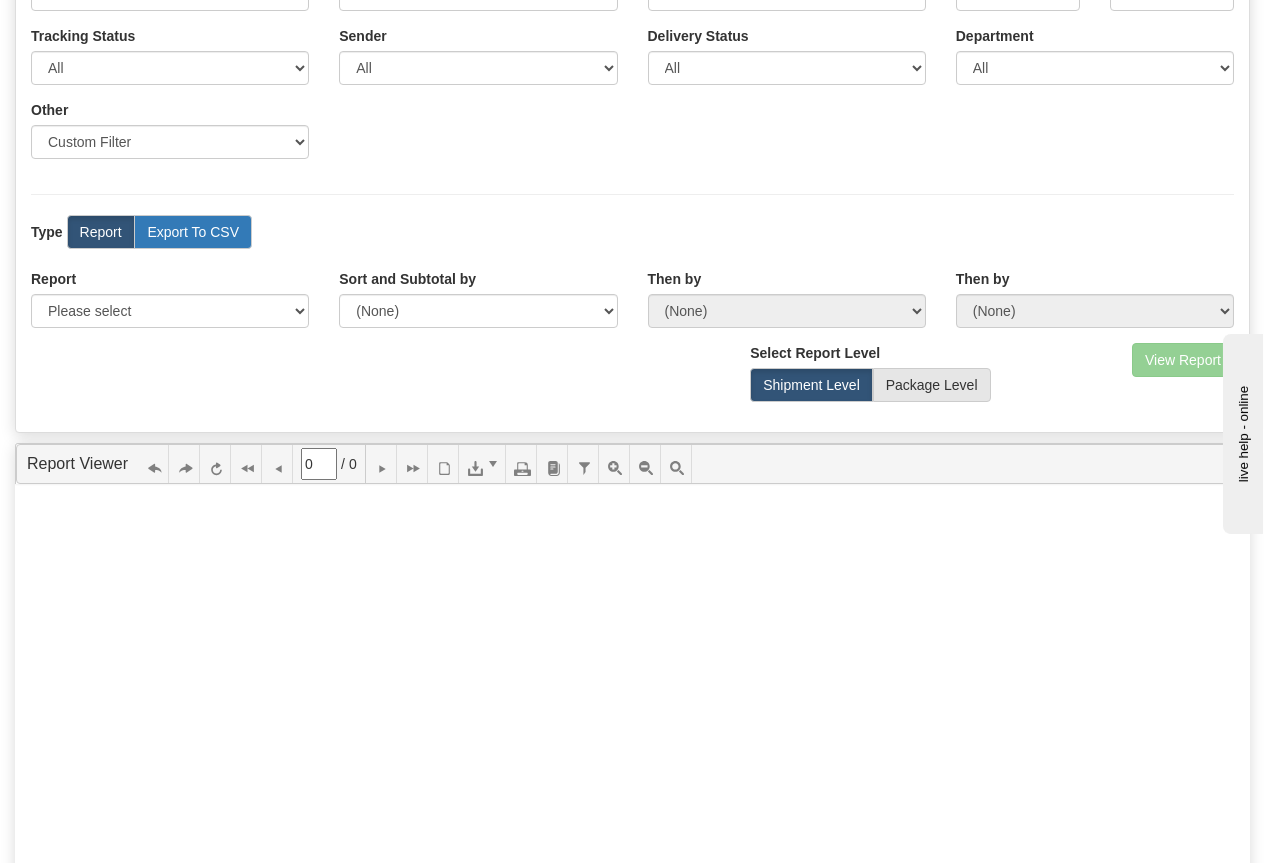 click on "Export To CSV" at bounding box center [193, 232] 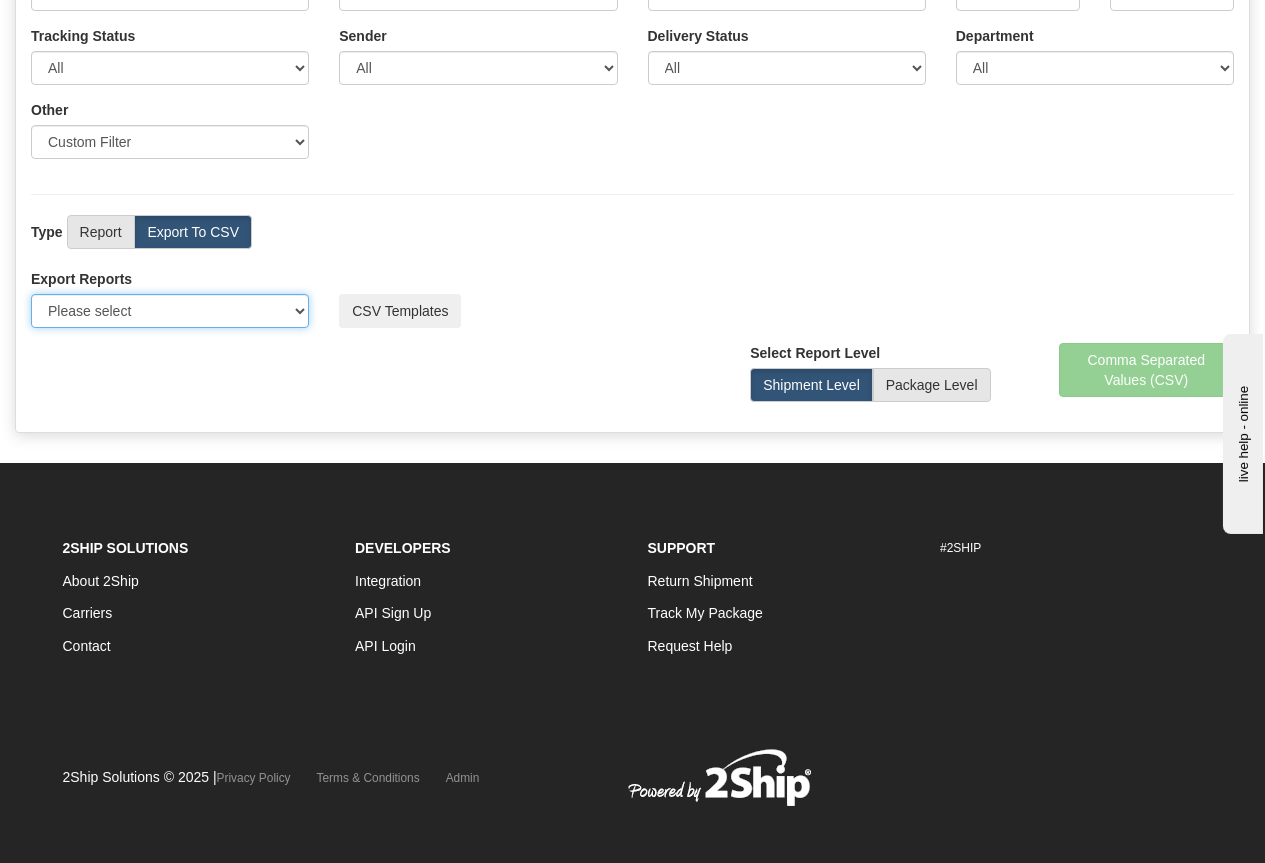 click on "Please select
US Imports Section 321
US Imports Section 321 V2
US Imports Section 321 V3
US Imports Section 321 V4
US Imports Section 321 V5
US Imports Section 321 V6
US Imports Section 301
Delivery report" at bounding box center (170, 311) 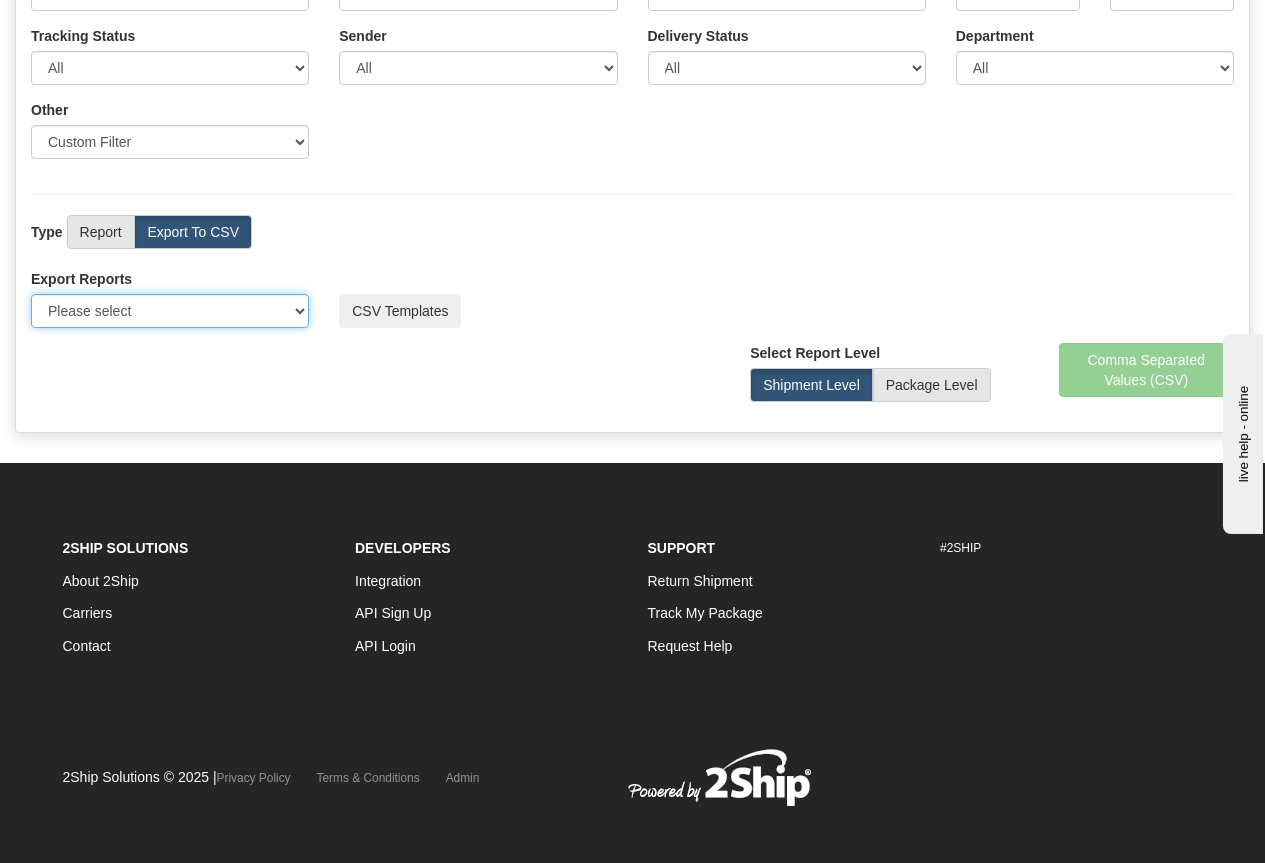 select on "211" 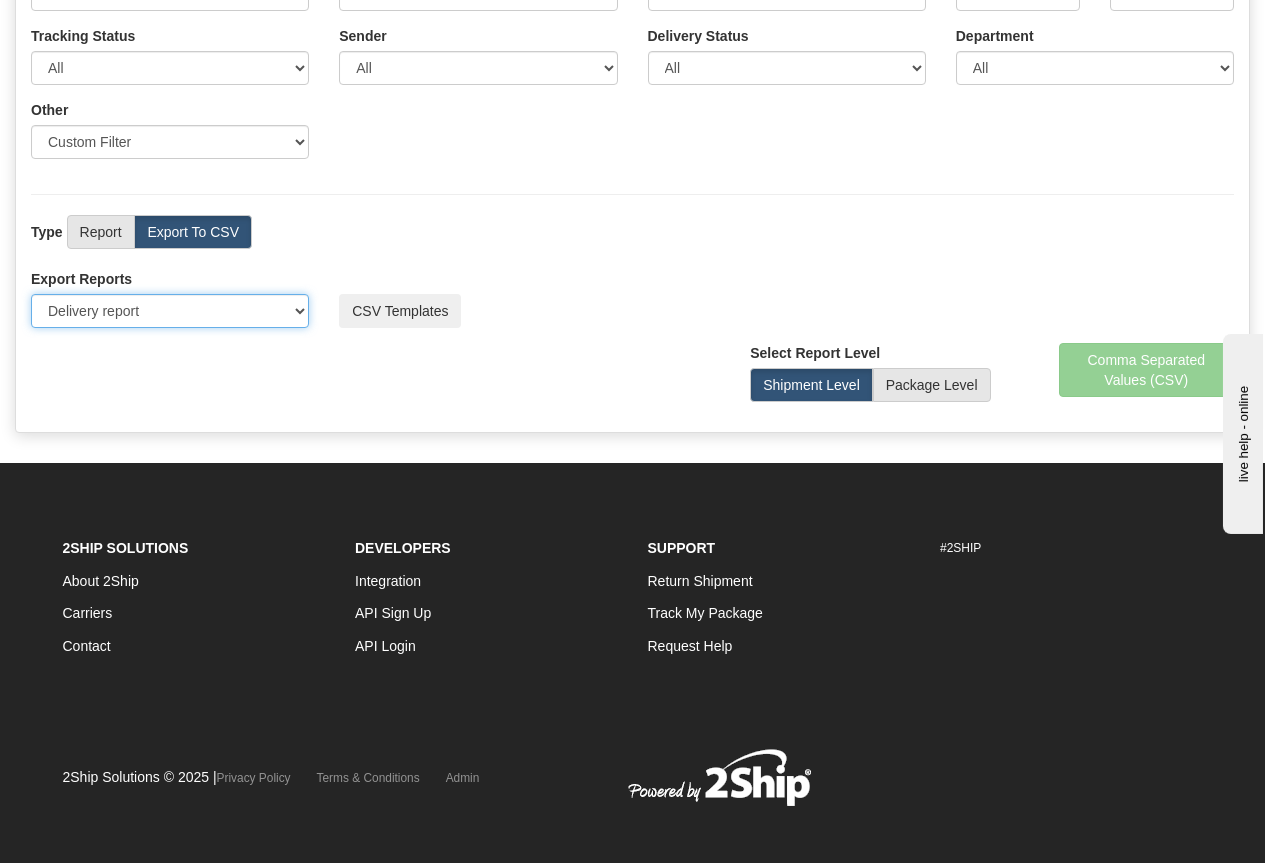 click on "Please select
US Imports Section 321
US Imports Section 321 V2
US Imports Section 321 V3
US Imports Section 321 V4
US Imports Section 321 V5
US Imports Section 321 V6
US Imports Section 301
Delivery report" at bounding box center (170, 311) 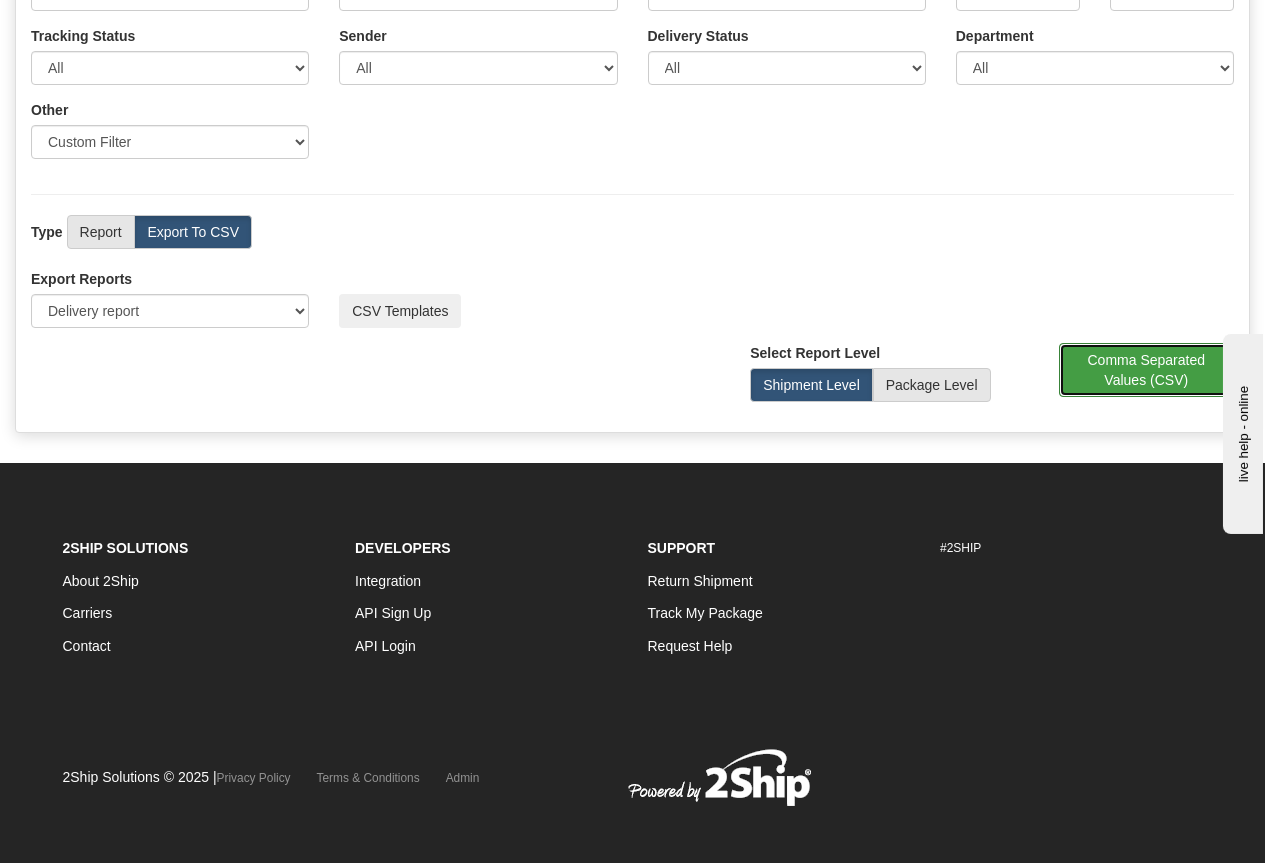 click on "Comma Separated Values (CSV)" at bounding box center (1147, 370) 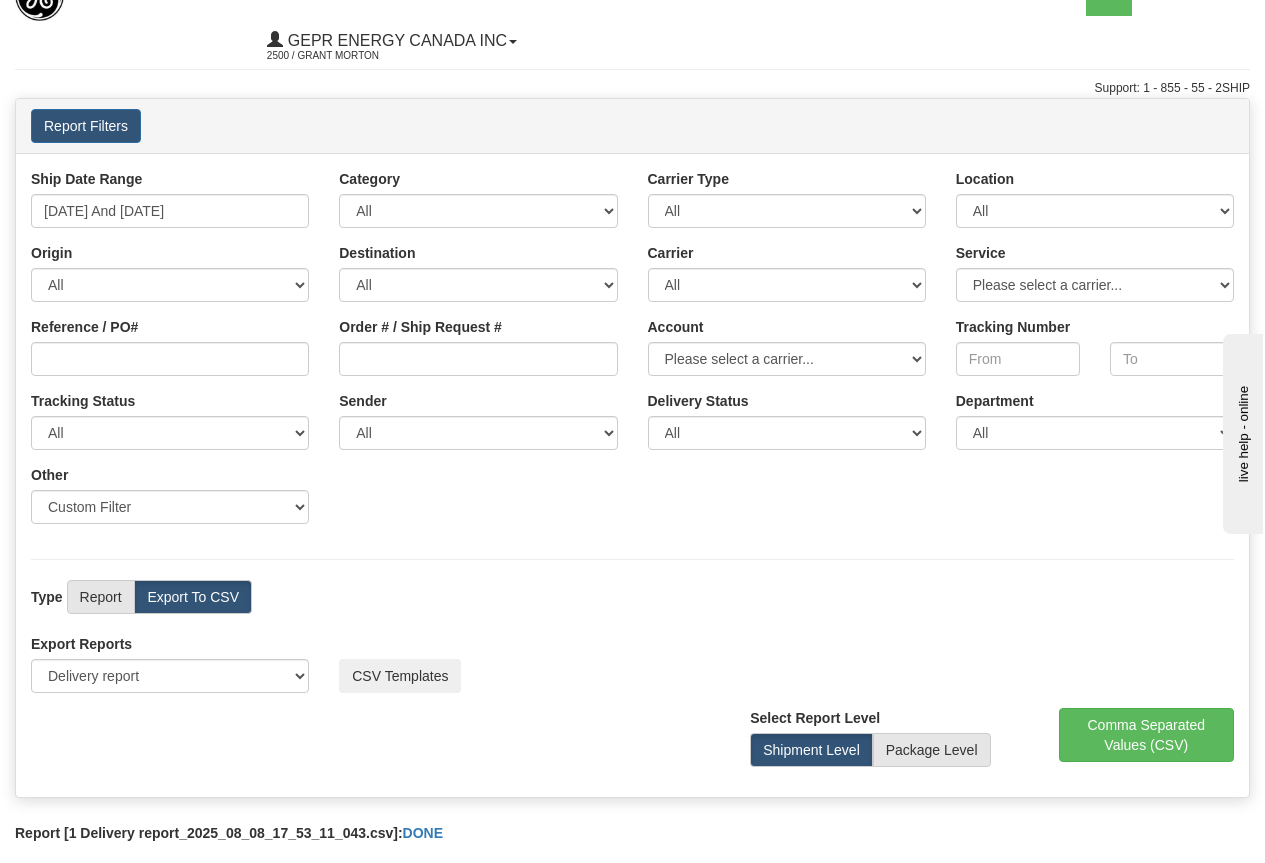 scroll, scrollTop: 0, scrollLeft: 0, axis: both 